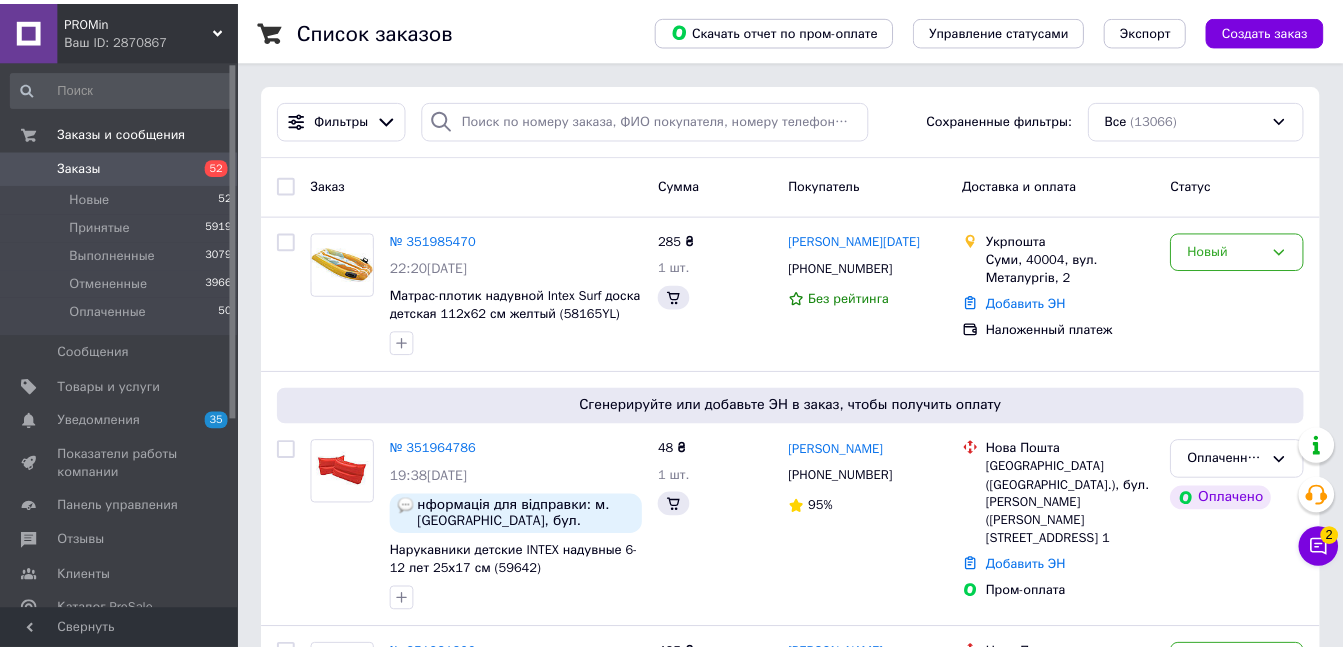 scroll, scrollTop: 55, scrollLeft: 0, axis: vertical 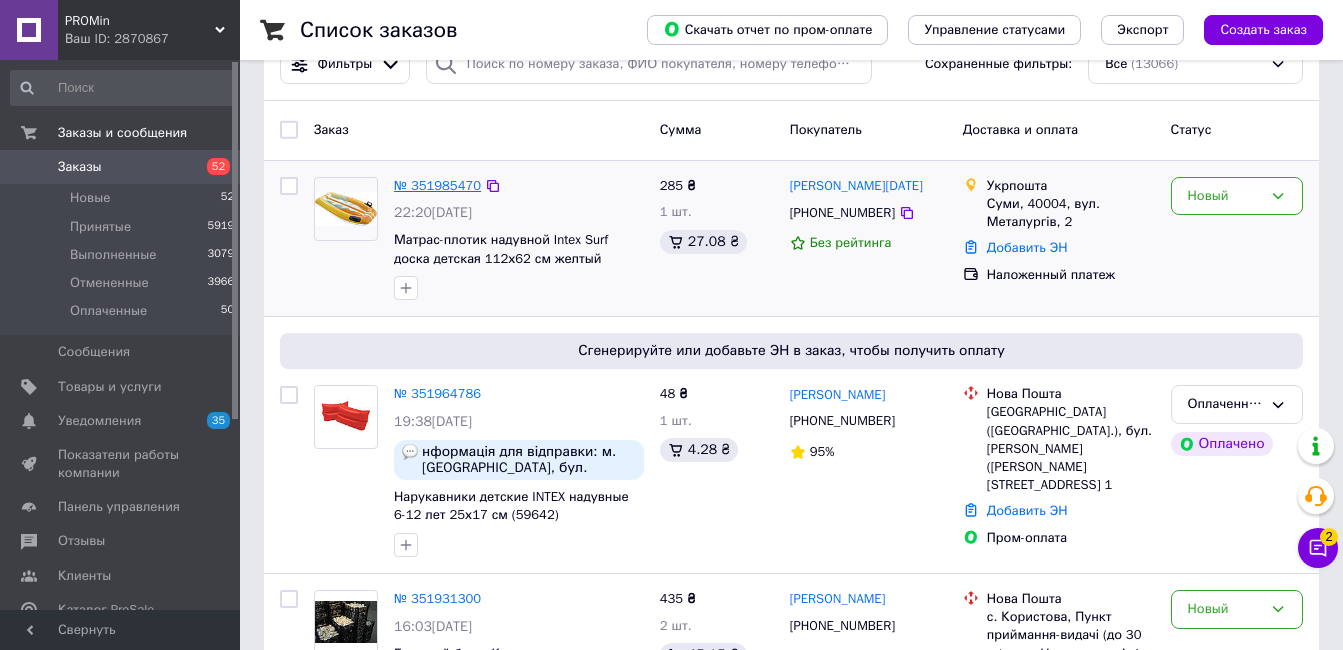 click on "№ 351985470" at bounding box center [437, 185] 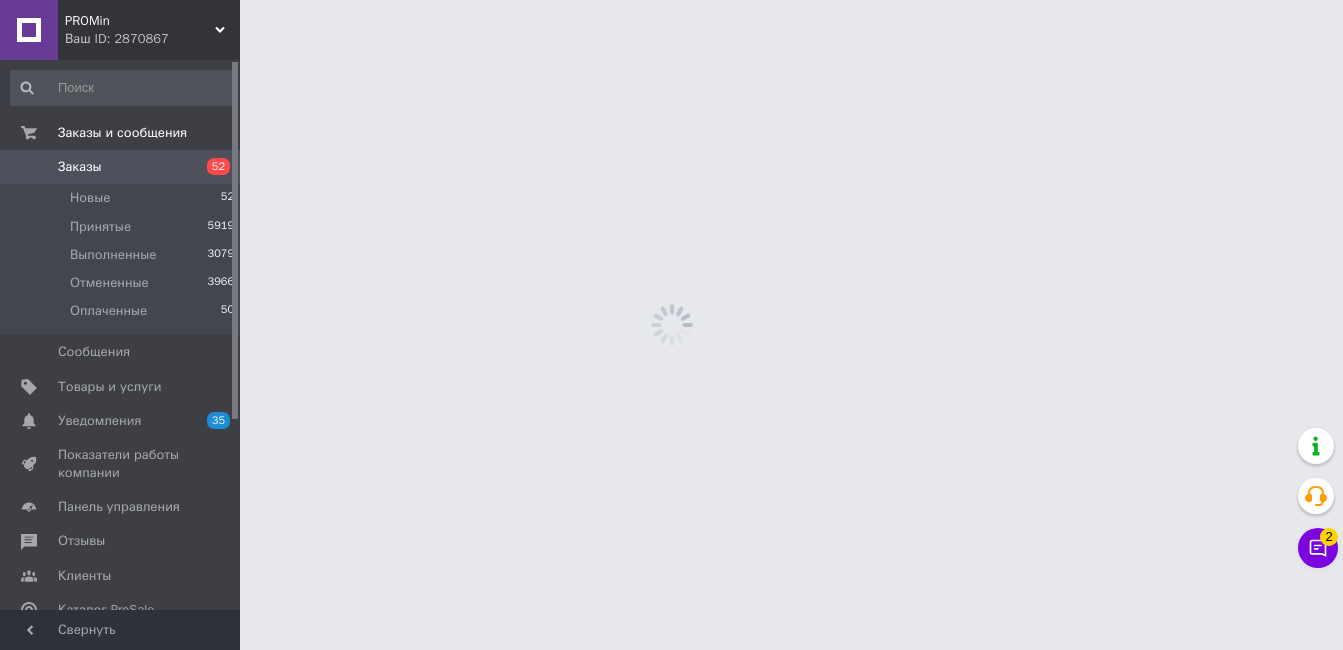 scroll, scrollTop: 0, scrollLeft: 0, axis: both 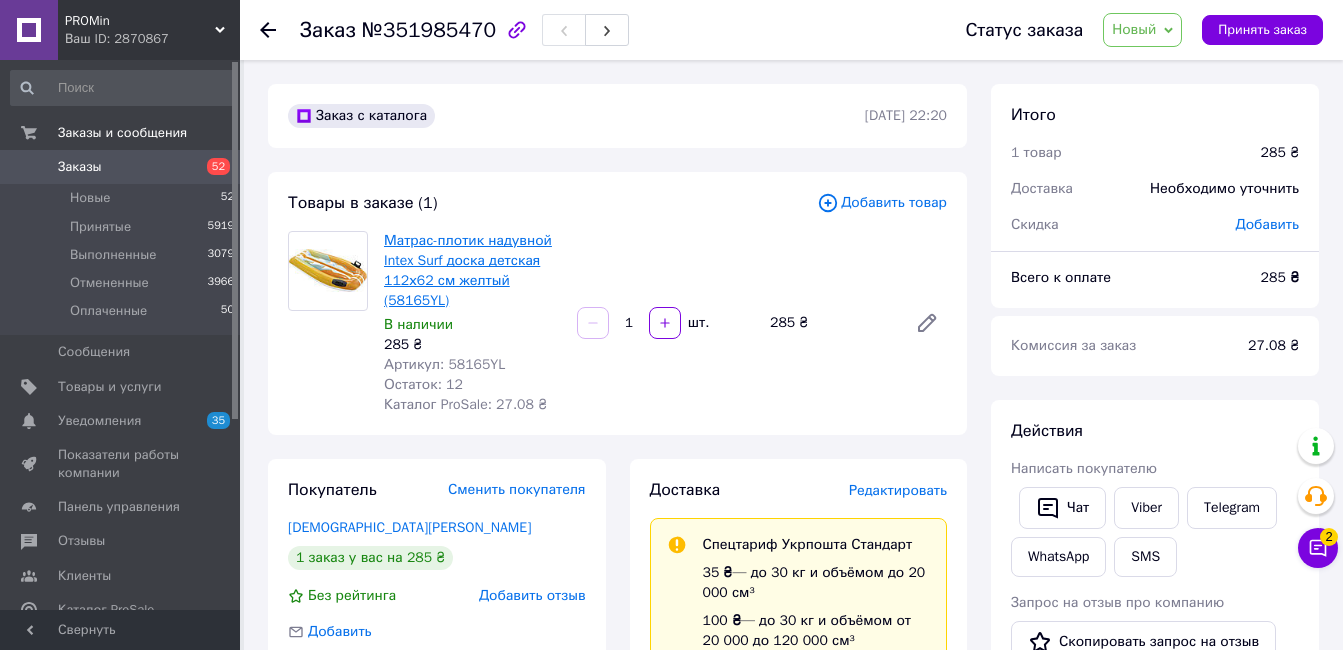 click on "Матрас-плотик надувной Intex Surf доска детская 112х62 см желтый (58165YL)" at bounding box center [468, 270] 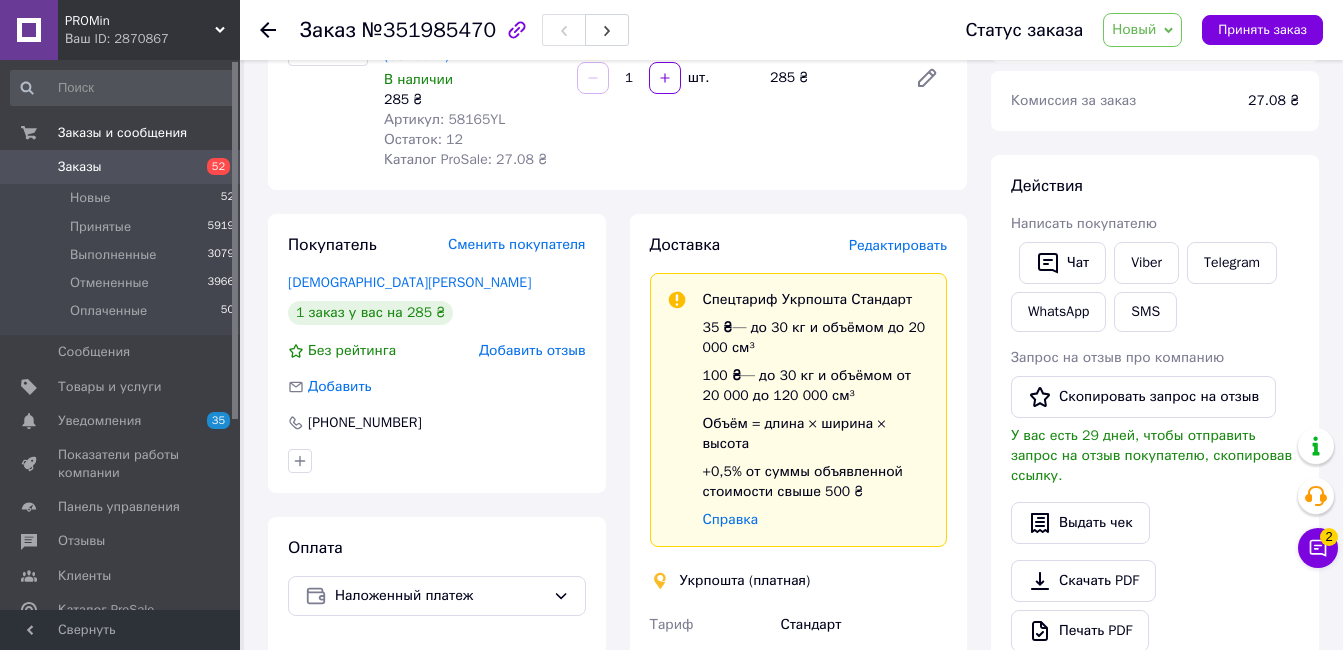 scroll, scrollTop: 237, scrollLeft: 0, axis: vertical 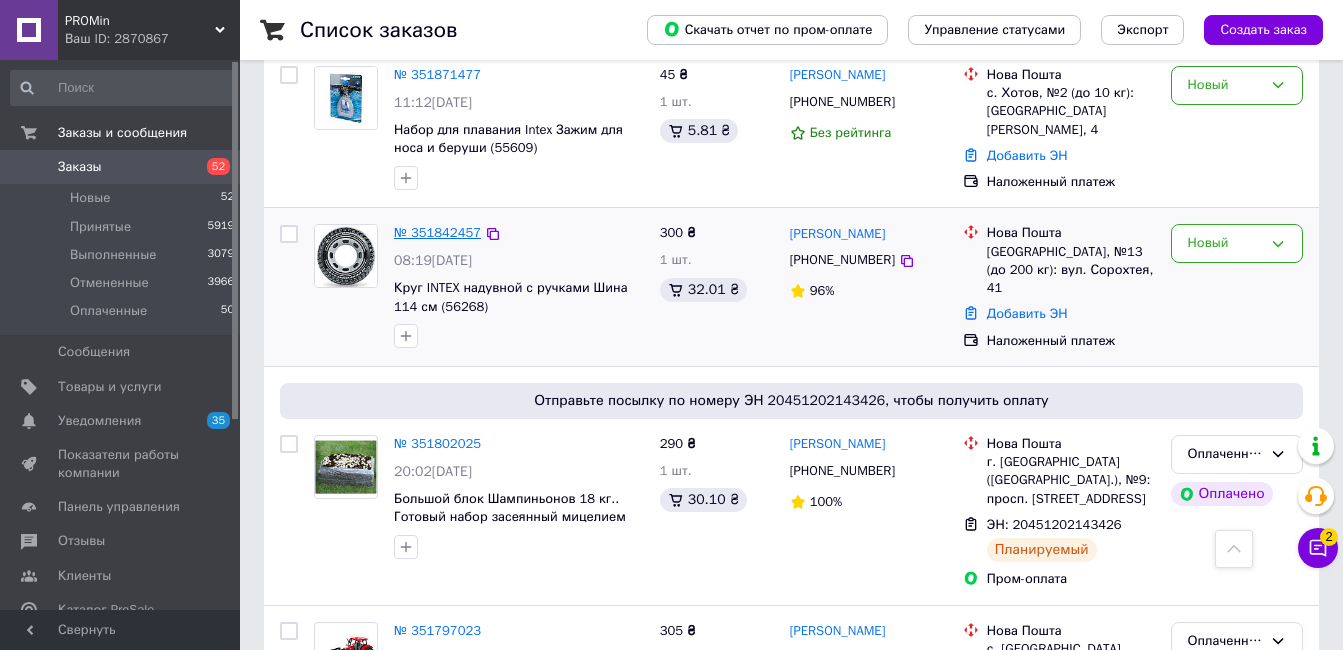 click on "№ 351842457" at bounding box center (437, 232) 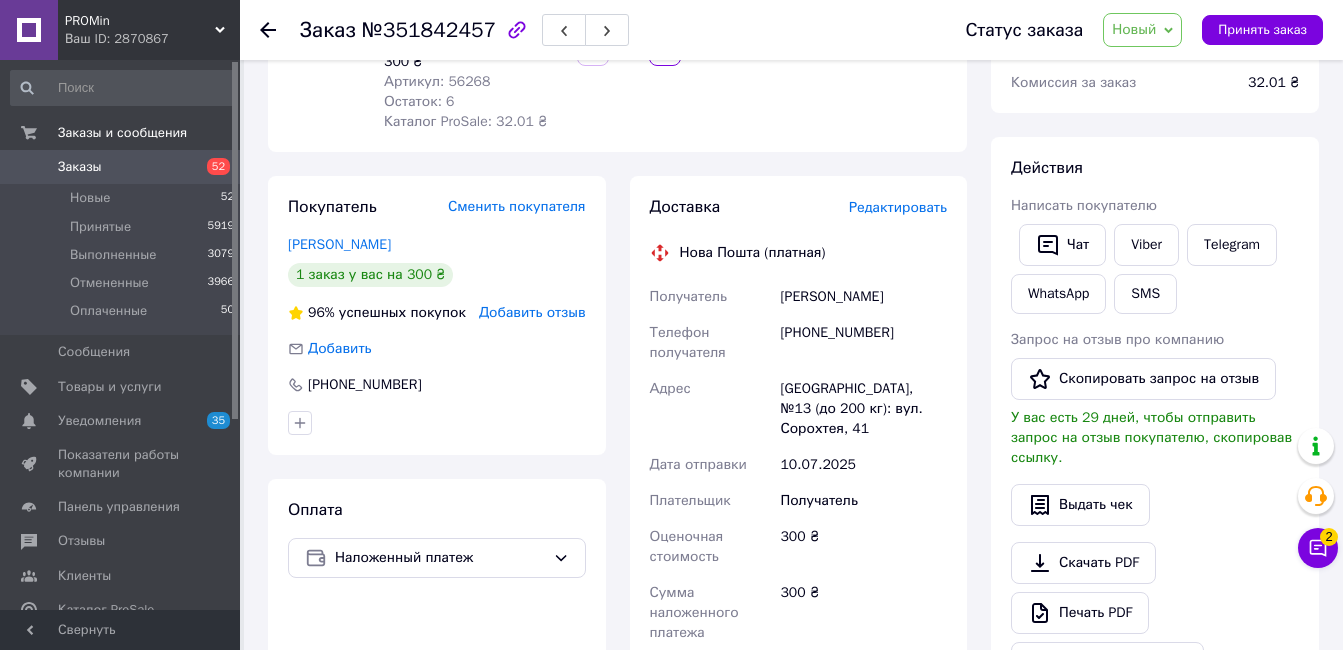 scroll, scrollTop: 816, scrollLeft: 0, axis: vertical 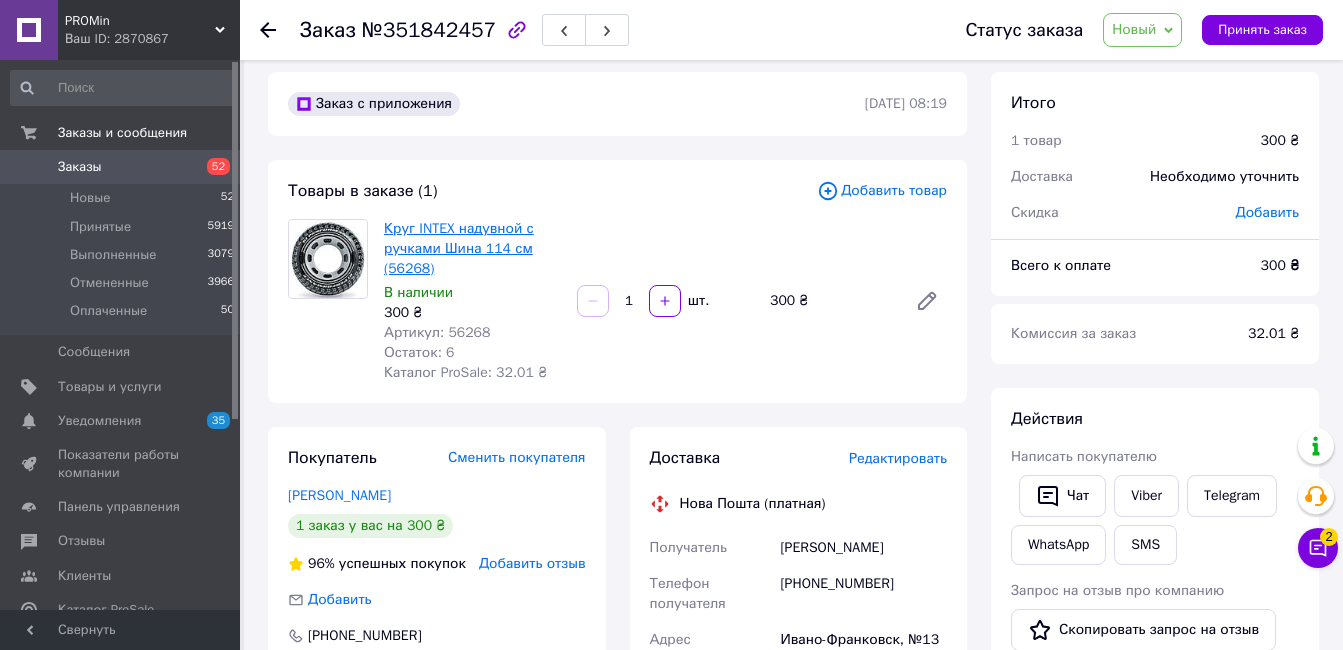click on "Круг INTEX надувной с ручками Шина 114 см (56268)" at bounding box center [459, 248] 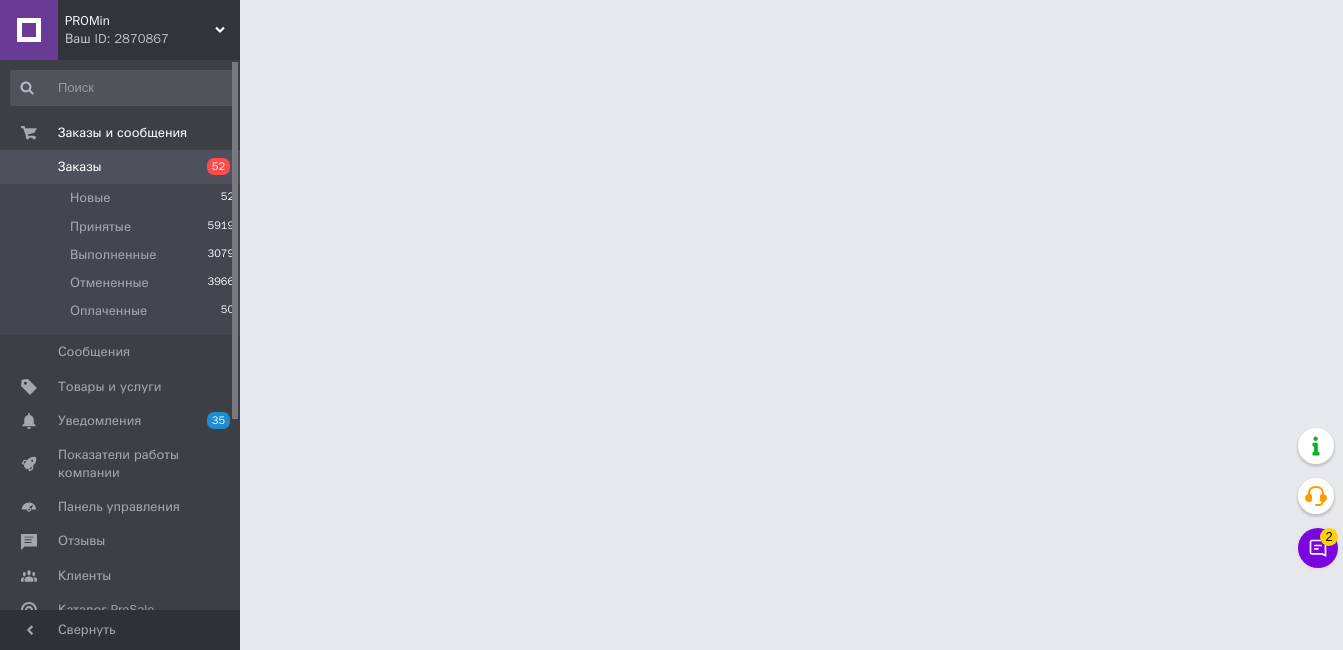 scroll, scrollTop: 0, scrollLeft: 0, axis: both 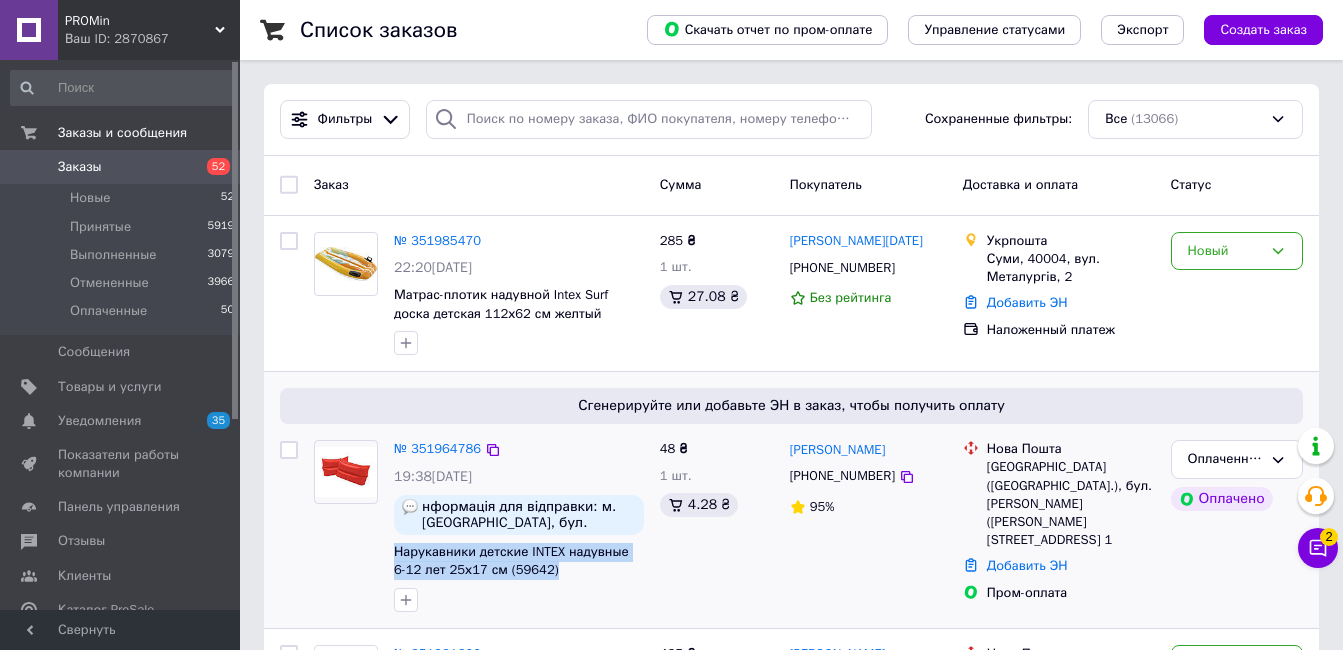 drag, startPoint x: 546, startPoint y: 569, endPoint x: 397, endPoint y: 541, distance: 151.60805 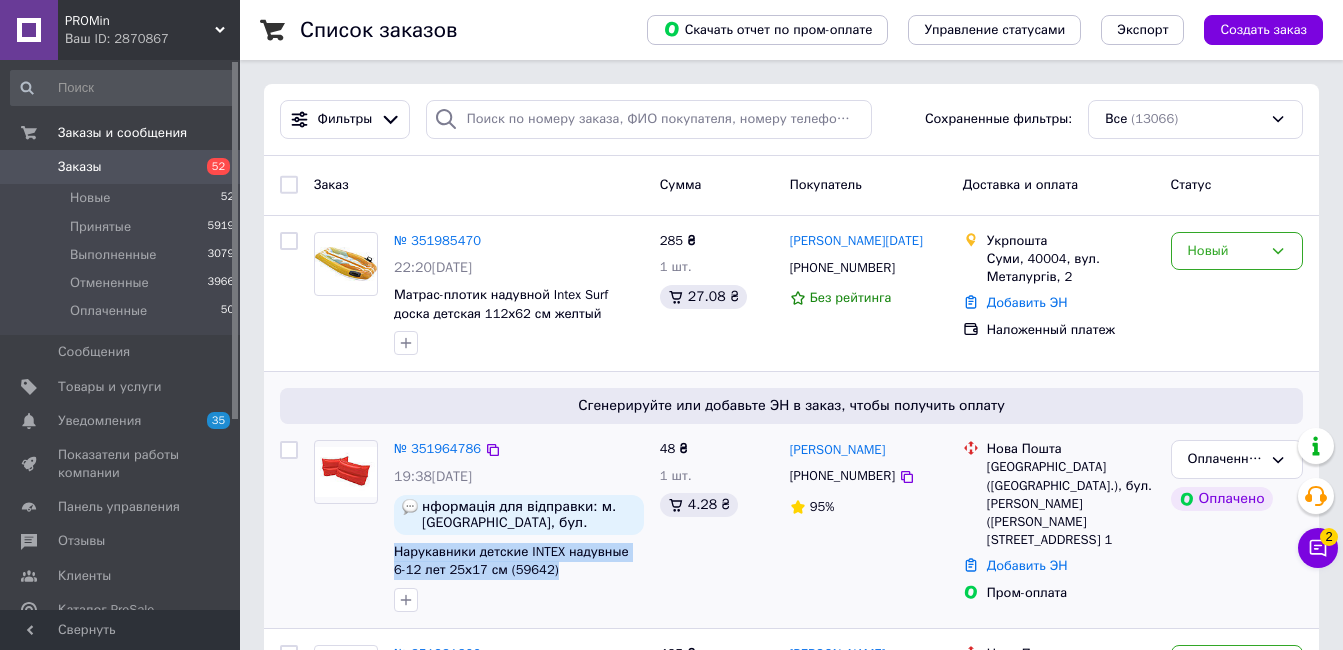click on "№ 351964786 19:38, 09.07.2025 нформація для відправки: м. Київ, бул. Вацлава Гавела, 24 (доставка за адресою) Отримувач - Юридична особа Територія Інструменту ТОВ Контактна особа Вітряк Віталій Павлович Тел. 0689668237 Код ЕДРПОУ 43362097 Оплата отримувача по безналу.  Нарукавники детские INTEX надувные 6-12 лет 25х17 см (59642)" at bounding box center [519, 526] 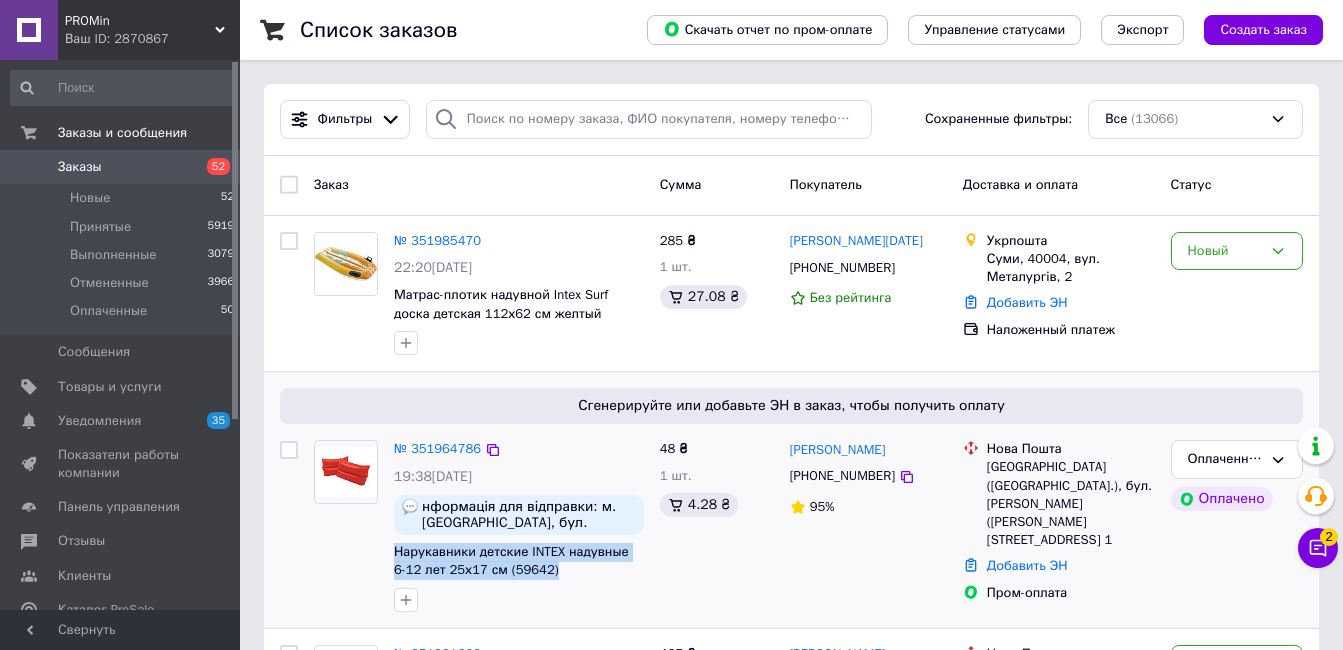 copy on "Нарукавники детские INTEX надувные 6-12 лет 25х17 см (59642)" 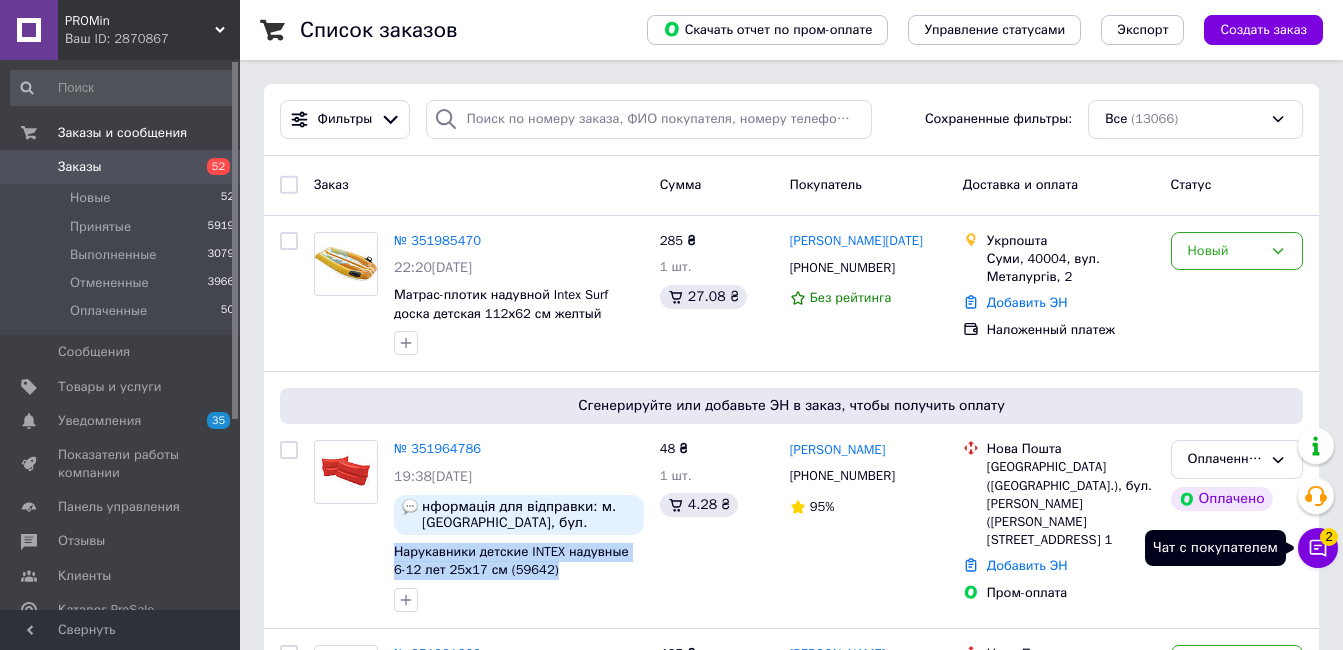 click 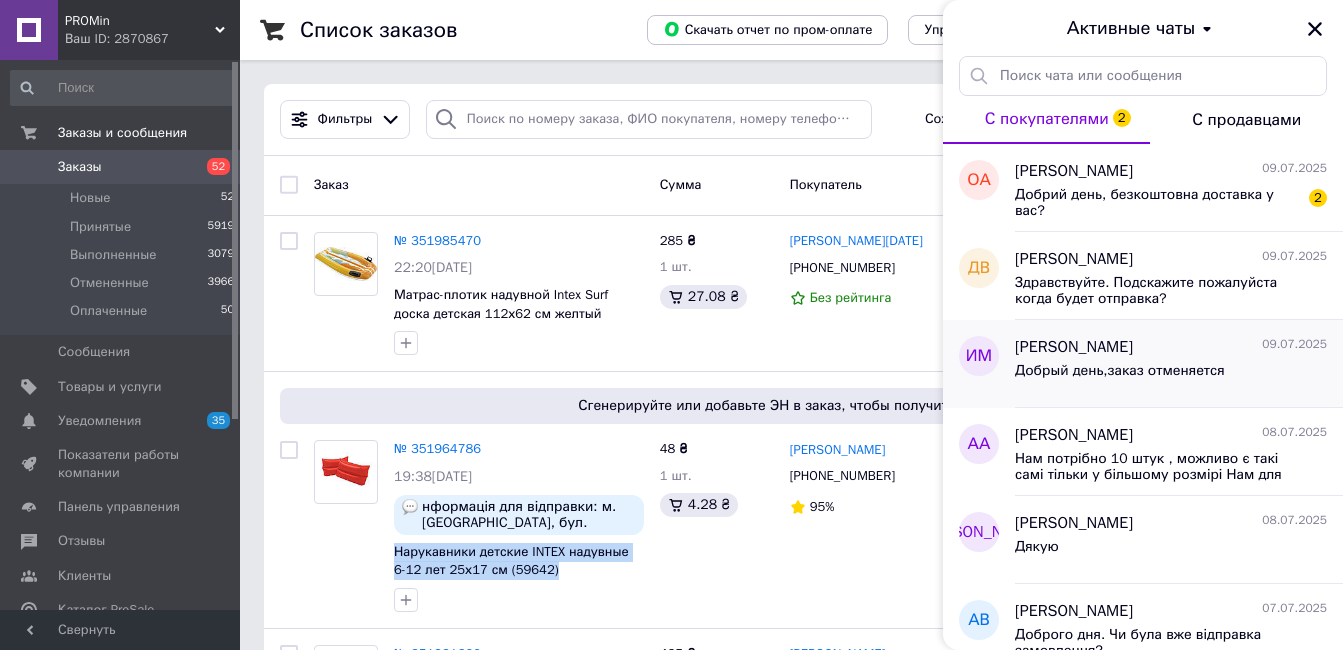 click on "Игорь Мочинский" at bounding box center [1074, 347] 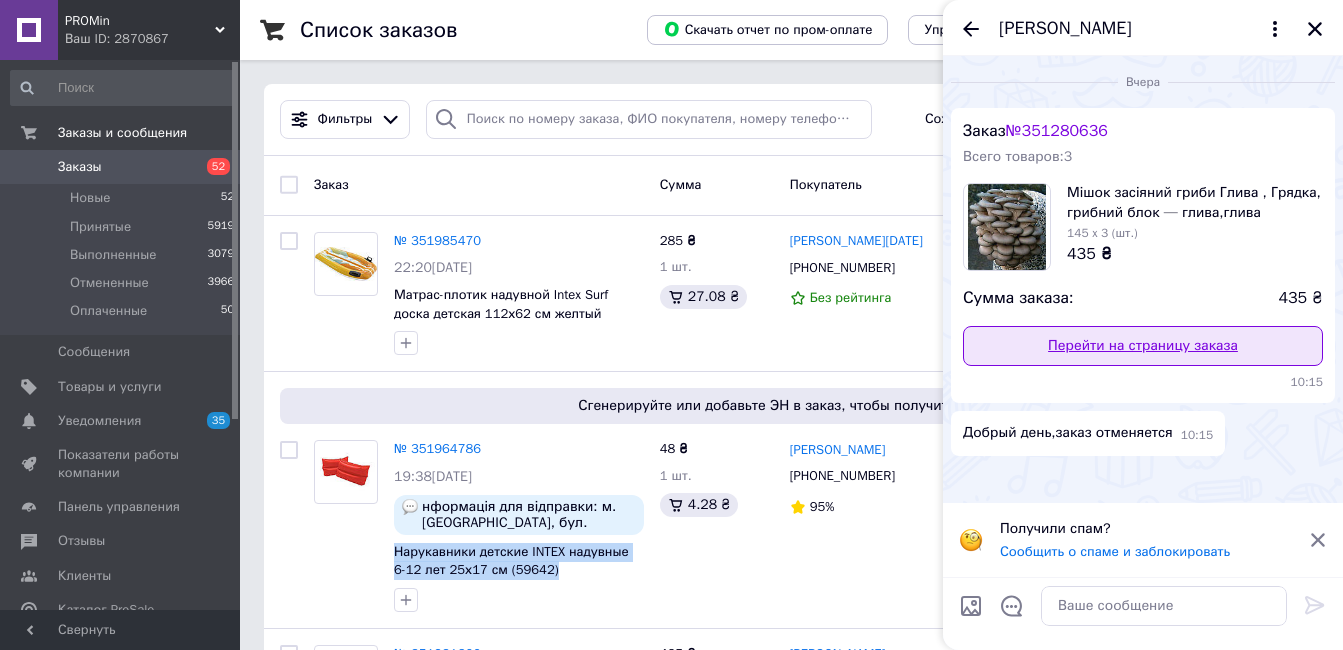 click on "Перейти на страницу заказа" at bounding box center [1143, 346] 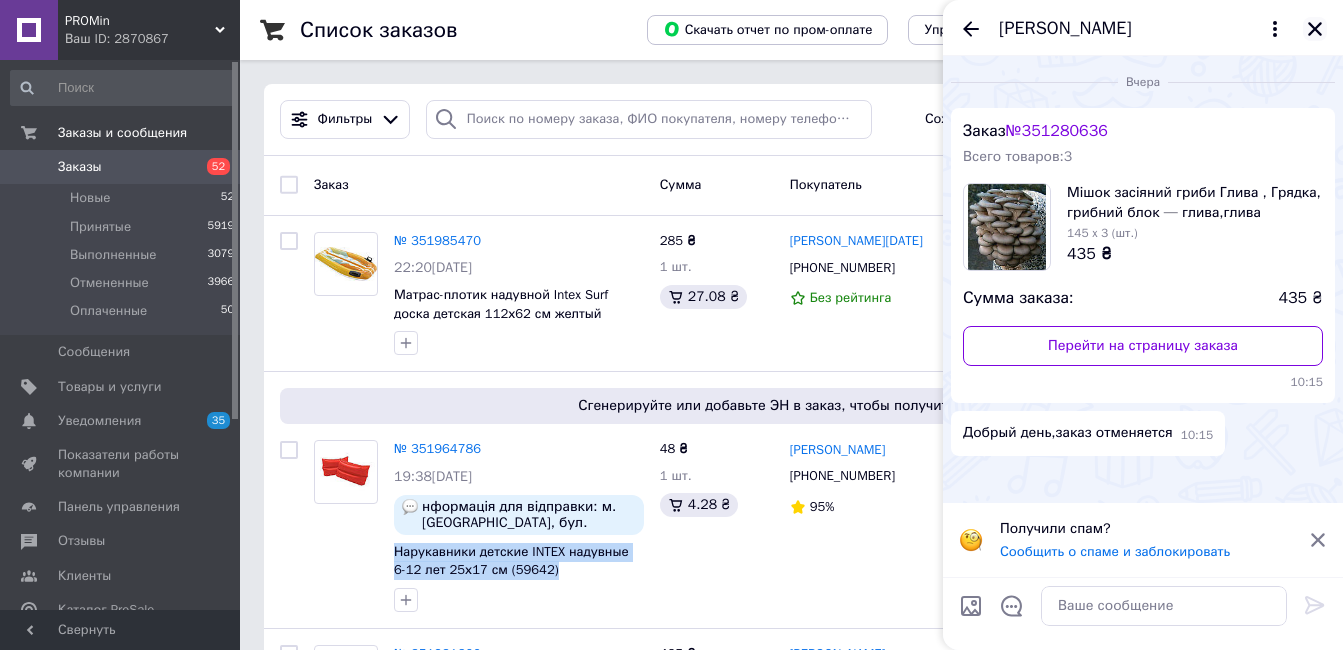 click 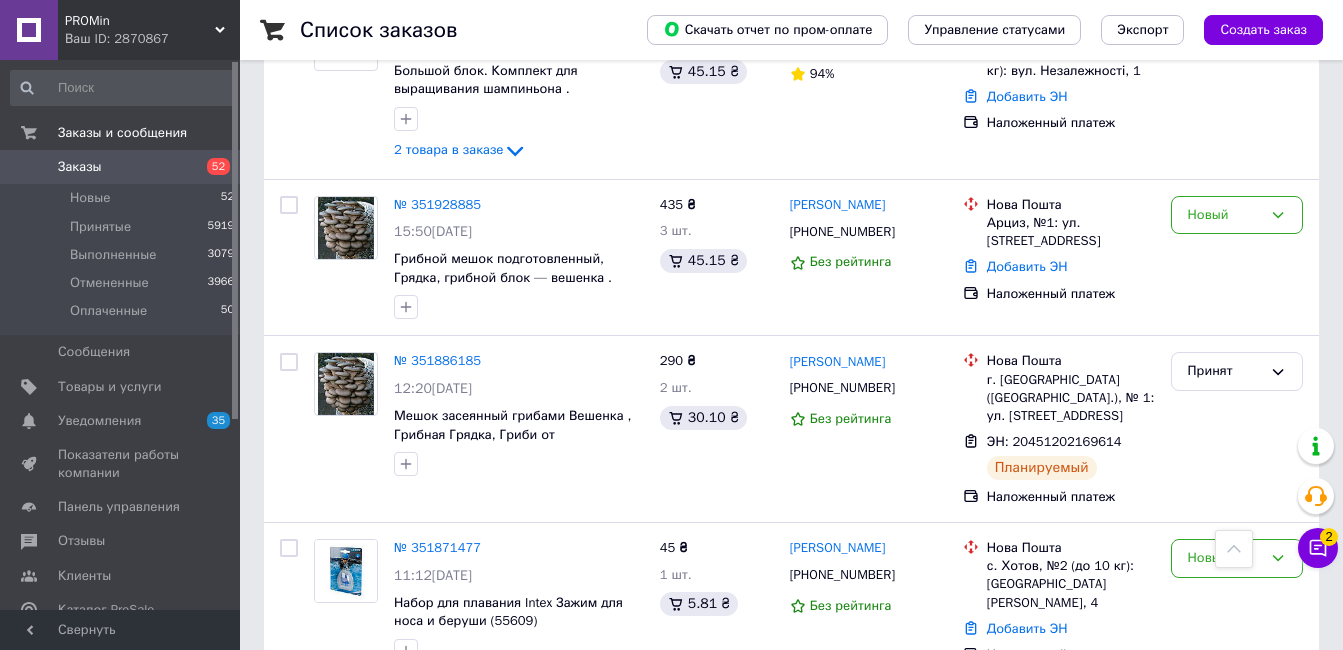 scroll, scrollTop: 651, scrollLeft: 0, axis: vertical 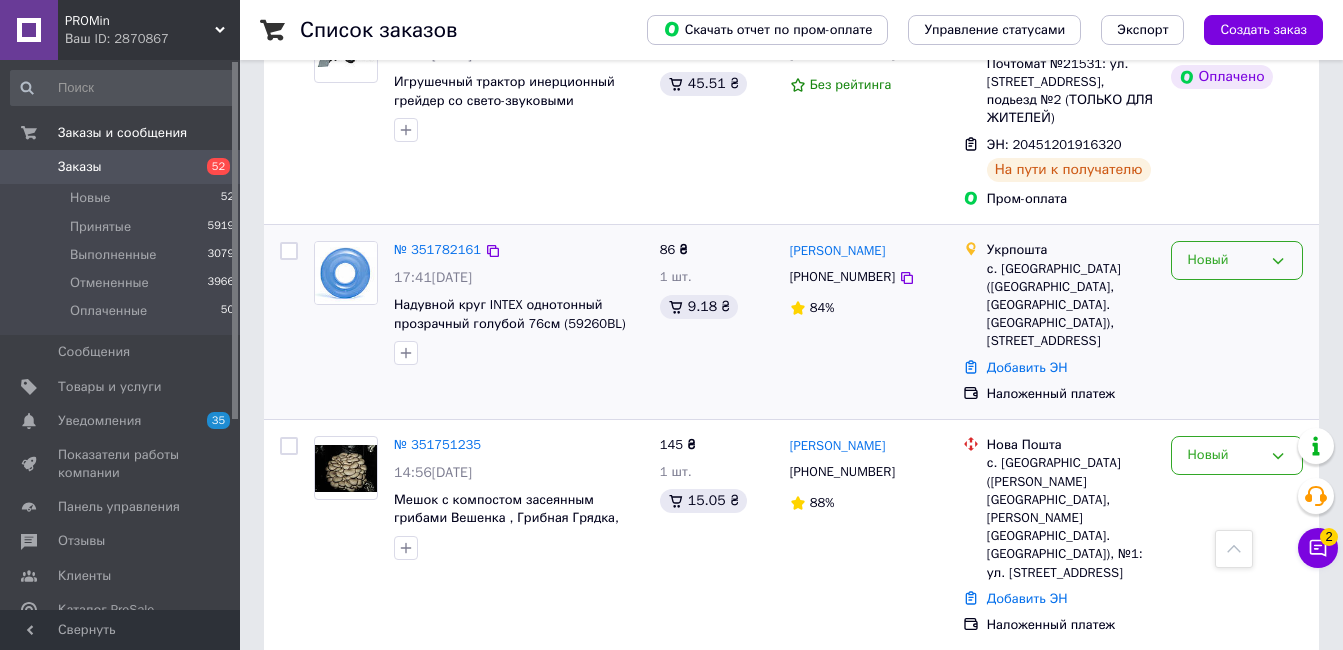 click on "Новый" at bounding box center [1225, 260] 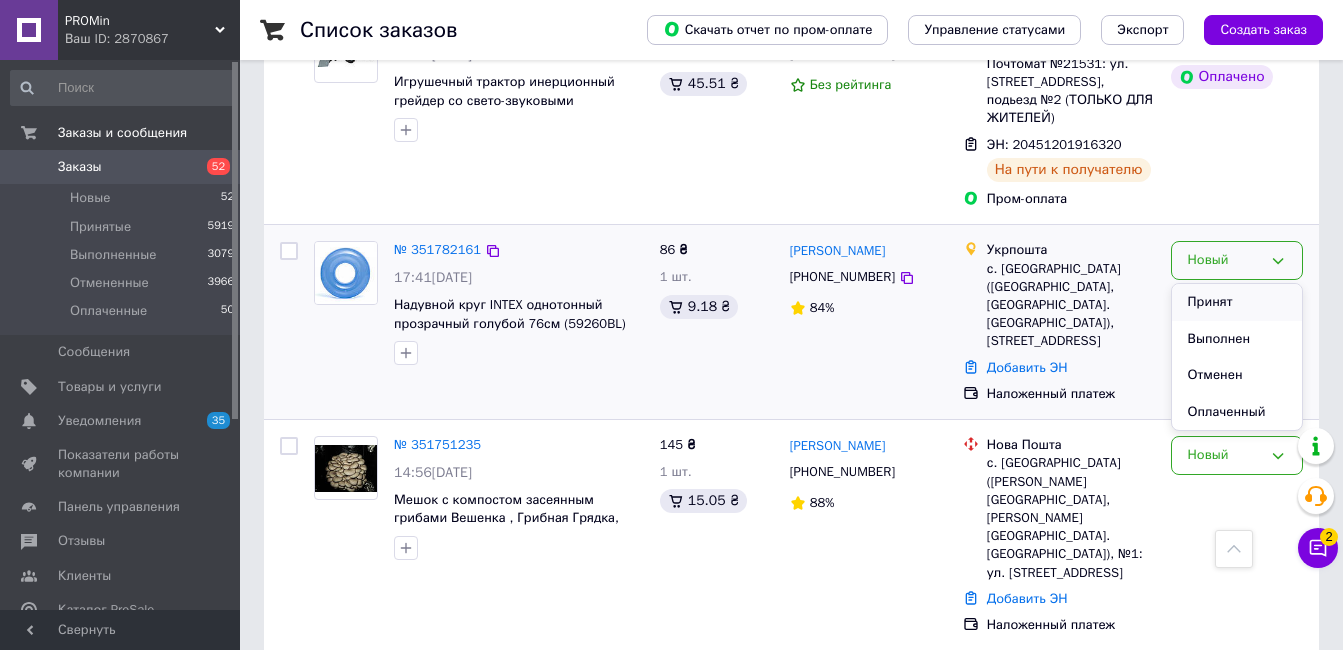 click on "Принят" at bounding box center (1237, 302) 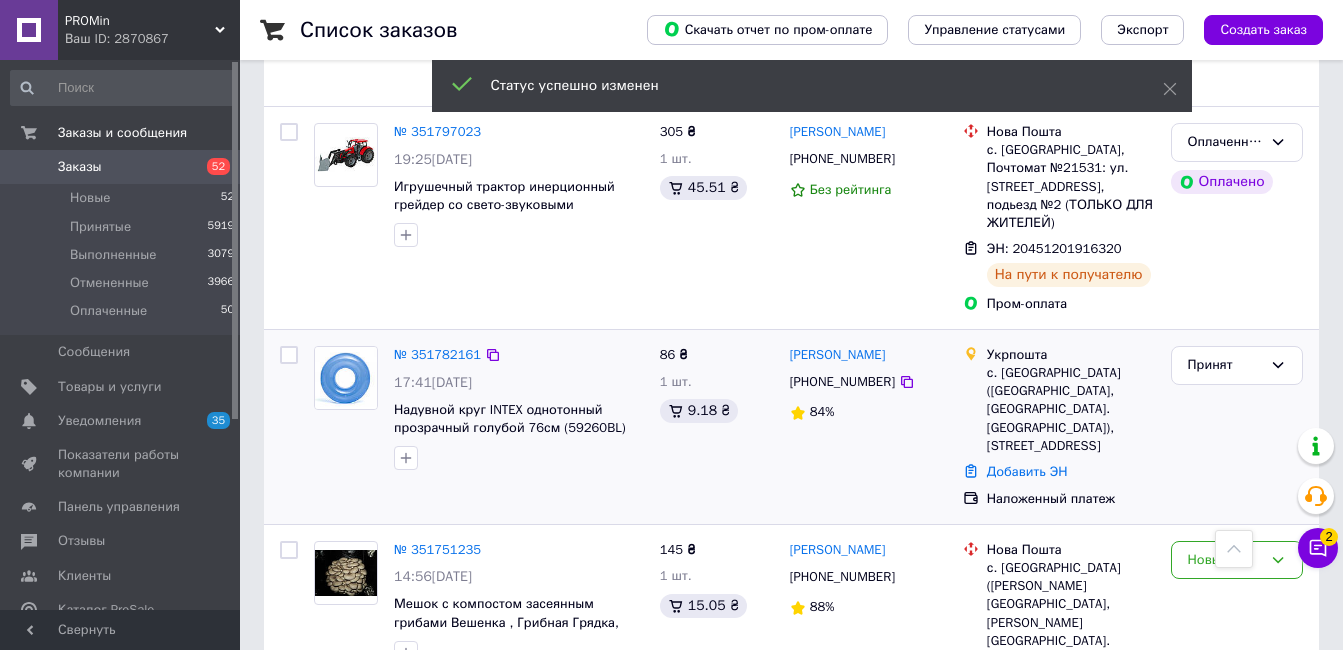 scroll, scrollTop: 1924, scrollLeft: 0, axis: vertical 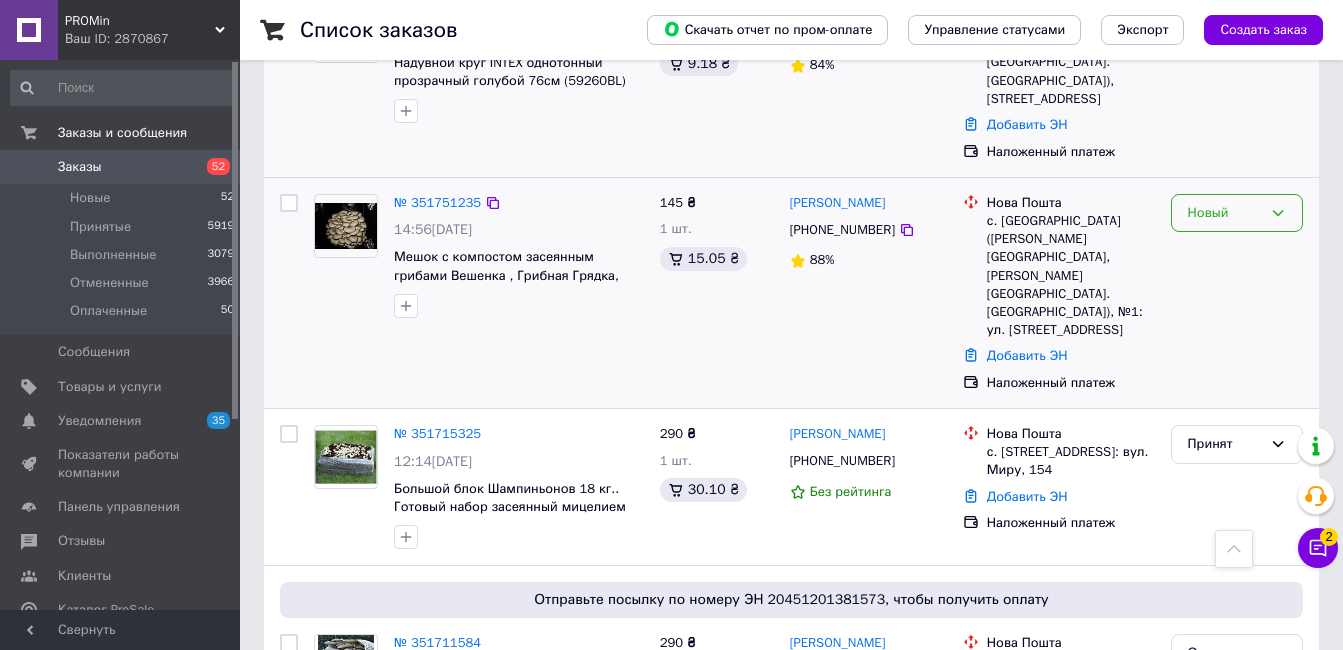 click on "Новый" at bounding box center [1225, 213] 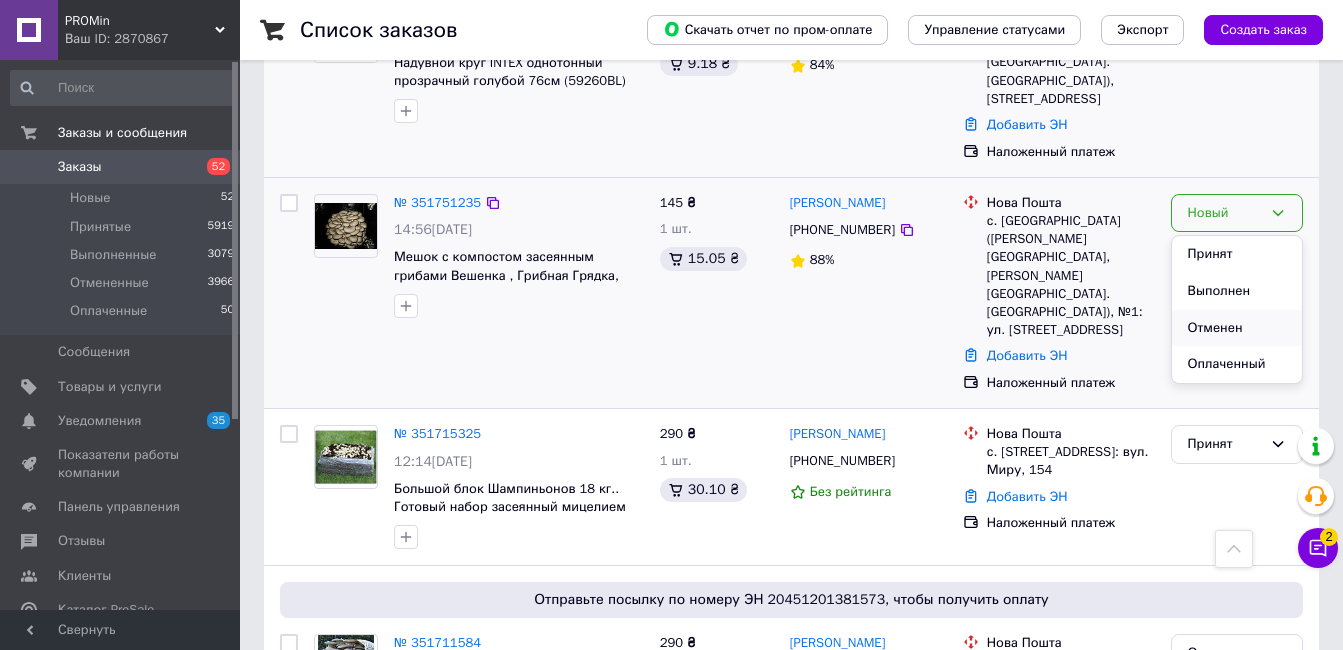click on "Отменен" at bounding box center [1237, 328] 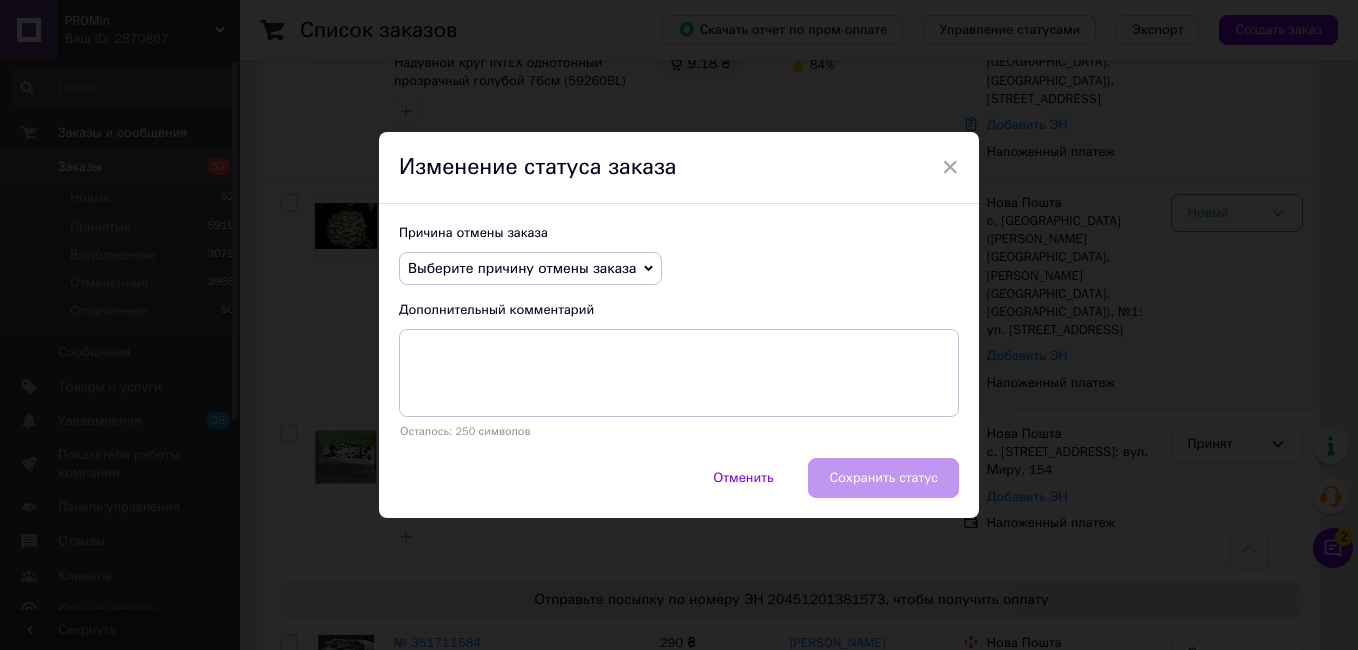 click on "Выберите причину отмены заказа" at bounding box center (530, 269) 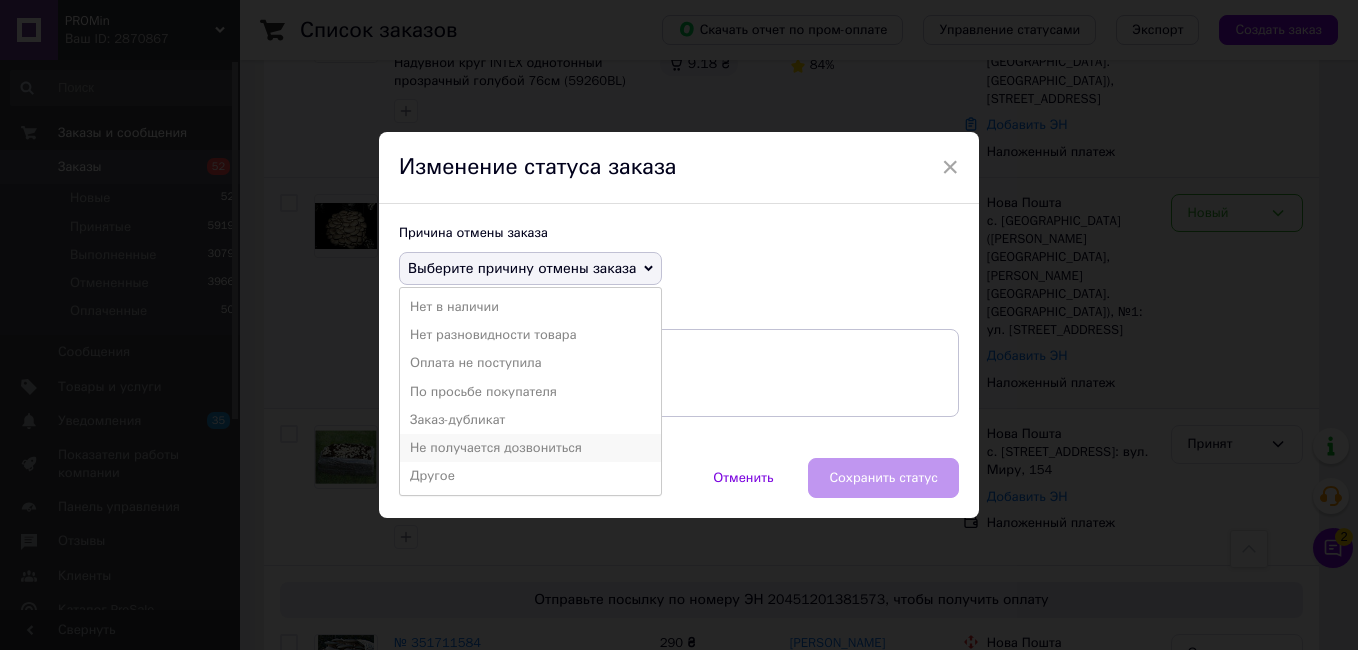 click on "Не получается дозвониться" at bounding box center [530, 448] 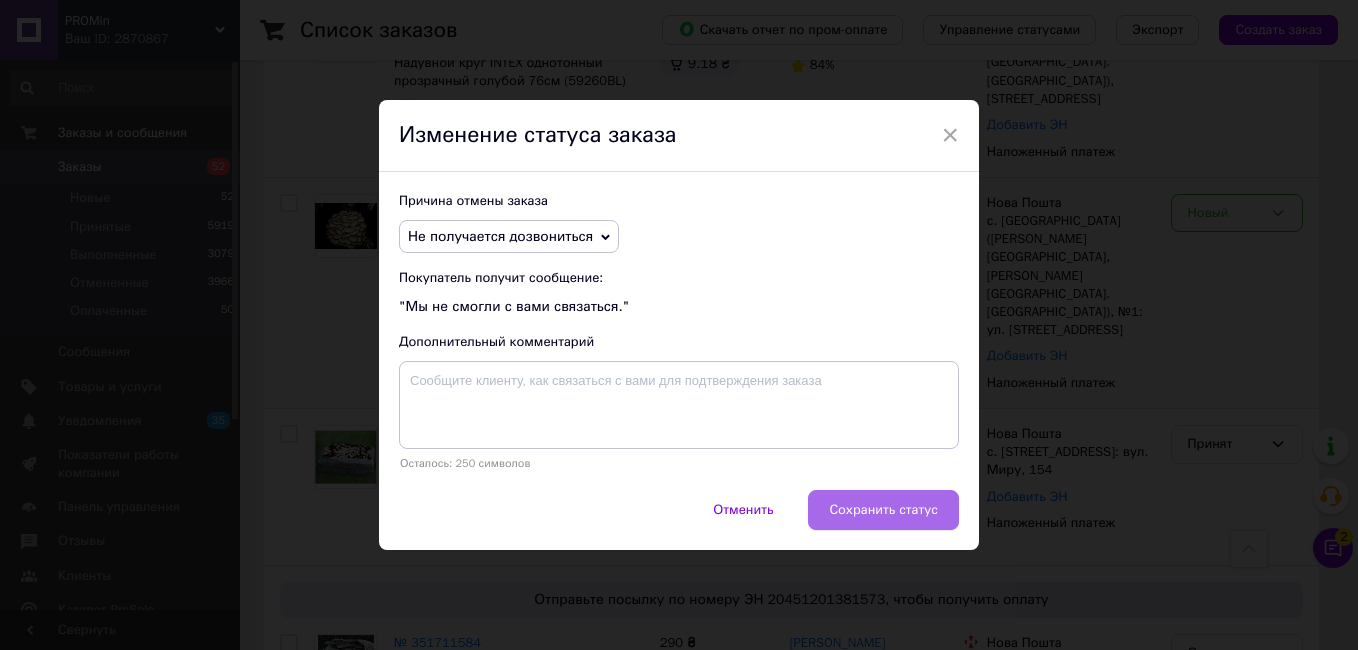 click on "Сохранить статус" at bounding box center [883, 510] 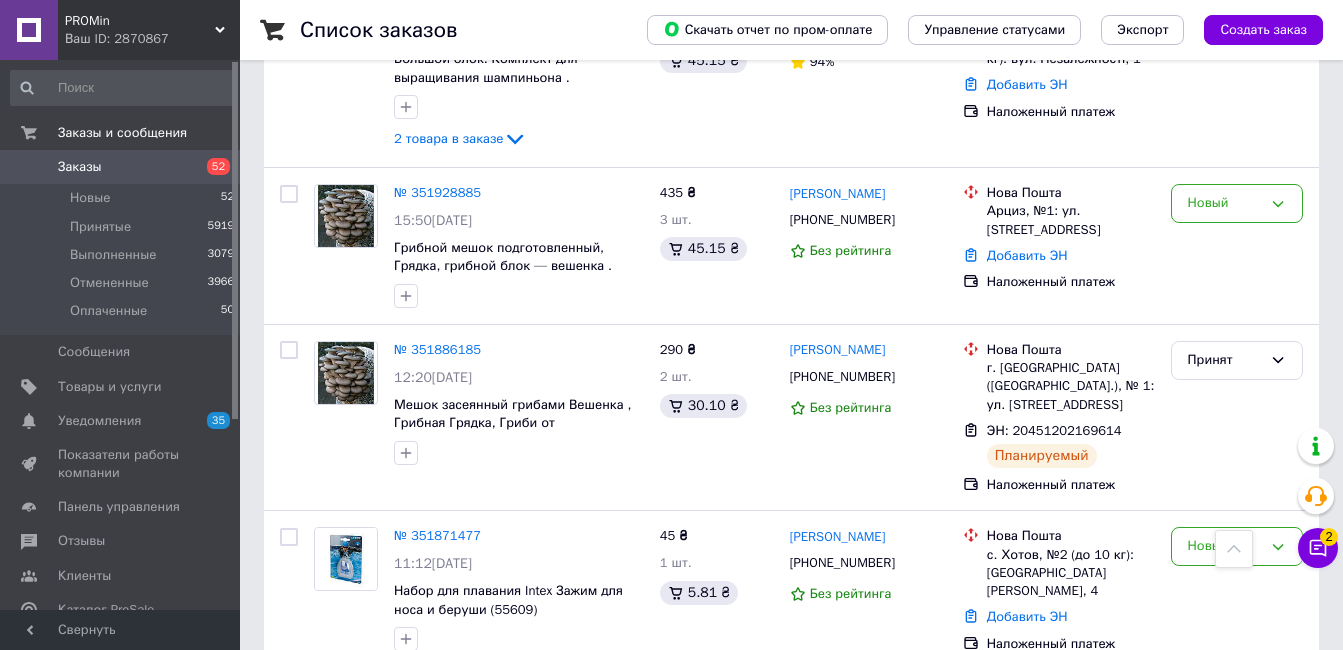 scroll, scrollTop: 812, scrollLeft: 0, axis: vertical 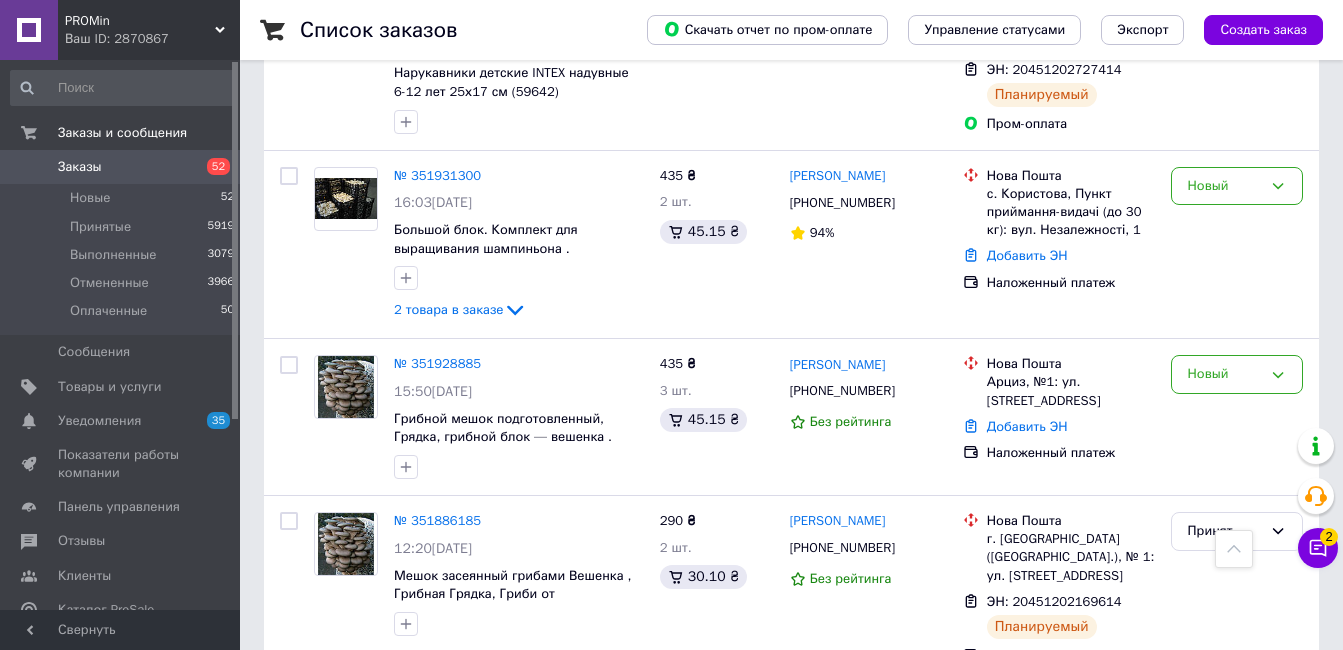 drag, startPoint x: 1340, startPoint y: 161, endPoint x: 1338, endPoint y: 196, distance: 35.057095 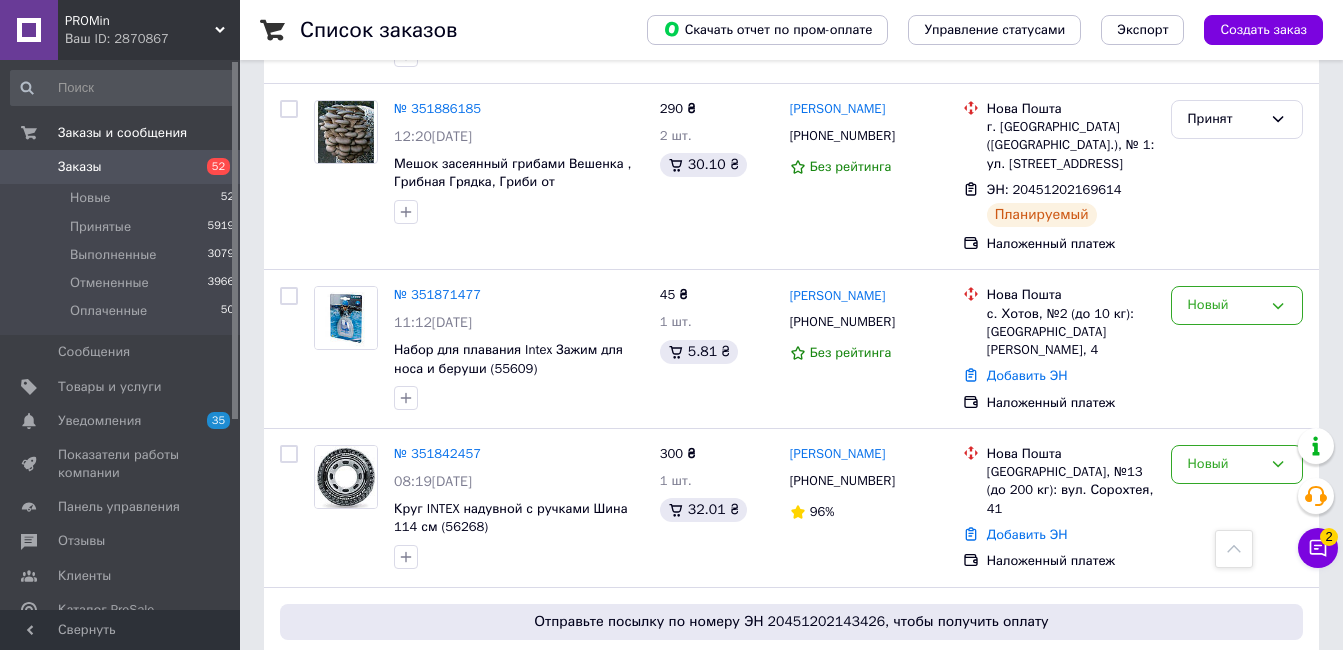 scroll, scrollTop: 1108, scrollLeft: 0, axis: vertical 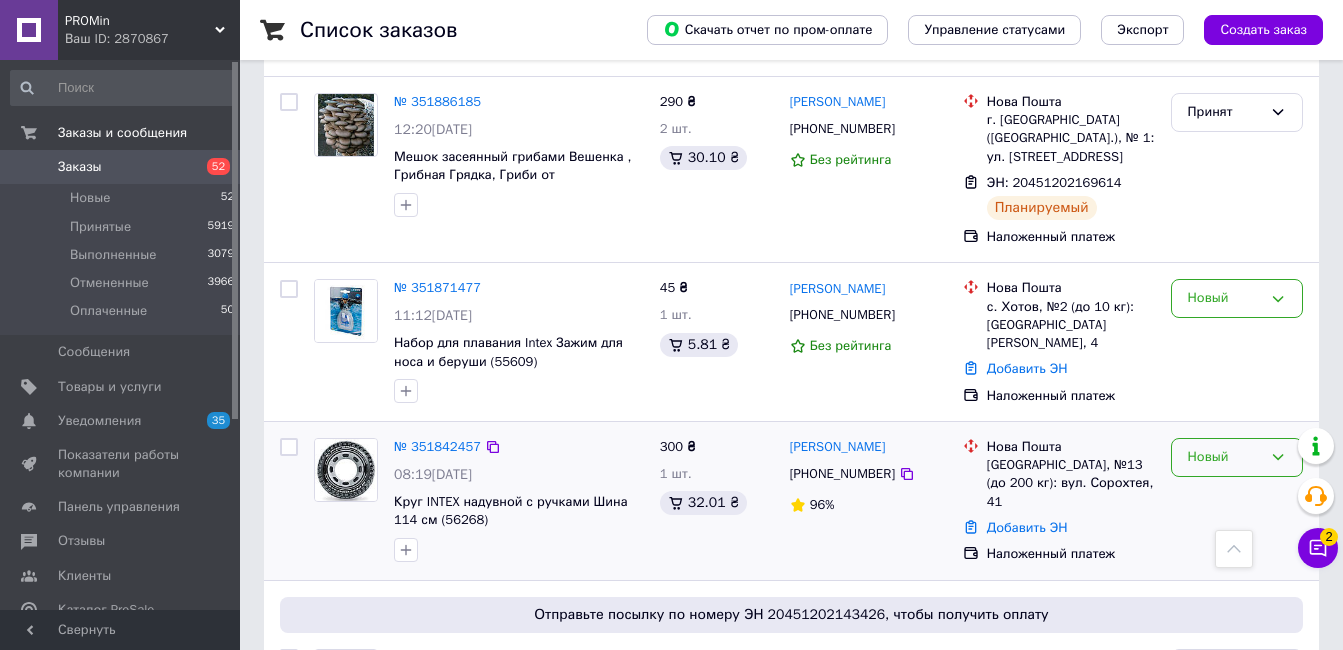 click on "Новый" at bounding box center (1225, 457) 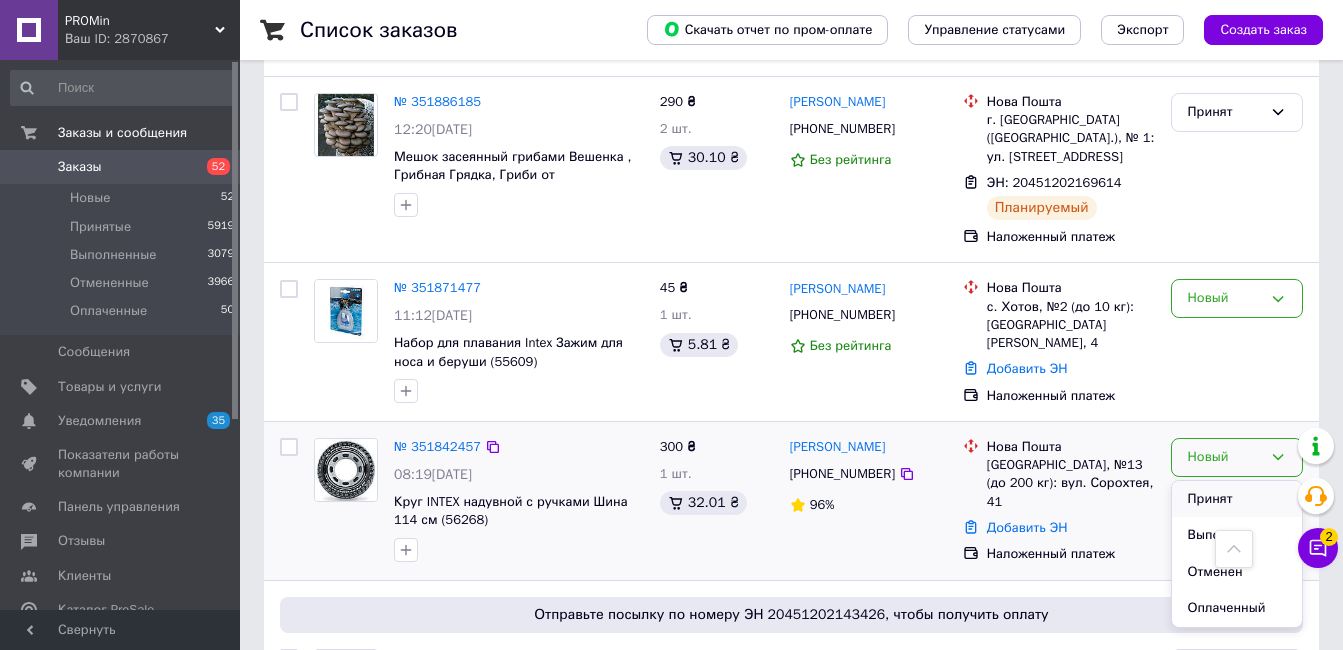 click on "Принят" at bounding box center [1237, 499] 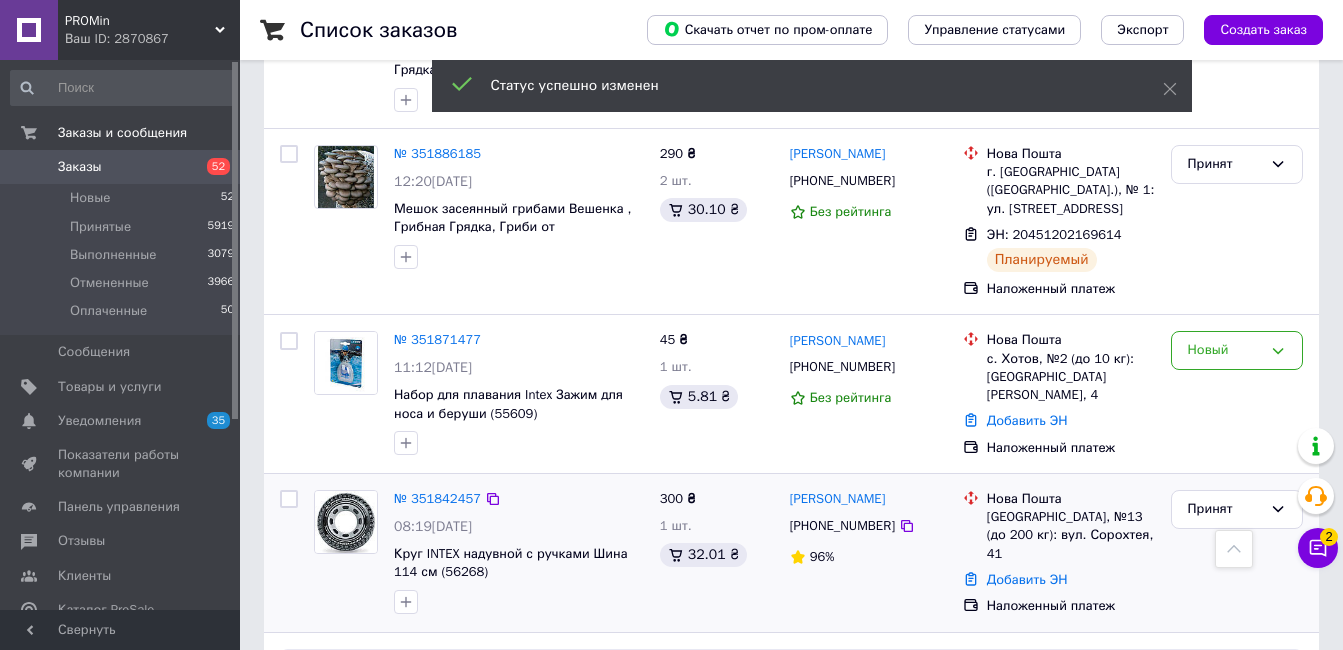 scroll, scrollTop: 1108, scrollLeft: 0, axis: vertical 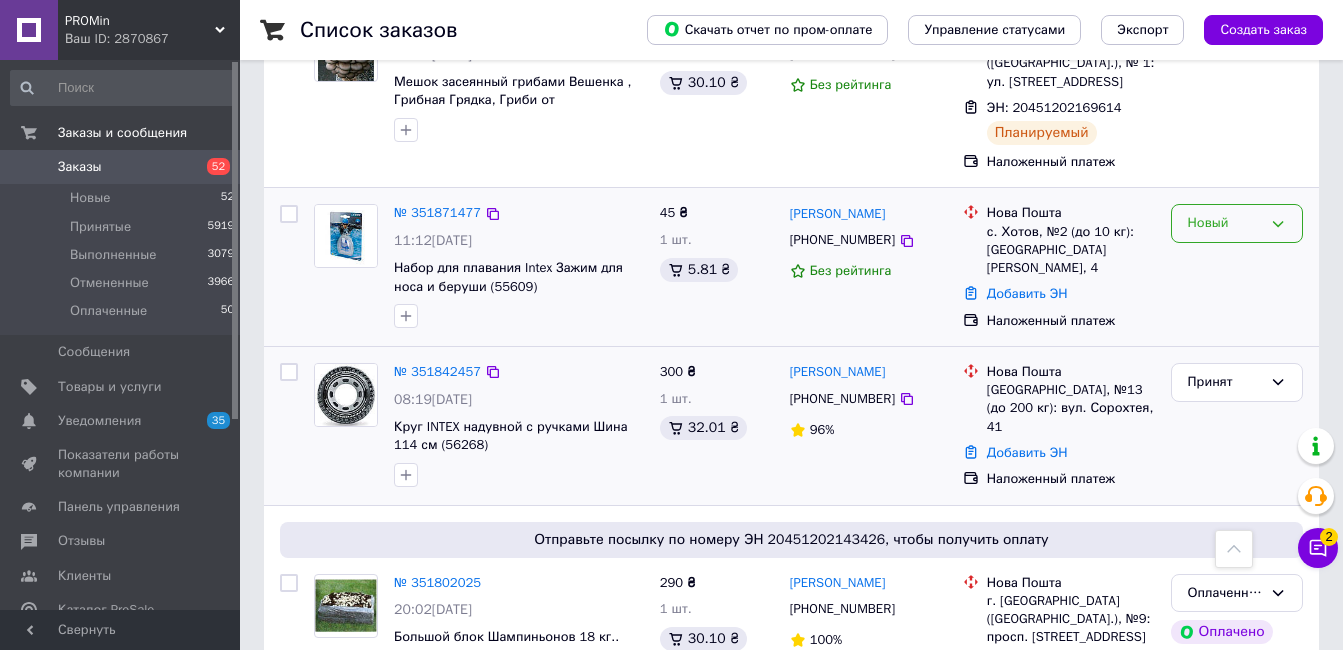 click on "Новый" at bounding box center (1225, 223) 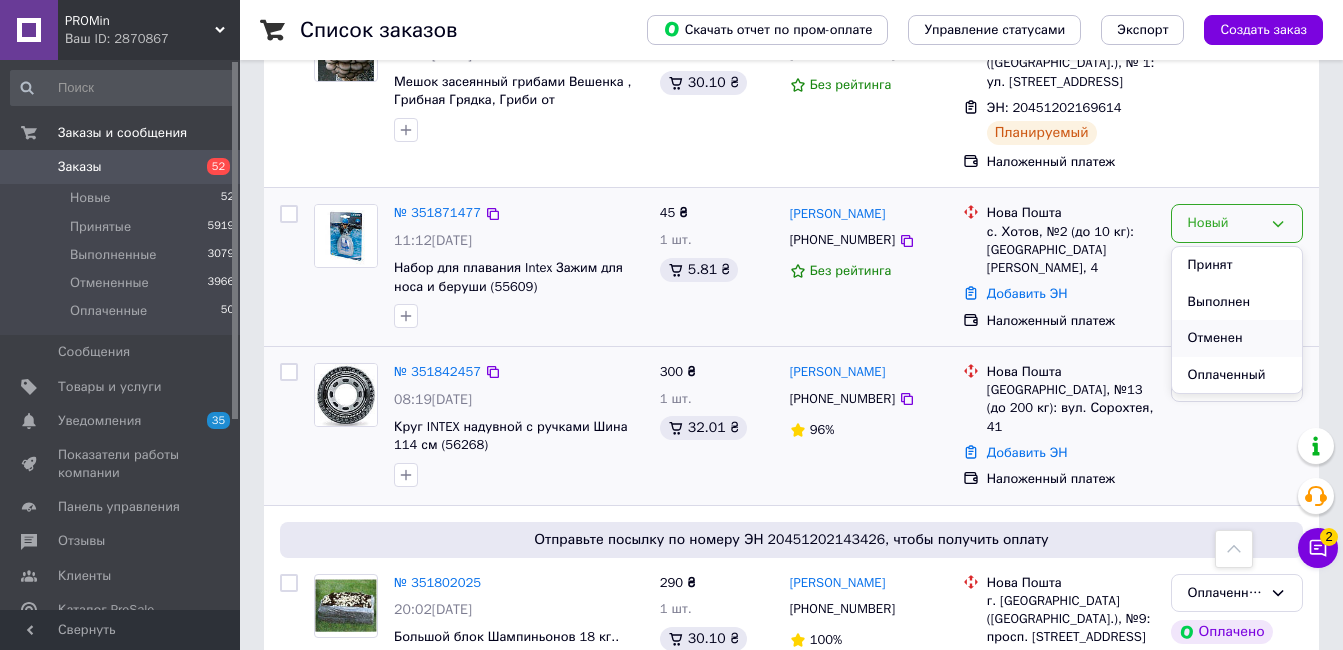 click on "Отменен" at bounding box center [1237, 338] 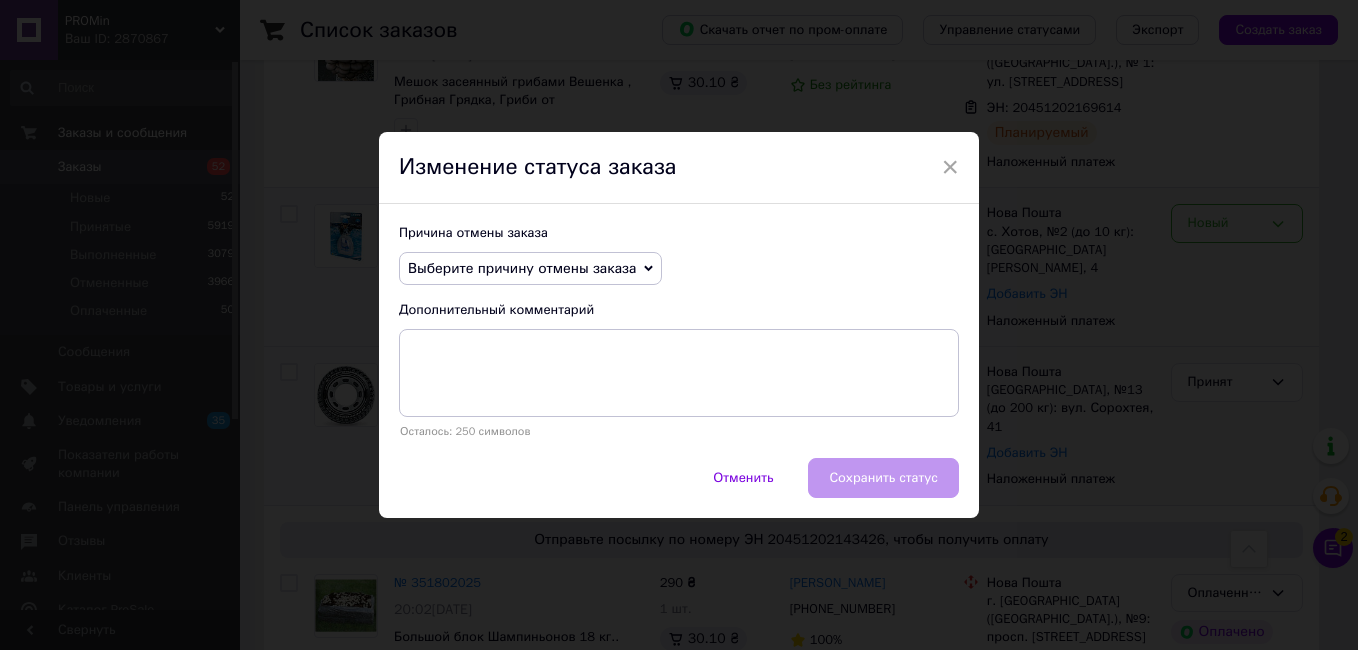 click on "Выберите причину отмены заказа" at bounding box center (522, 268) 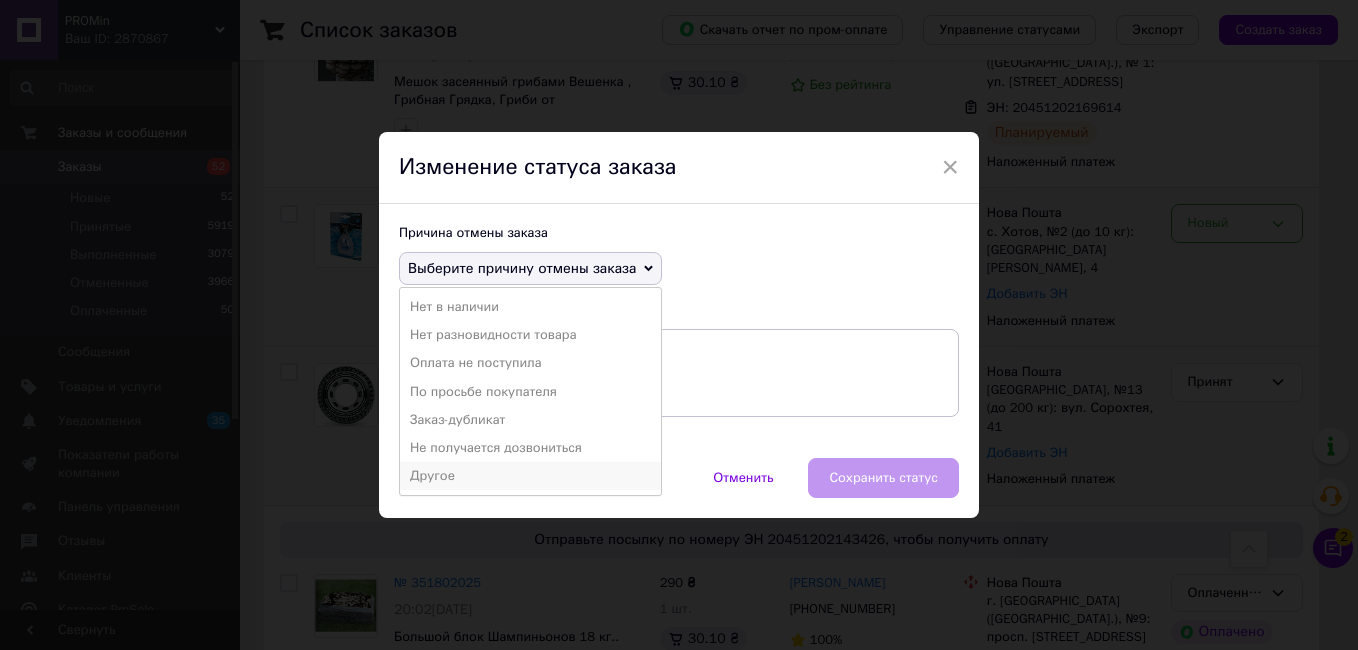 click on "Другое" at bounding box center [530, 476] 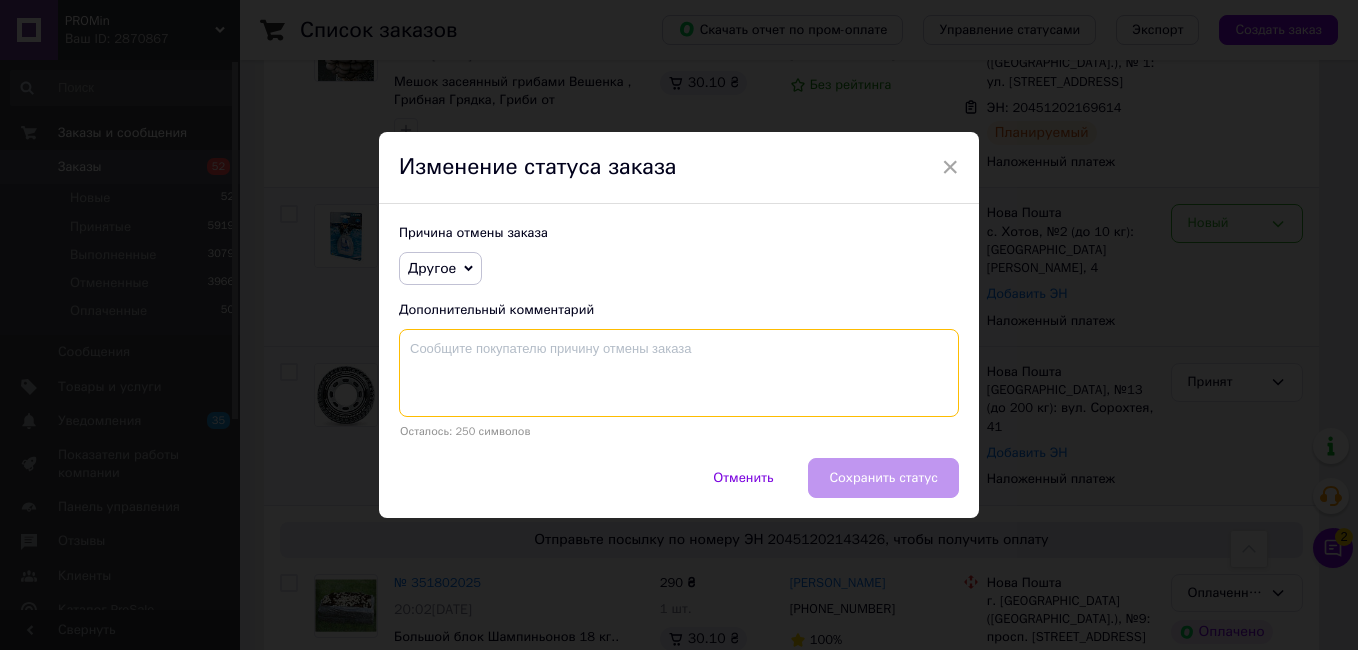 click at bounding box center [679, 373] 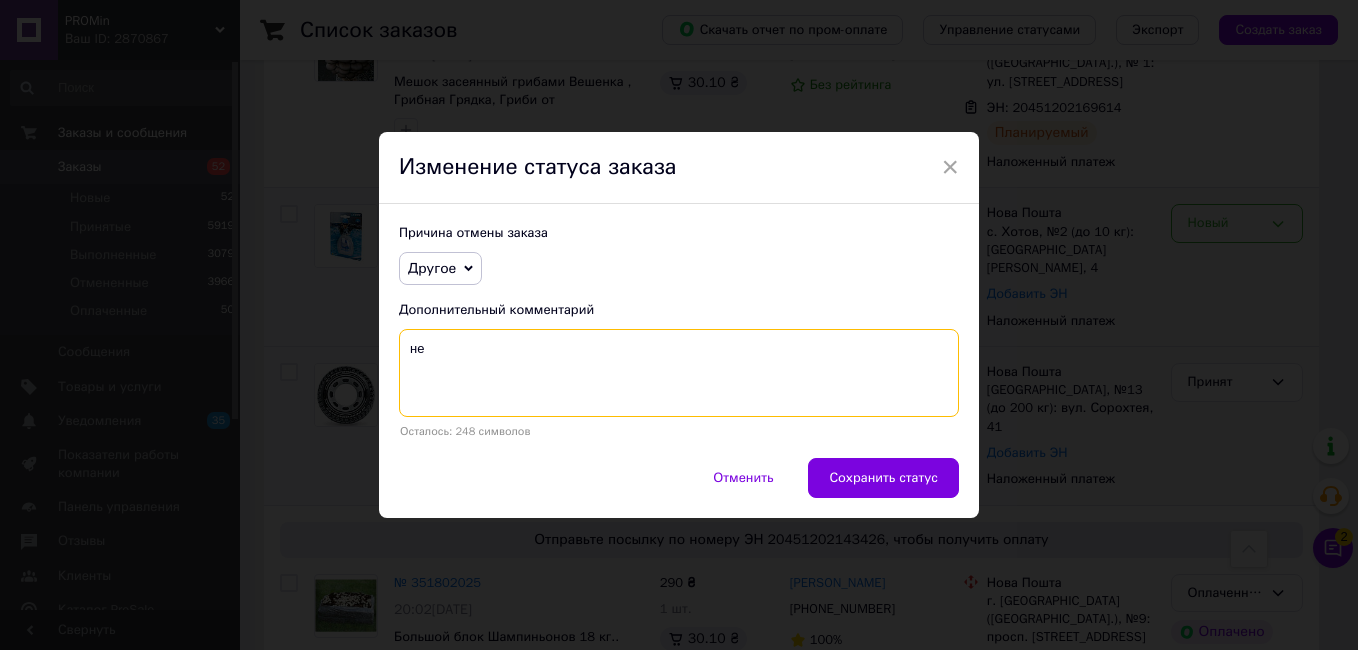 type on "н" 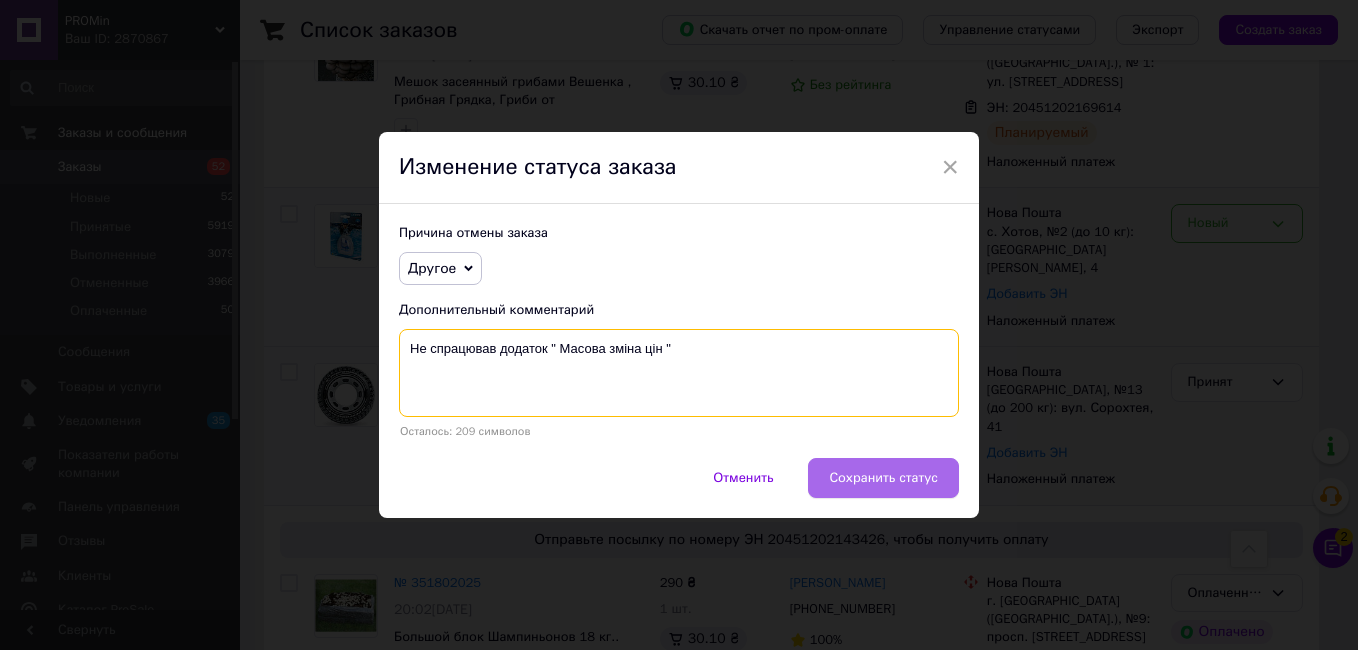 type on "Не спрацював додаток " Масова зміна цін "" 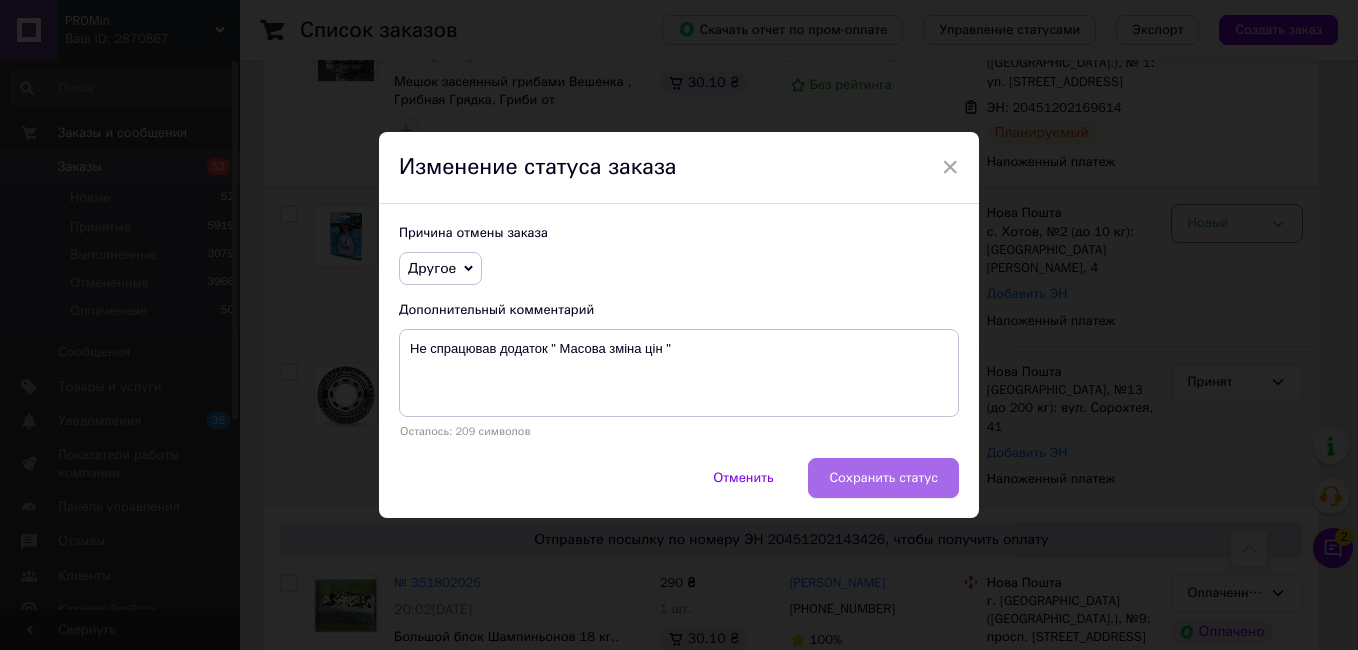 click on "Сохранить статус" at bounding box center [883, 478] 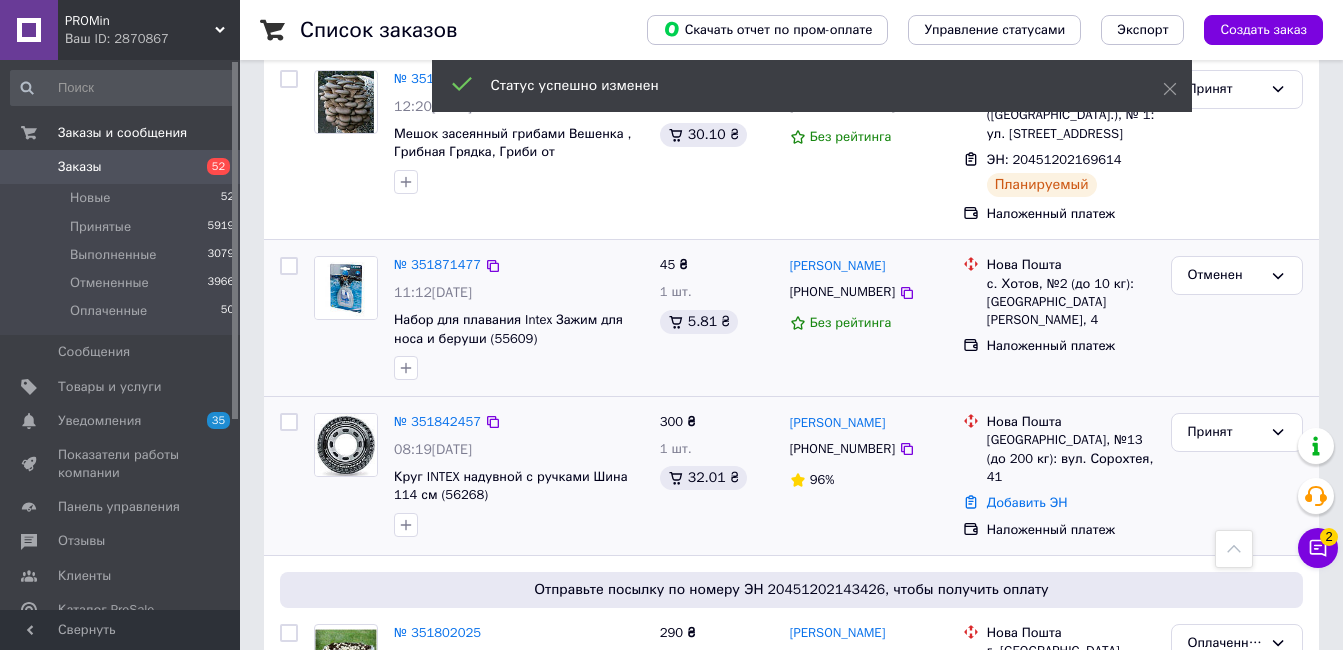 scroll, scrollTop: 1183, scrollLeft: 0, axis: vertical 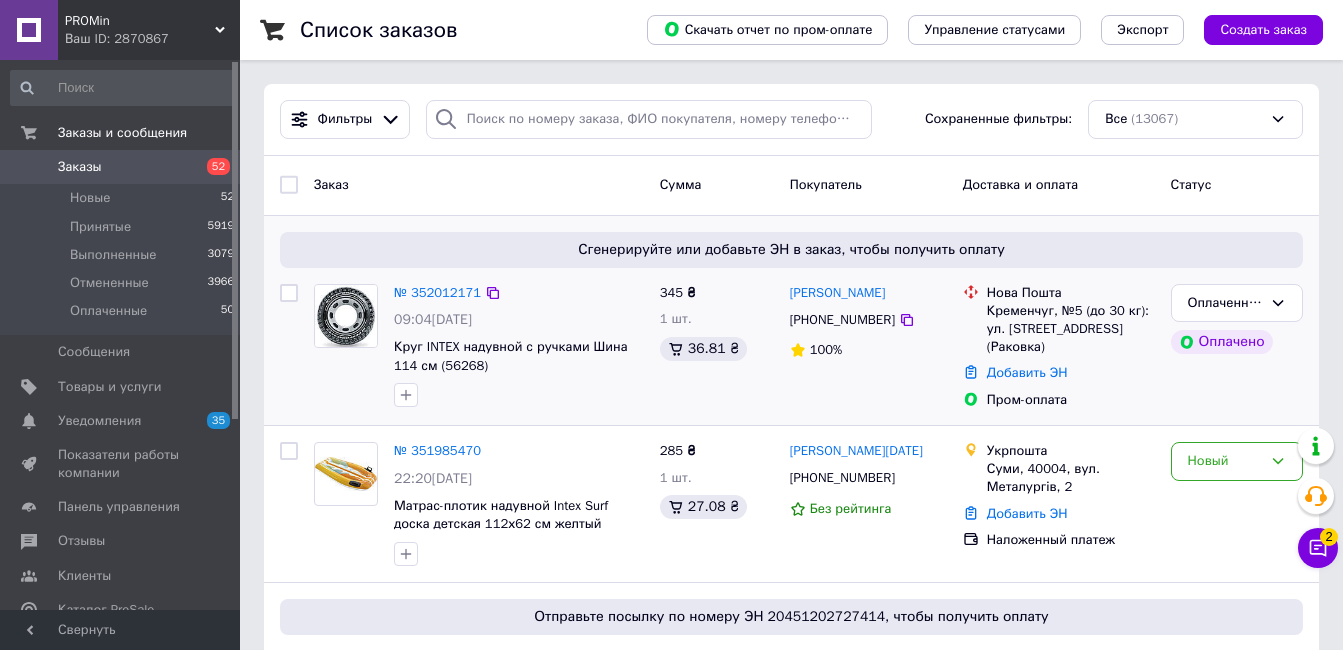 click on "Круг INTEX надувной с ручками Шина 114 см (56268)" at bounding box center (519, 356) 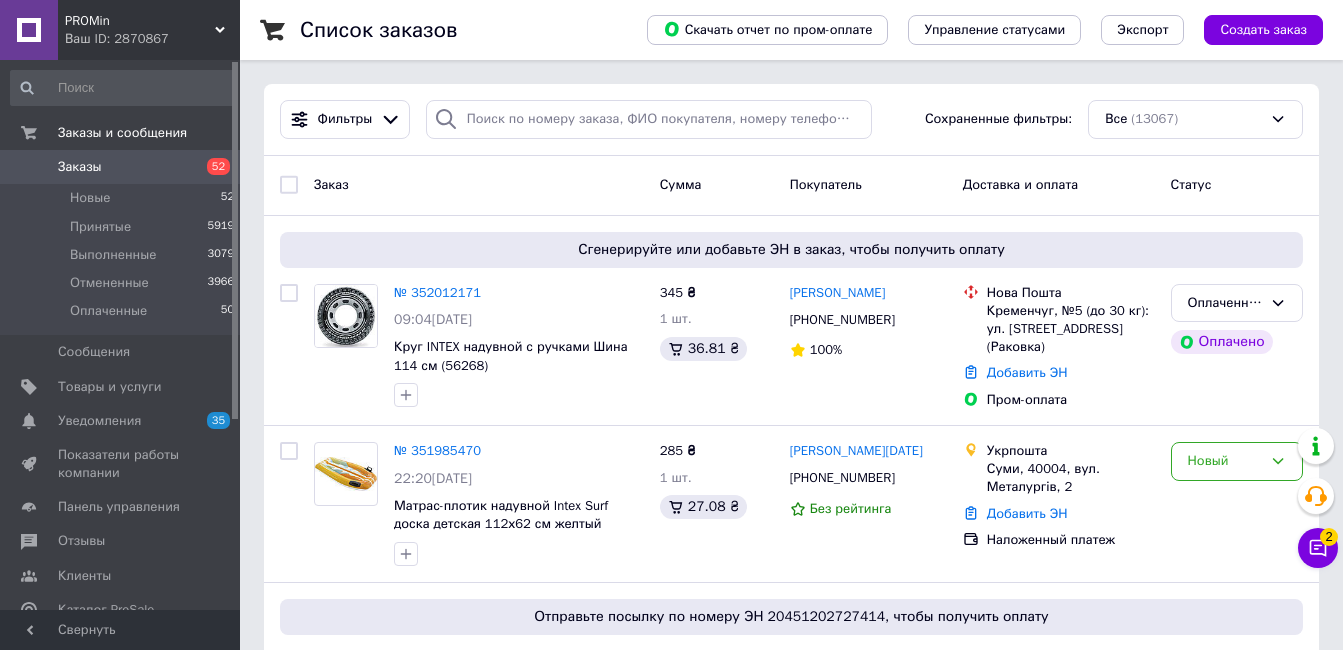 scroll, scrollTop: 220, scrollLeft: 0, axis: vertical 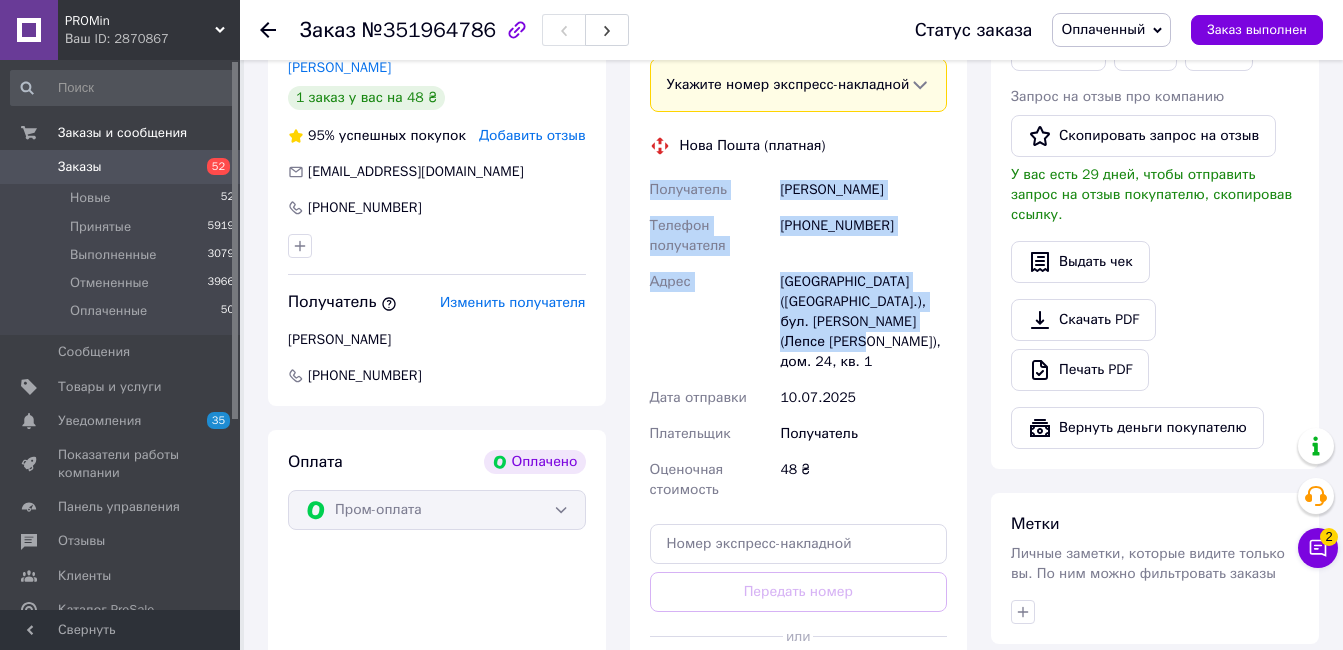drag, startPoint x: 925, startPoint y: 338, endPoint x: 641, endPoint y: 205, distance: 313.60007 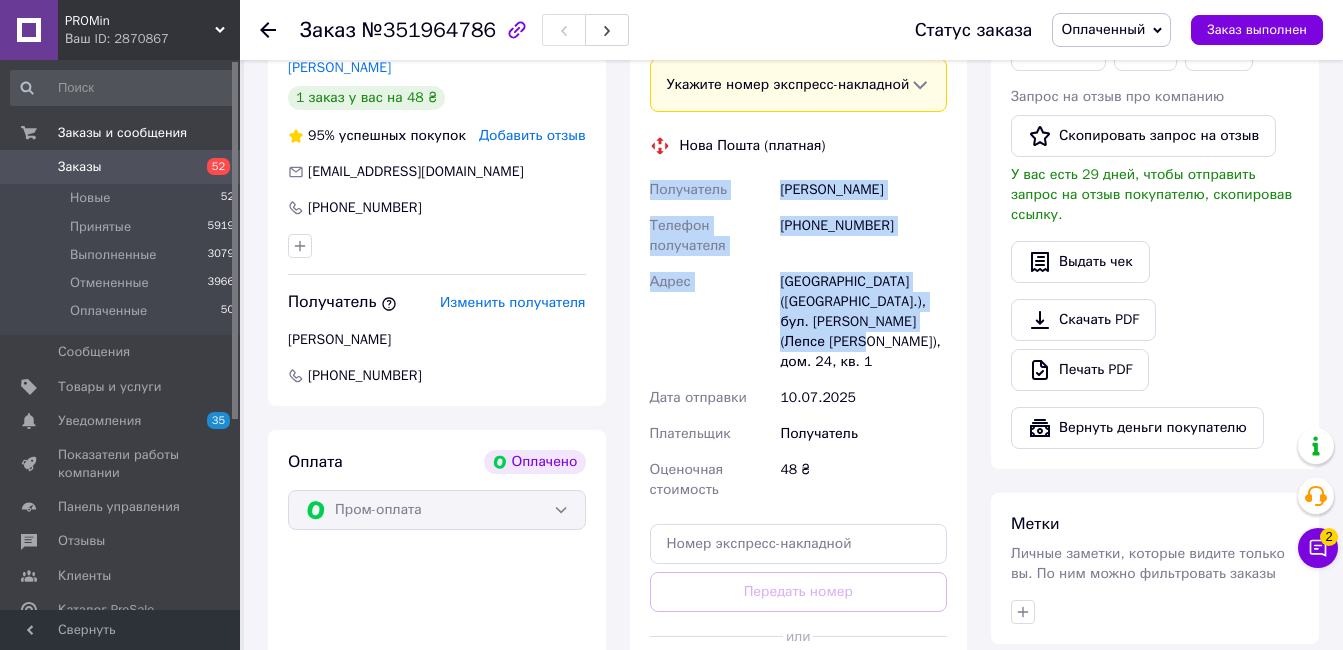 click on "Доставка Редактировать Укажите номер экспресс-накладной Обязательно введите номер экспресс-накладной,
если создавали ее не на этой странице. В случае,
если номер ЭН не будет добавлен, мы не сможем
выплатить деньги за заказ Мобильный номер покупателя (из заказа) должен
соответствовать номеру получателя по накладной Нова Пошта (платная) Получатель Вітряк Віталій Телефон получателя +380689668237 Адрес Киев (Киевская обл.), бул. Вацлава Гавели (Лепсе Івана), дом. 24, кв. 1 Дата отправки 10.07.2025 Плательщик Получатель Оценочная стоимость 48 ₴ Передать номер или Вітряк 24 1" at bounding box center [799, 360] 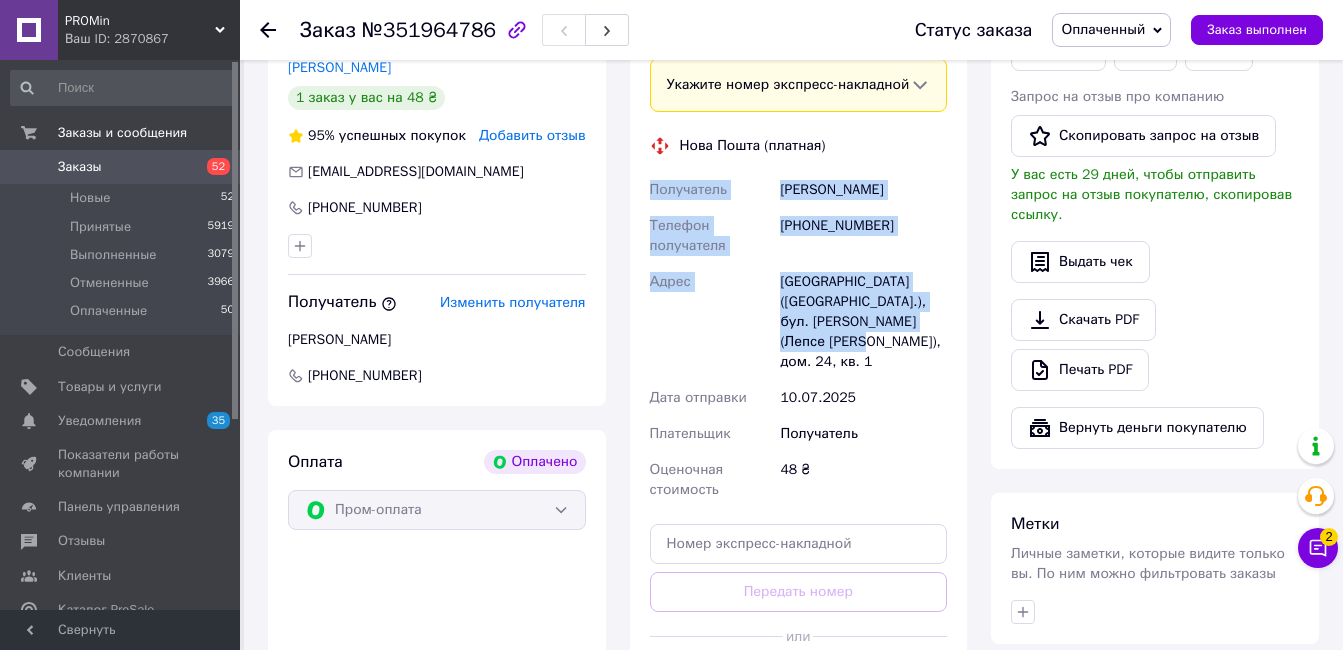 copy on "Получатель Вітряк Віталій Телефон получателя +380689668237 Адрес Киев (Киевская обл.), бул. Вацлава Гавели (Лепсе Івана), дом. 24, кв. 1" 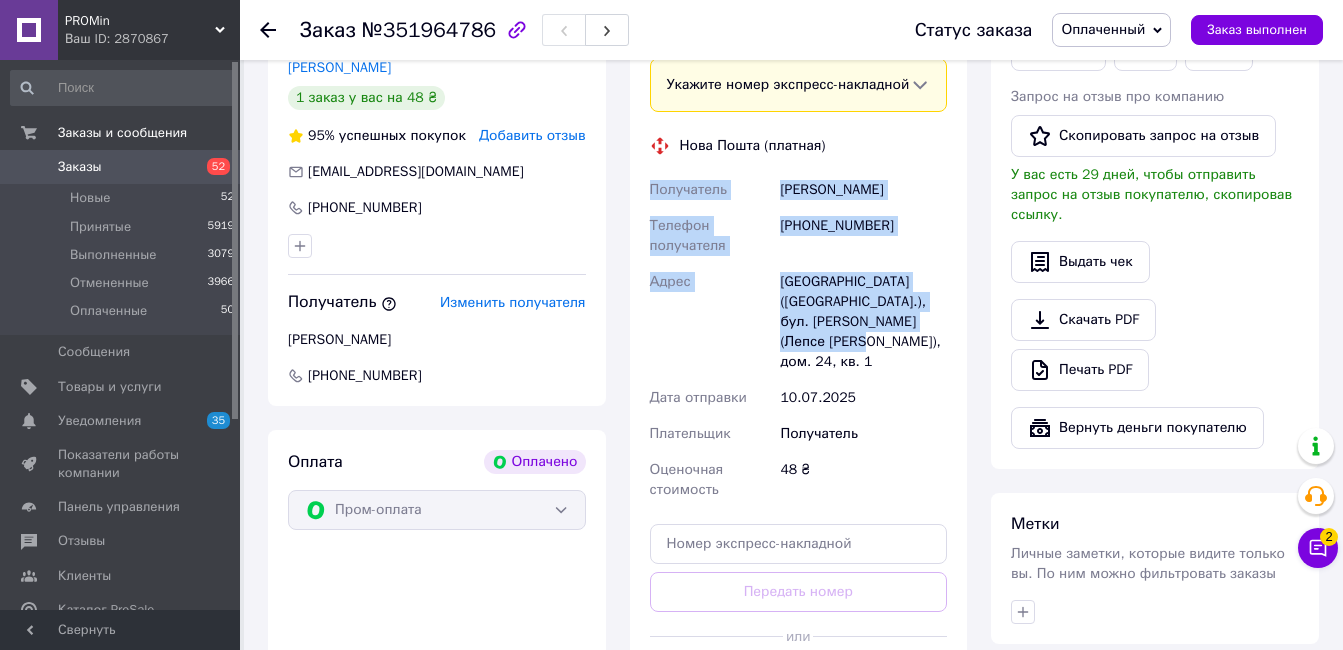 click on "Доставка Редактировать Укажите номер экспресс-накладной Обязательно введите номер экспресс-накладной,
если создавали ее не на этой странице. В случае,
если номер ЭН не будет добавлен, мы не сможем
выплатить деньги за заказ Мобильный номер покупателя (из заказа) должен
соответствовать номеру получателя по накладной Нова Пошта (платная) Получатель Вітряк Віталій Телефон получателя +380689668237 Адрес Киев (Киевская обл.), бул. Вацлава Гавели (Лепсе Івана), дом. 24, кв. 1 Дата отправки 10.07.2025 Плательщик Получатель Оценочная стоимость 48 ₴ Передать номер или Вітряк 24 1" at bounding box center [799, 360] 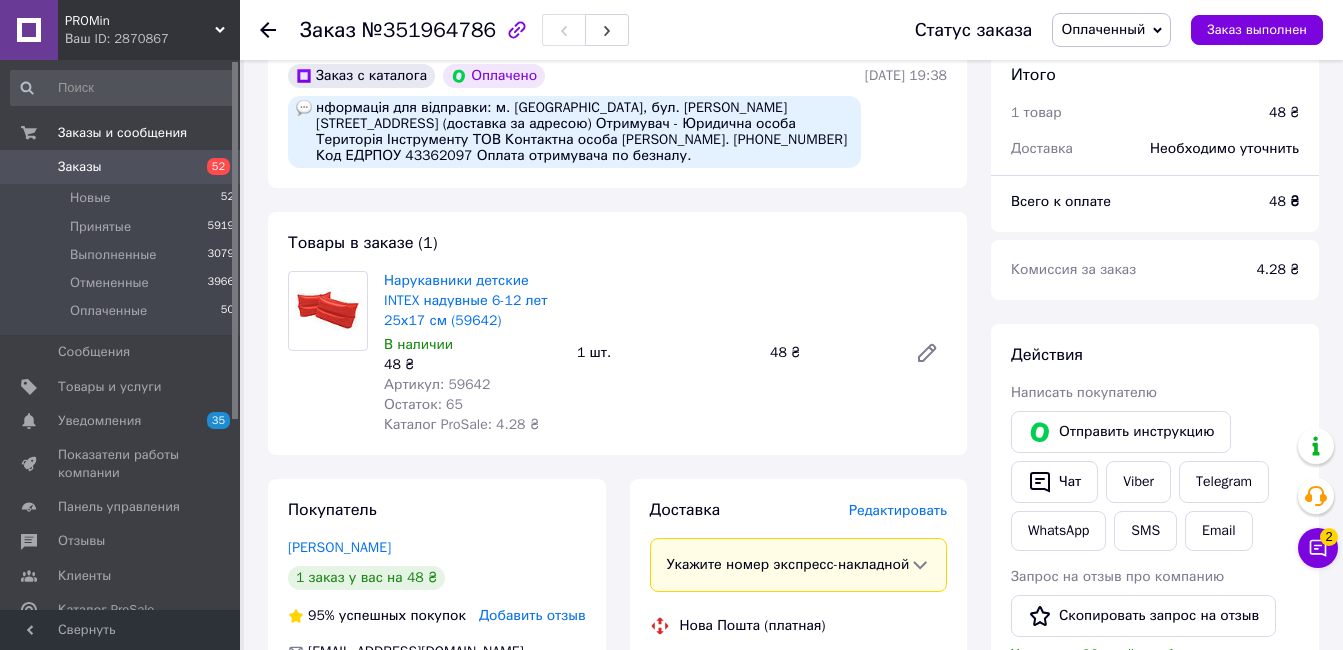scroll, scrollTop: 631, scrollLeft: 0, axis: vertical 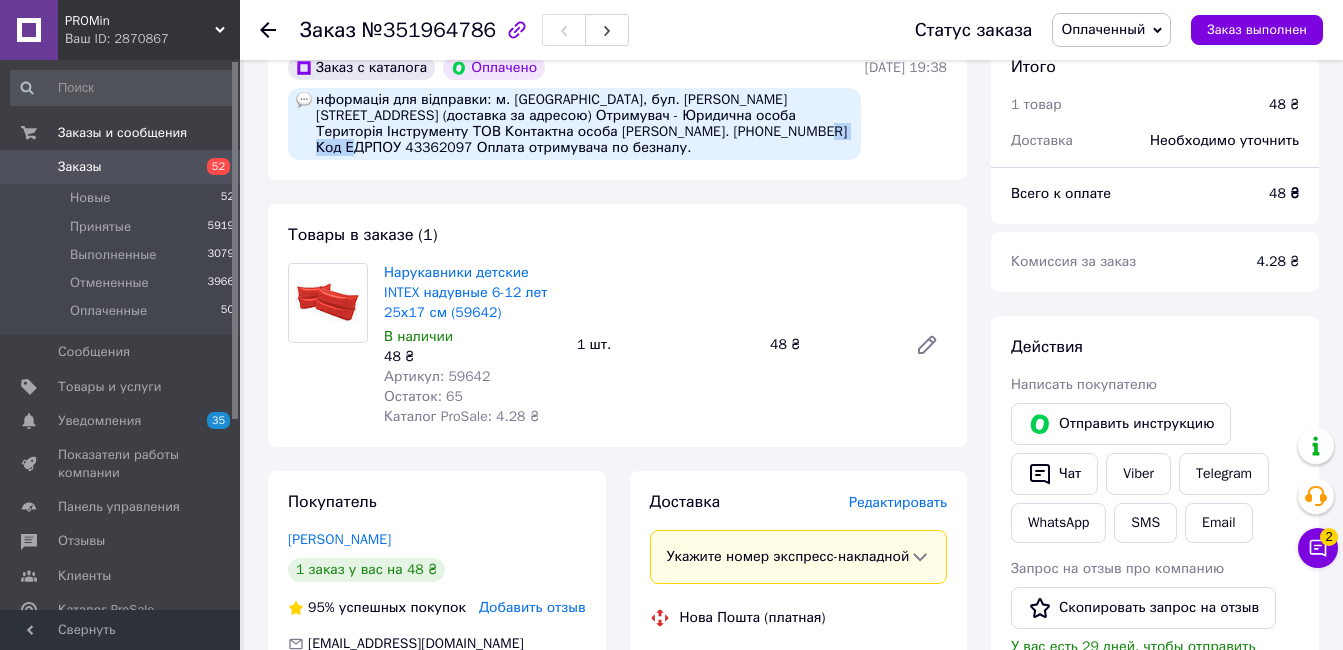 drag, startPoint x: 769, startPoint y: 132, endPoint x: 709, endPoint y: 140, distance: 60.530983 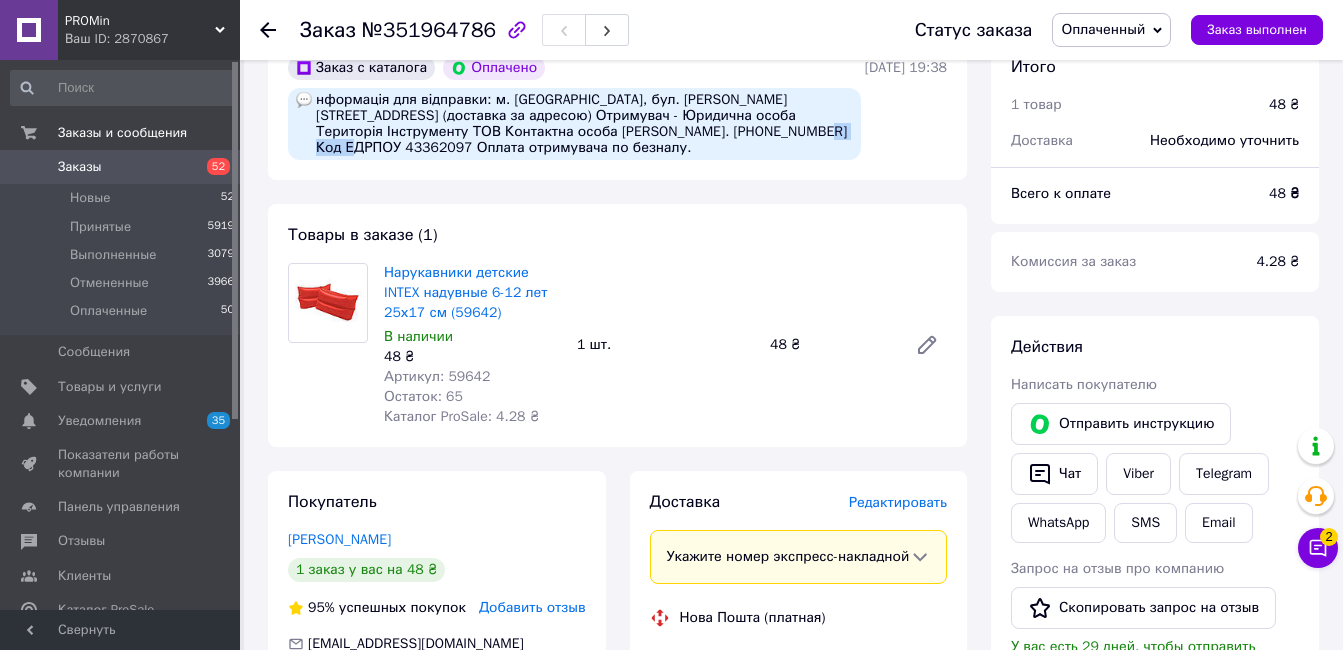 click on "нформація для відправки: м. Київ, бул. Вацлава Гавела, 24 (доставка за адресою) Отримувач - Юридична особа Територія Інструменту ТОВ Контактна особа Вітряк Віталій Павлович Тел. 0689668237 Код ЕДРПОУ 43362097 Оплата отримувача по безналу." at bounding box center (574, 124) 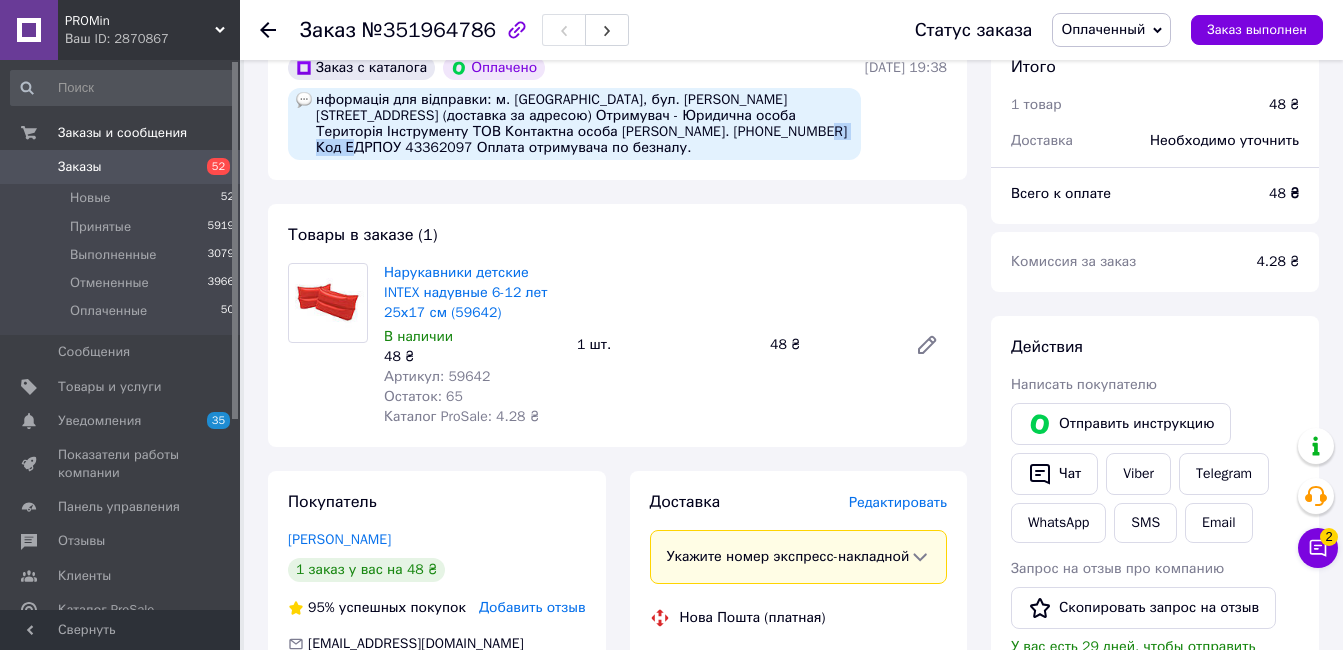 copy on "43362097" 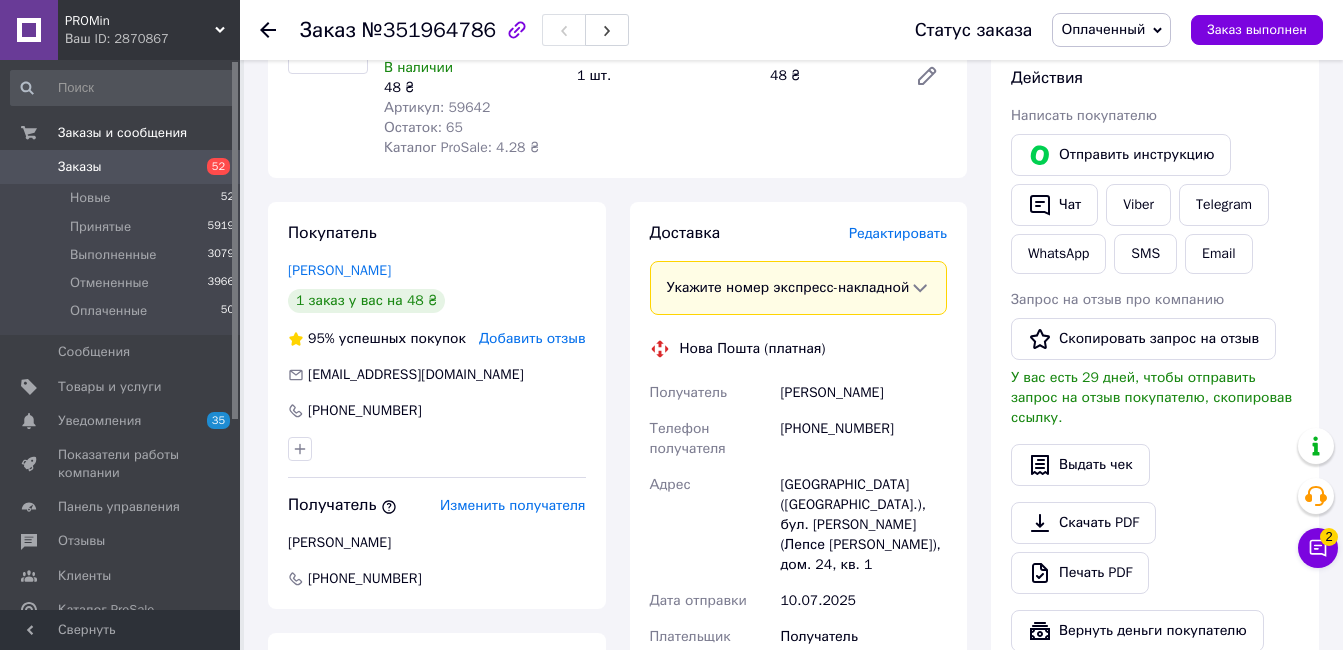 scroll, scrollTop: 923, scrollLeft: 0, axis: vertical 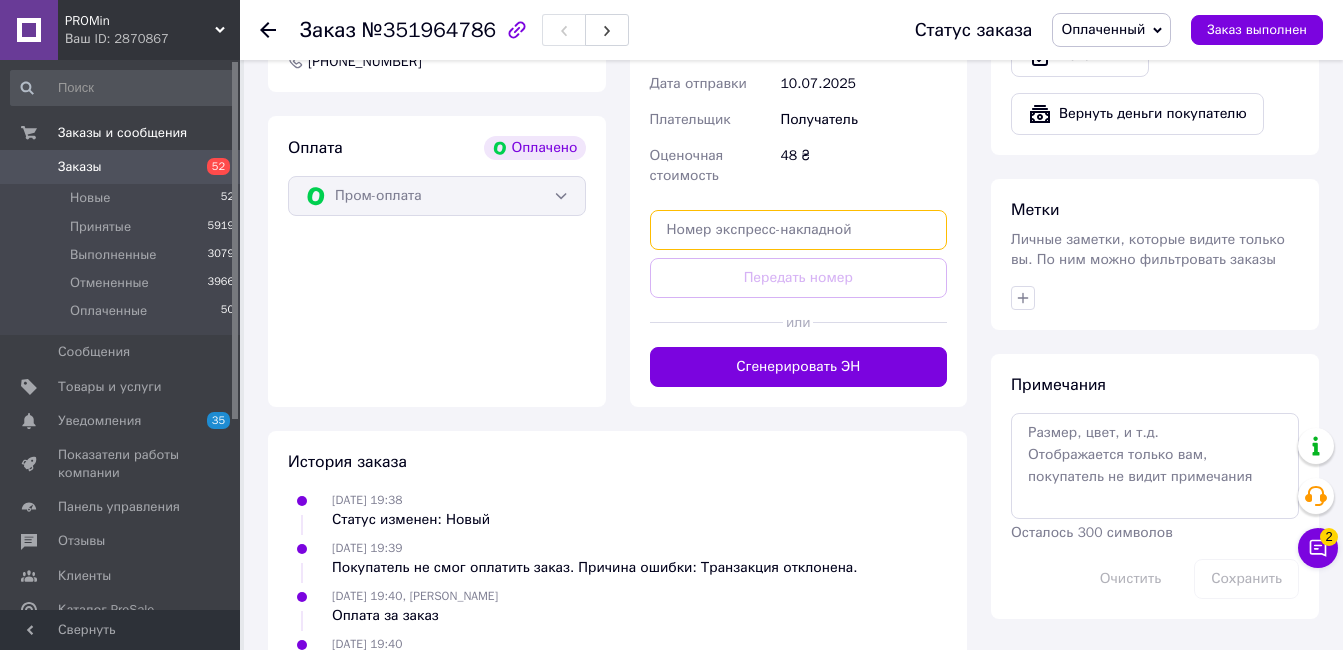 click at bounding box center [799, 230] 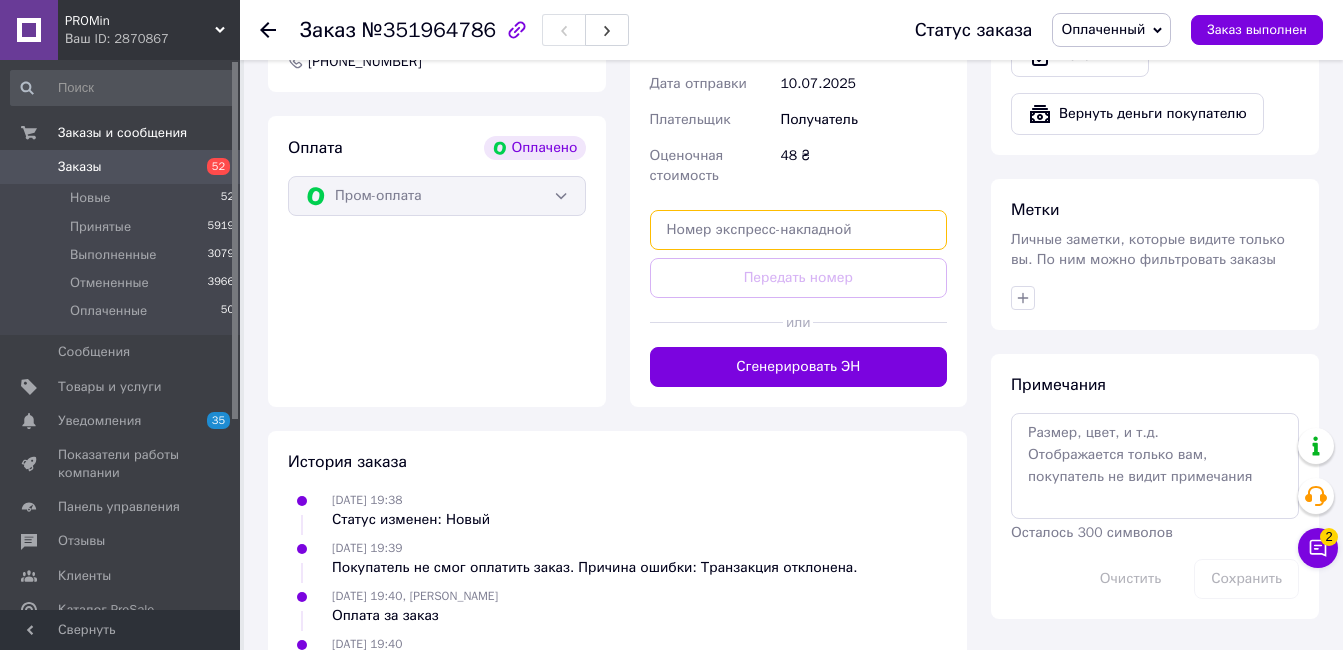 paste on "20451202727414" 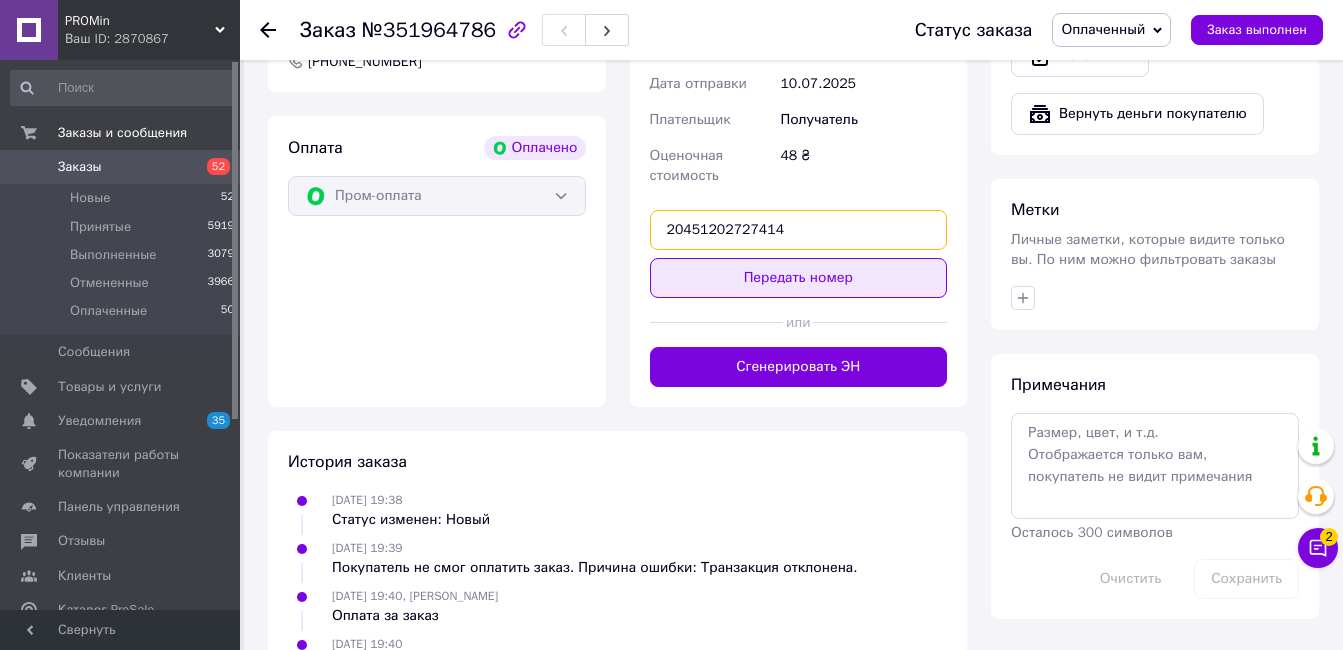 type on "20451202727414" 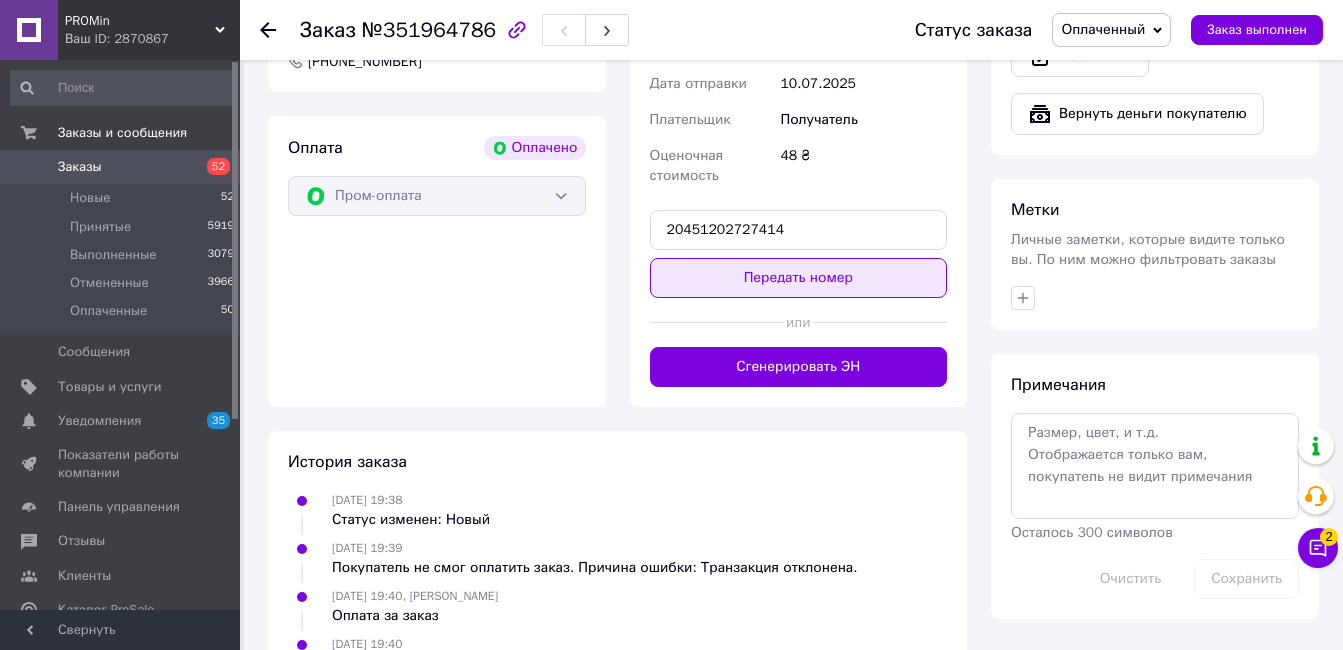 click on "Передать номер" at bounding box center (799, 278) 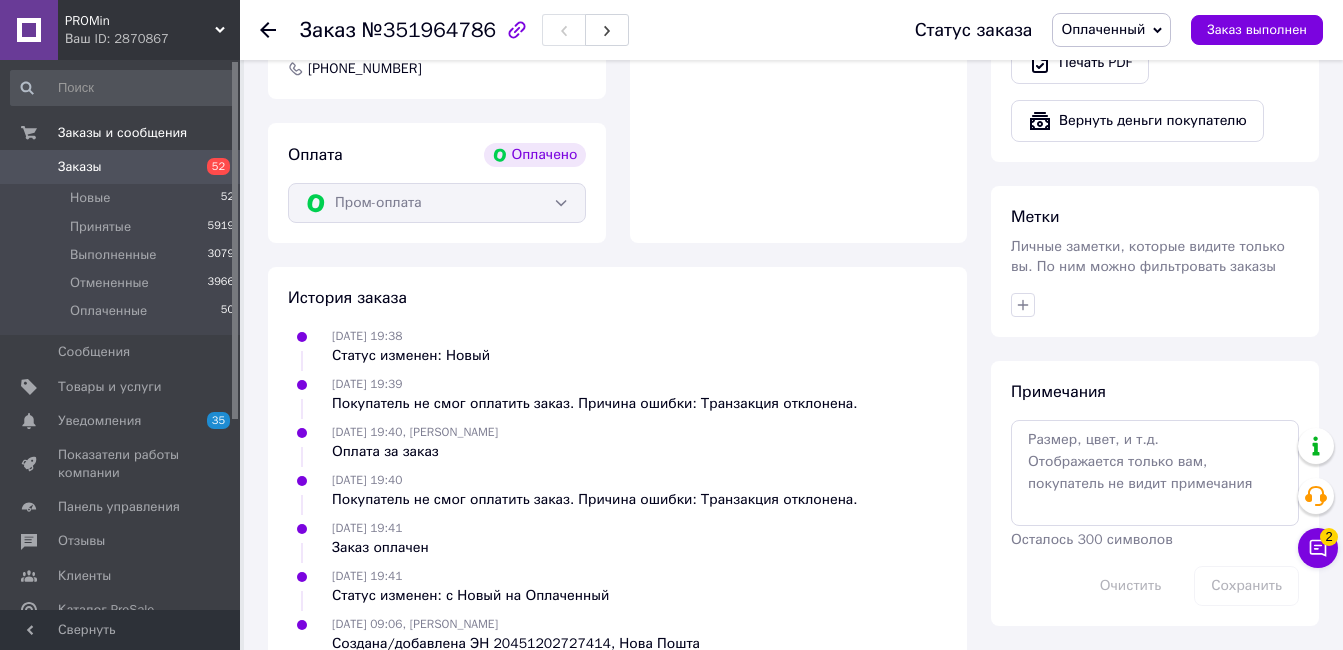 scroll, scrollTop: 1436, scrollLeft: 0, axis: vertical 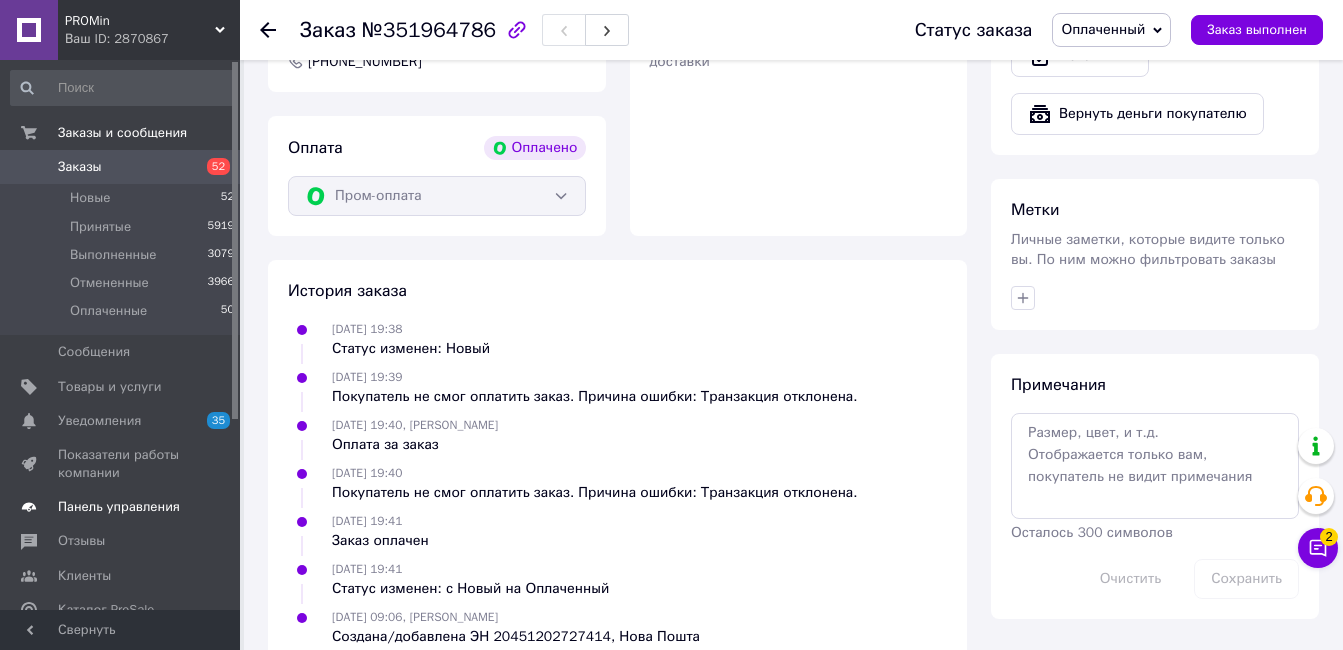 click on "Панель управления" at bounding box center [119, 507] 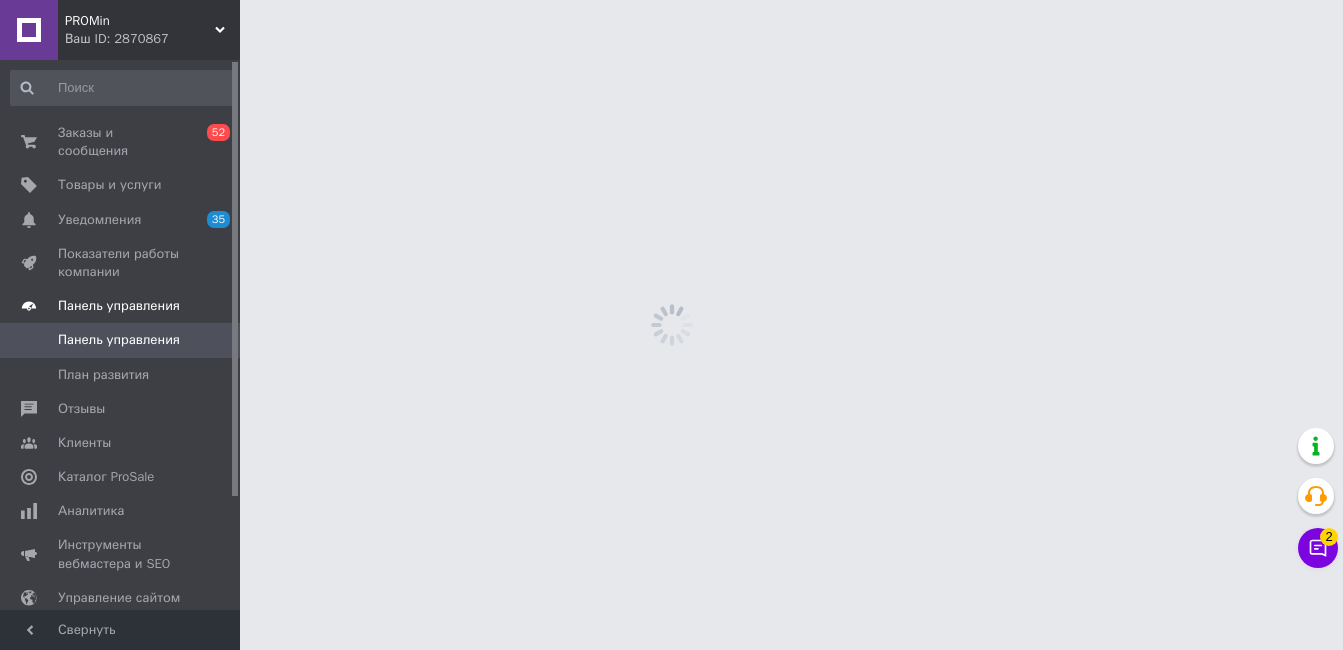 scroll, scrollTop: 0, scrollLeft: 0, axis: both 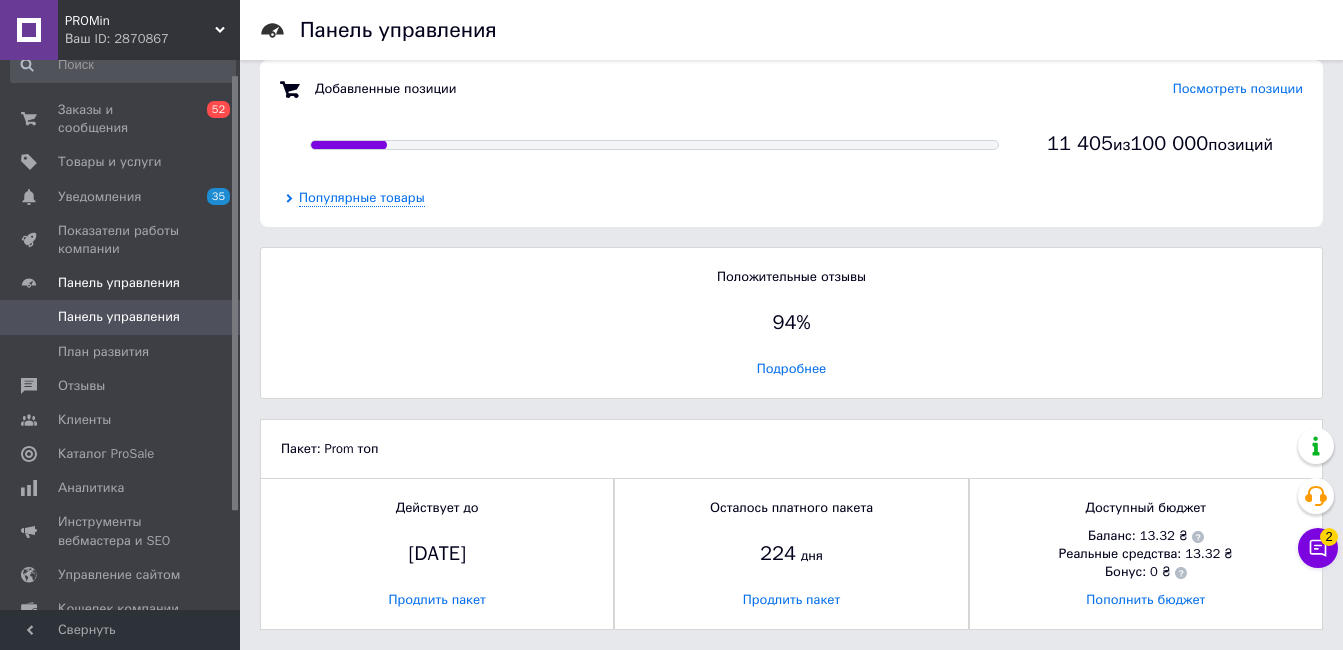 drag, startPoint x: 235, startPoint y: 318, endPoint x: 232, endPoint y: 338, distance: 20.22375 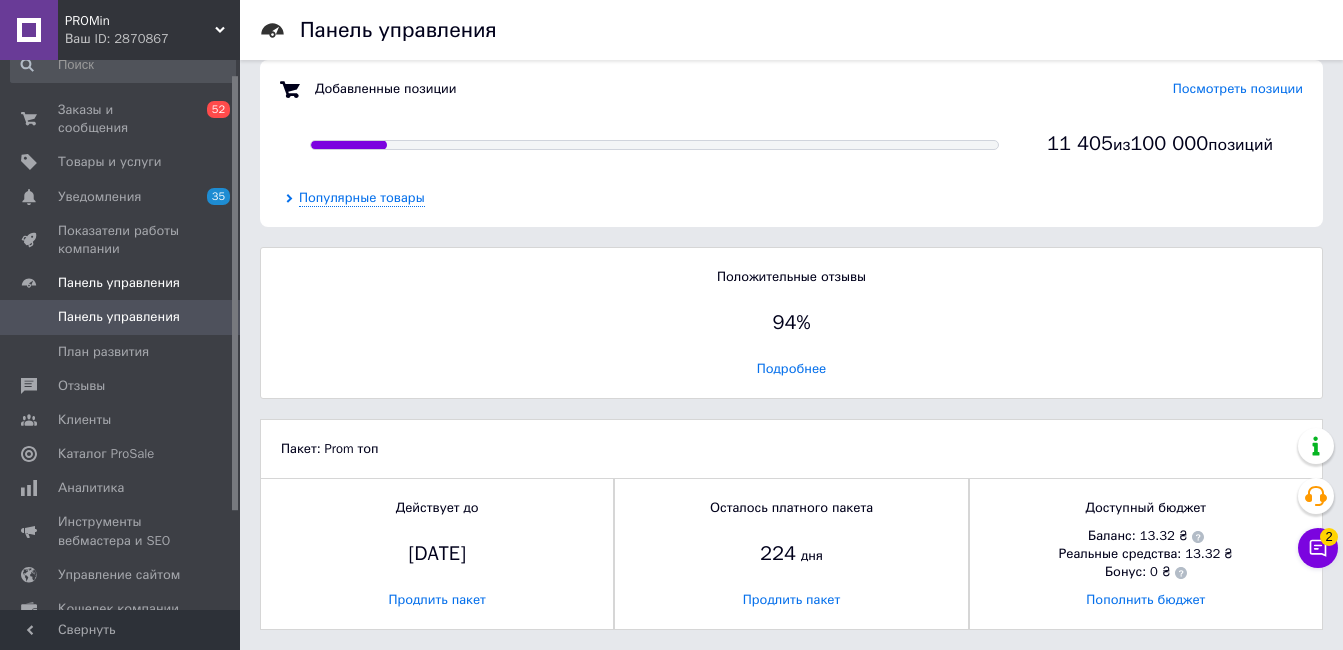 click at bounding box center [235, 293] 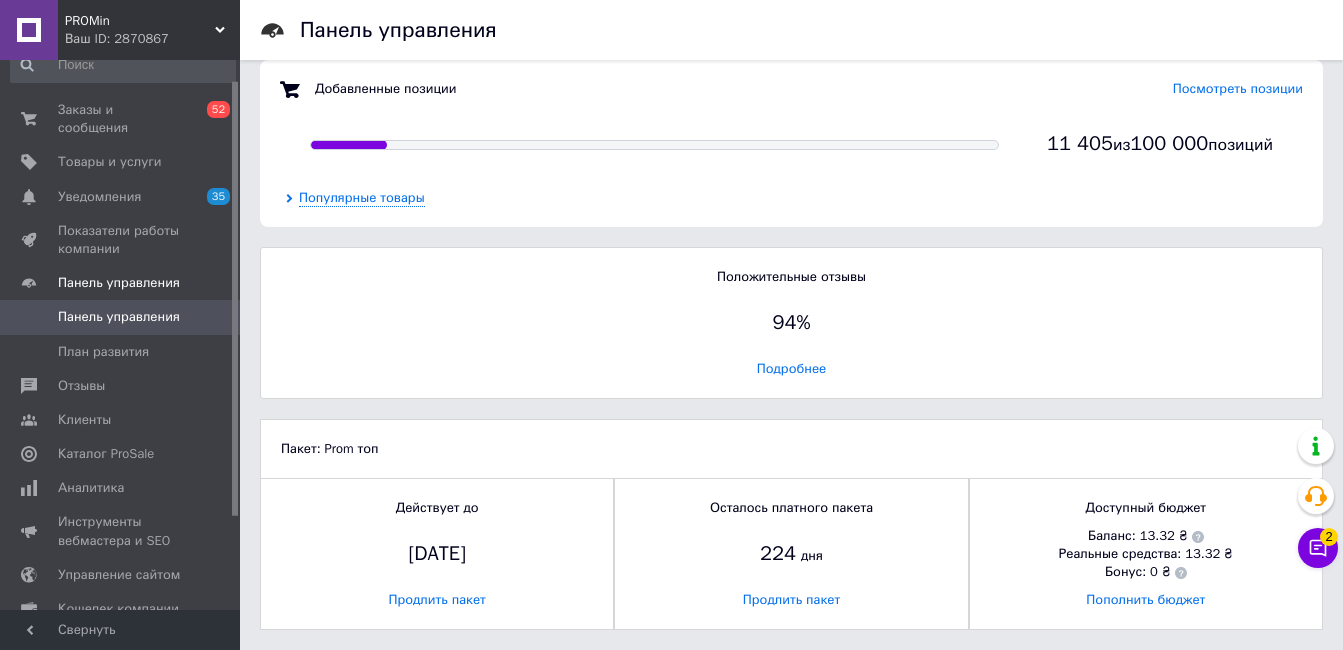 scroll, scrollTop: 25, scrollLeft: 0, axis: vertical 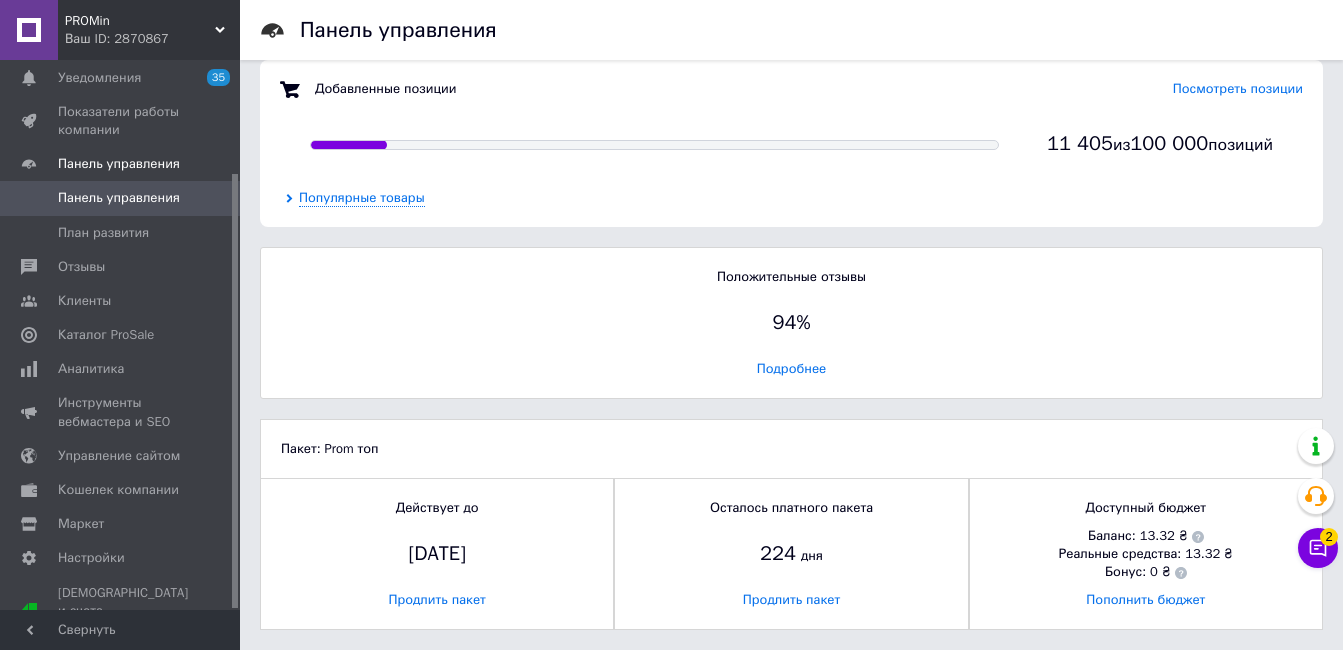 drag, startPoint x: 233, startPoint y: 348, endPoint x: 279, endPoint y: 459, distance: 120.15407 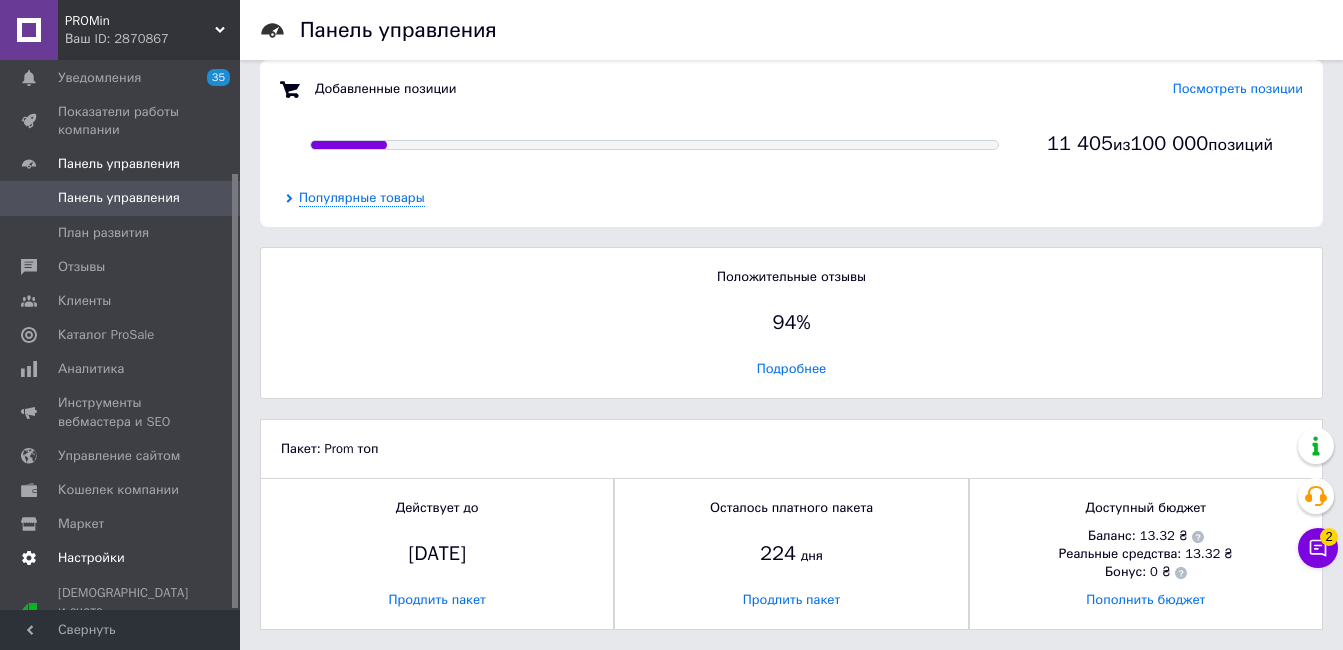click on "Настройки" at bounding box center [91, 558] 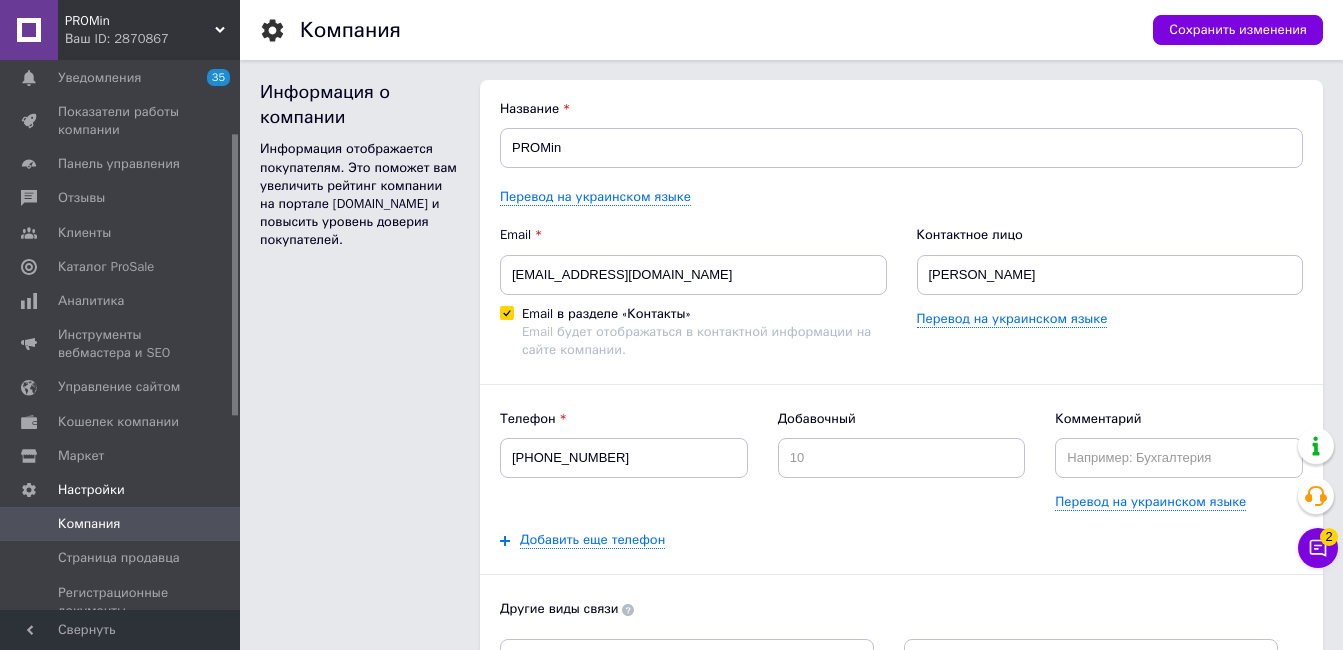 scroll, scrollTop: 0, scrollLeft: 0, axis: both 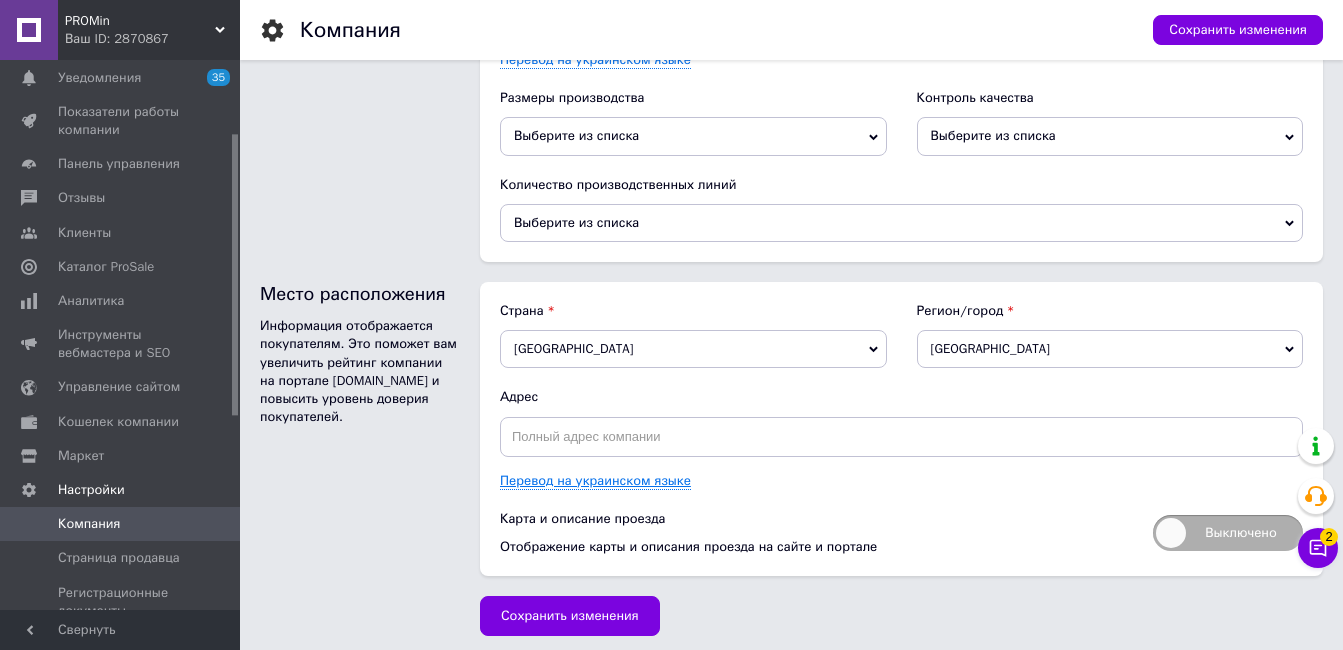 click on "Перевод на украинском языке" at bounding box center (595, 481) 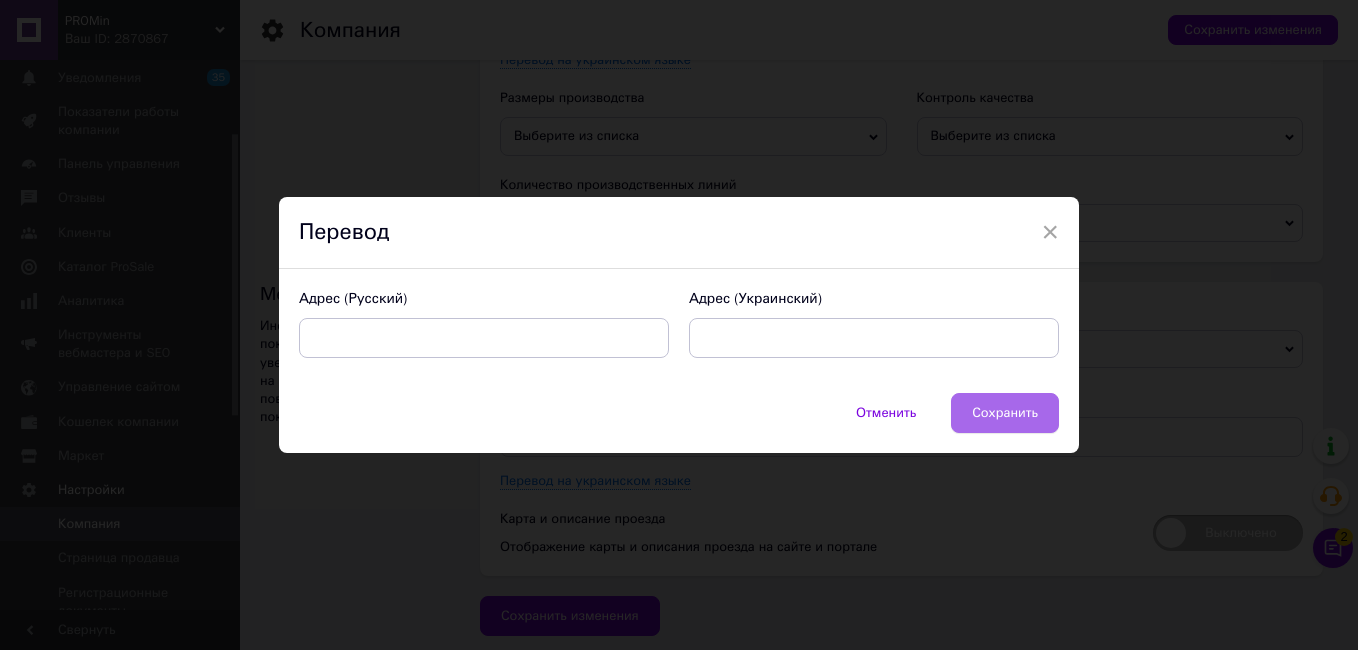 click on "Сохранить" at bounding box center [1005, 413] 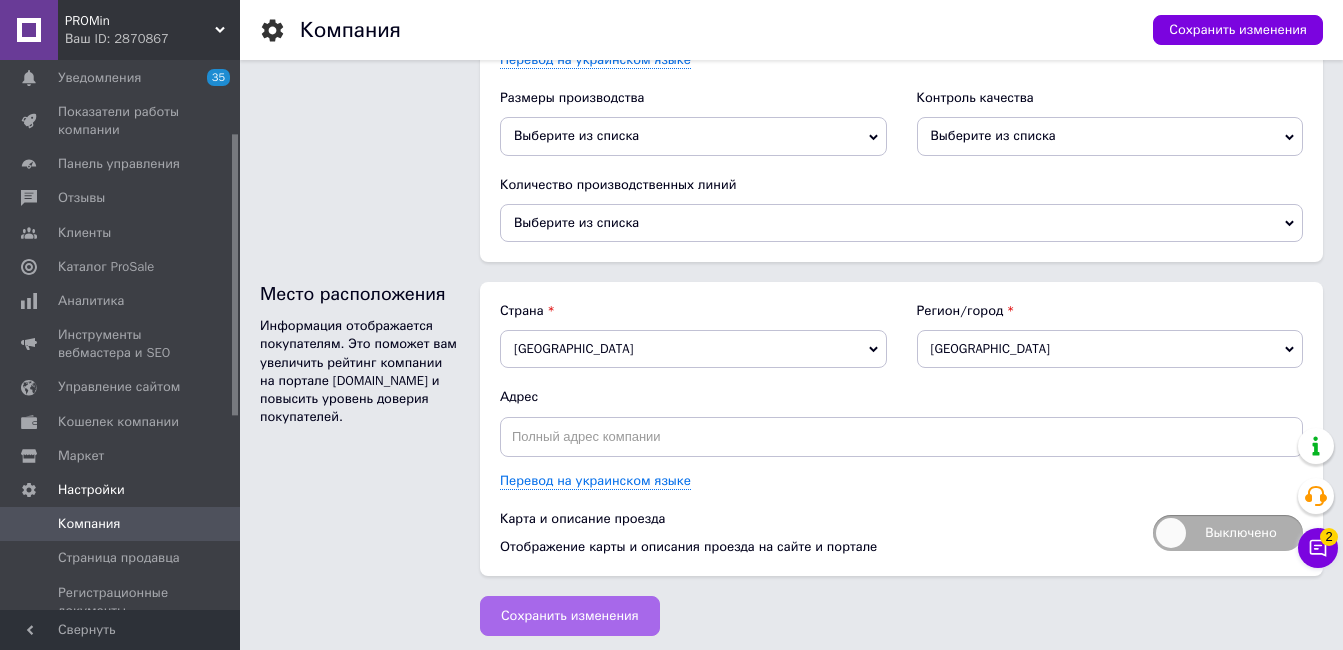 click on "Сохранить изменения" at bounding box center [570, 616] 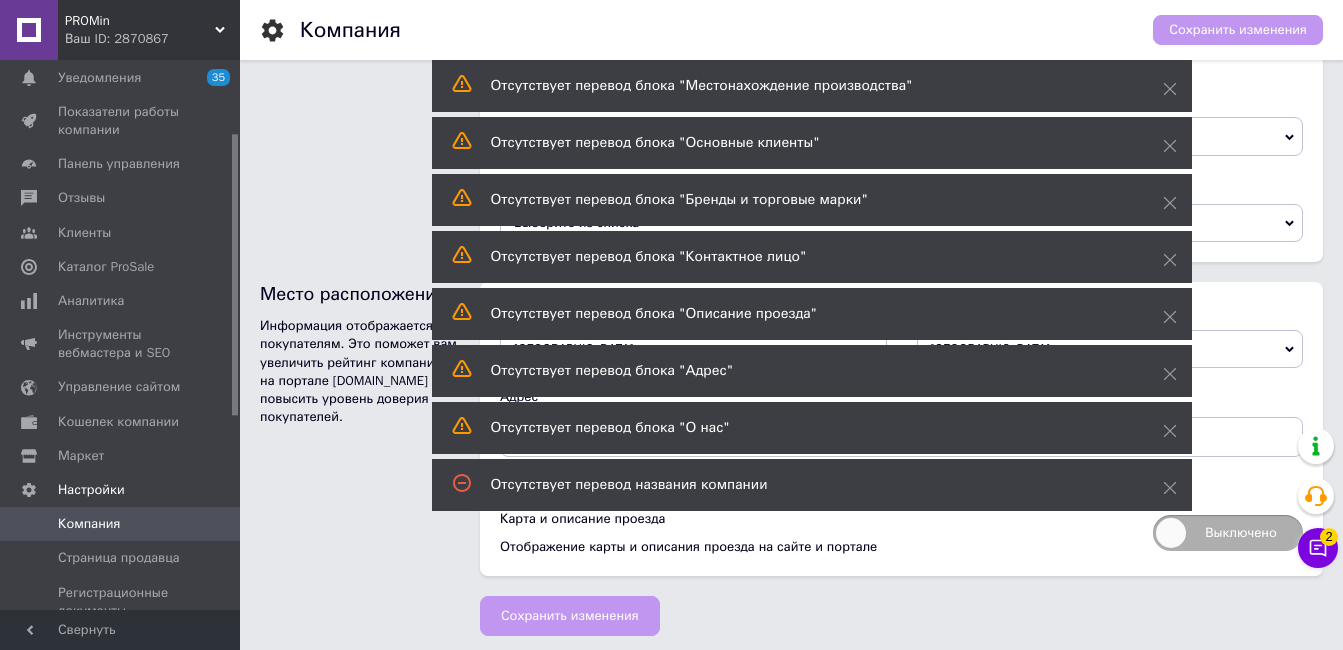 click on "Место расположения Информация отображается покупателям. Это поможет вам увеличить
рейтинг компании на портале Prom.ua и повысить уровень доверия покупателей." at bounding box center [360, 429] 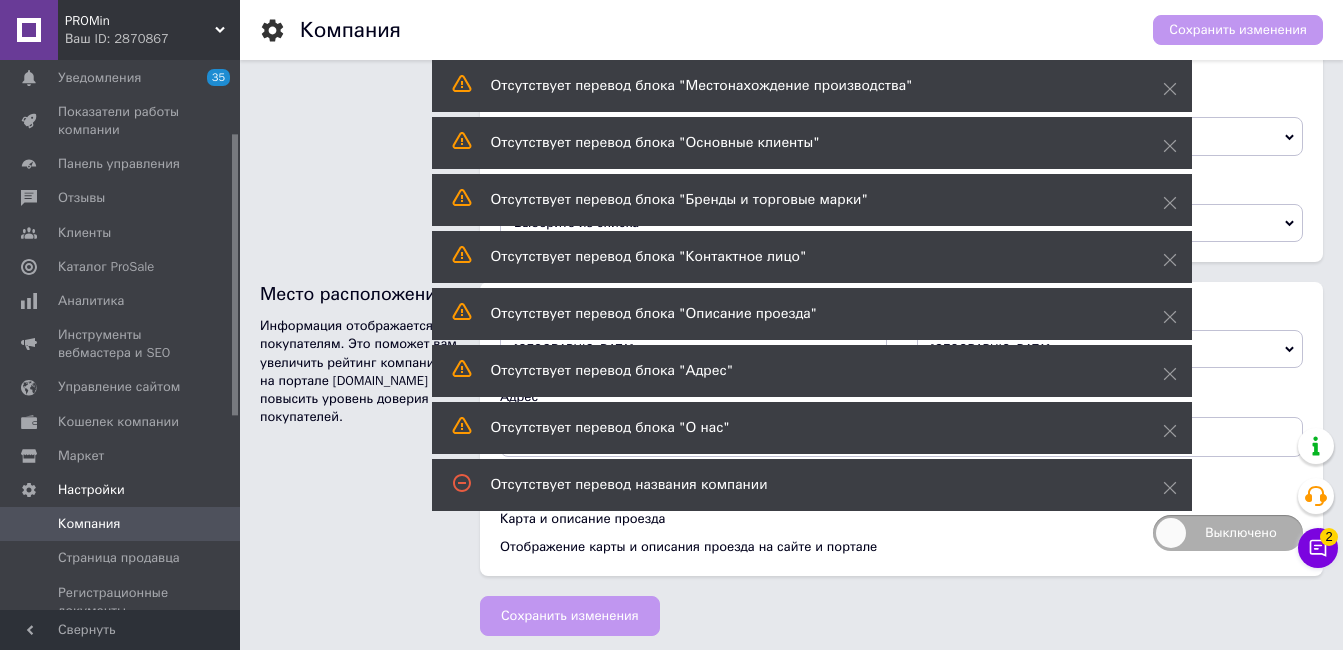 click on "Сохранить изменения" at bounding box center [891, 611] 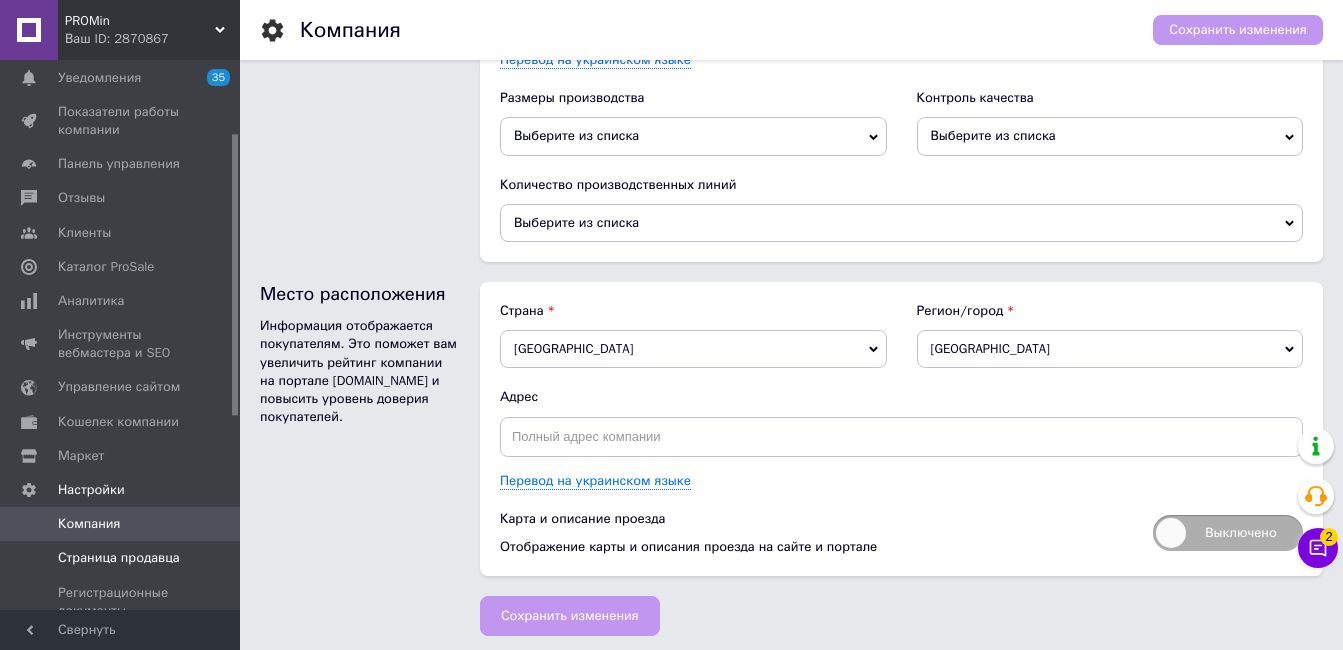 click on "Страница продавца" at bounding box center [119, 558] 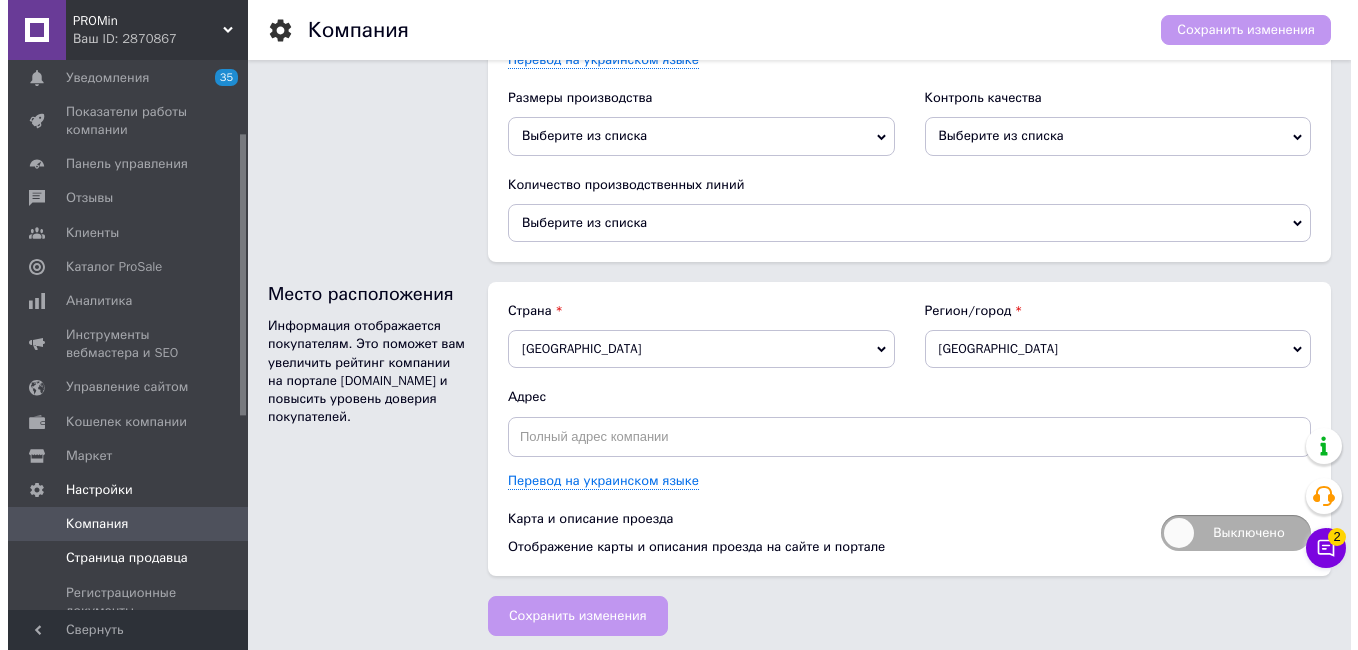 scroll, scrollTop: 0, scrollLeft: 0, axis: both 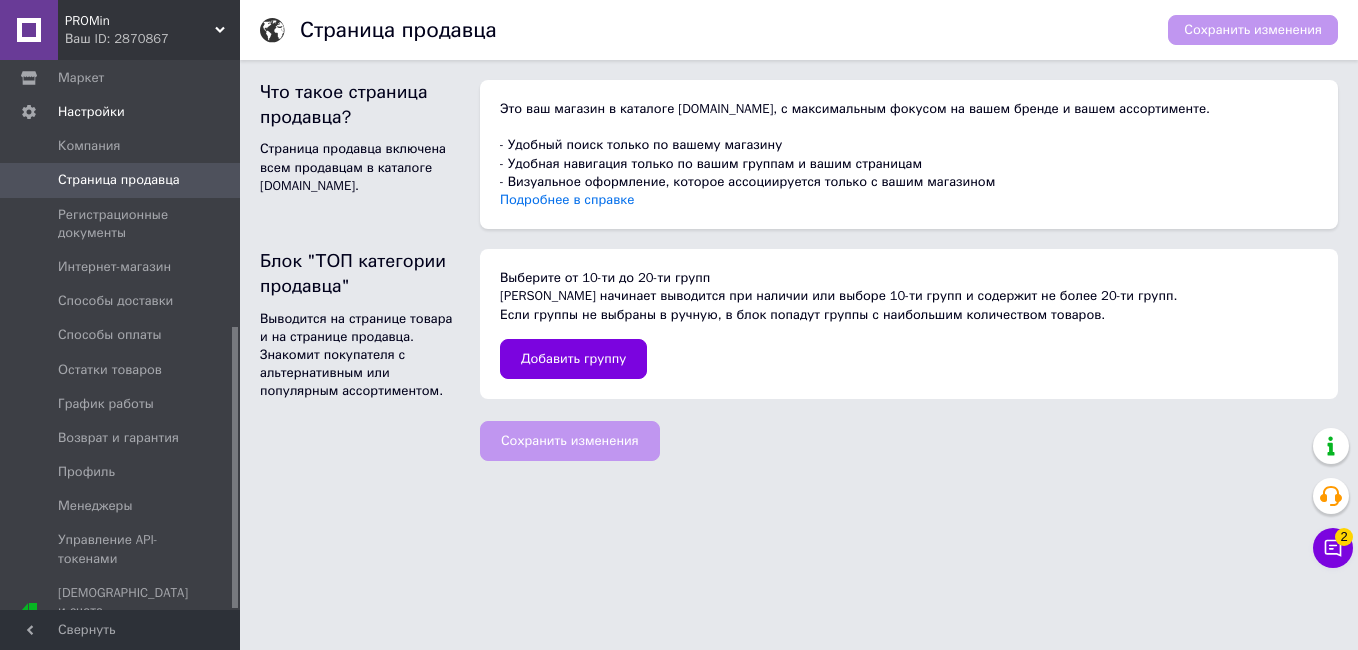 drag, startPoint x: 235, startPoint y: 399, endPoint x: 315, endPoint y: 596, distance: 212.62408 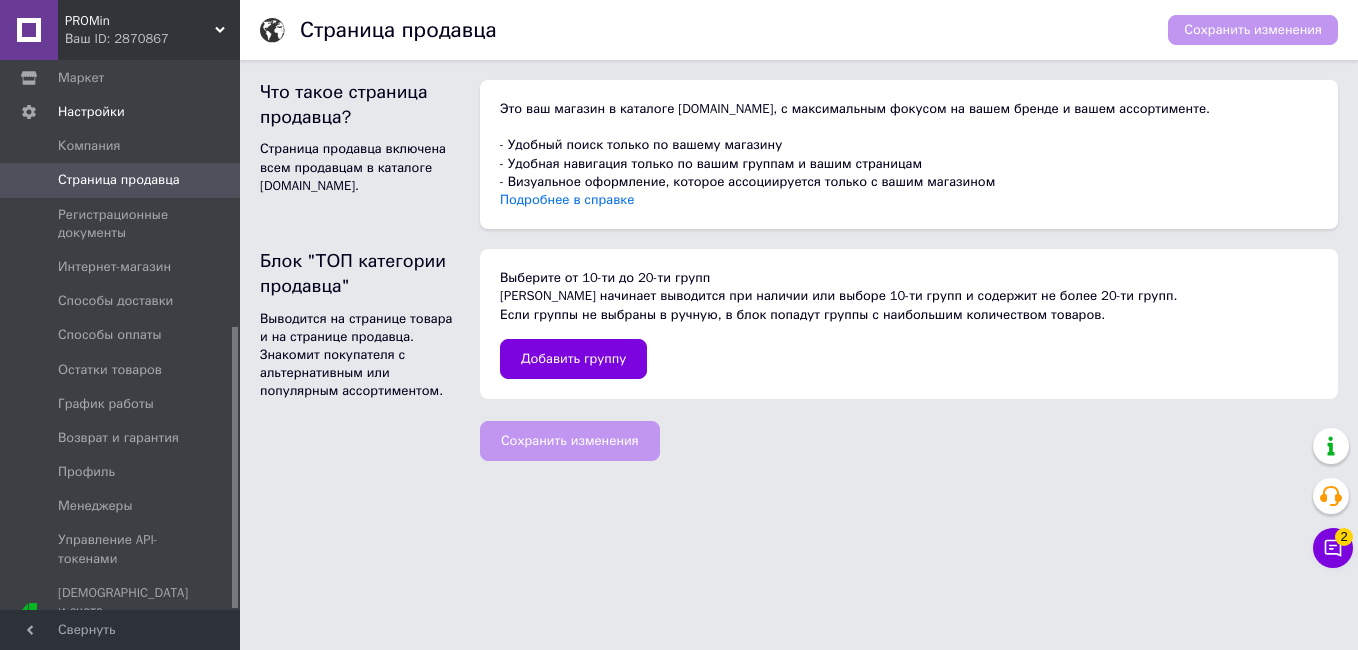 click on "PROMin Ваш ID: 2870867 Сайт PROMin Кабинет покупателя Проверить состояние системы Страница на портале Справка Выйти Заказы и сообщения 0 52 Товары и услуги Уведомления 35 0 Показатели работы компании Панель управления Отзывы Клиенты Каталог ProSale Аналитика Инструменты вебмастера и SEO Управление сайтом Кошелек компании Маркет Настройки Компания Страница продавца Регистрационные документы Интернет-магазин Способы доставки Способы оплаты Остатки товаров График работы Возврат и гарантия Профиль Менеджеры Prom топ 2 2" at bounding box center (679, 240) 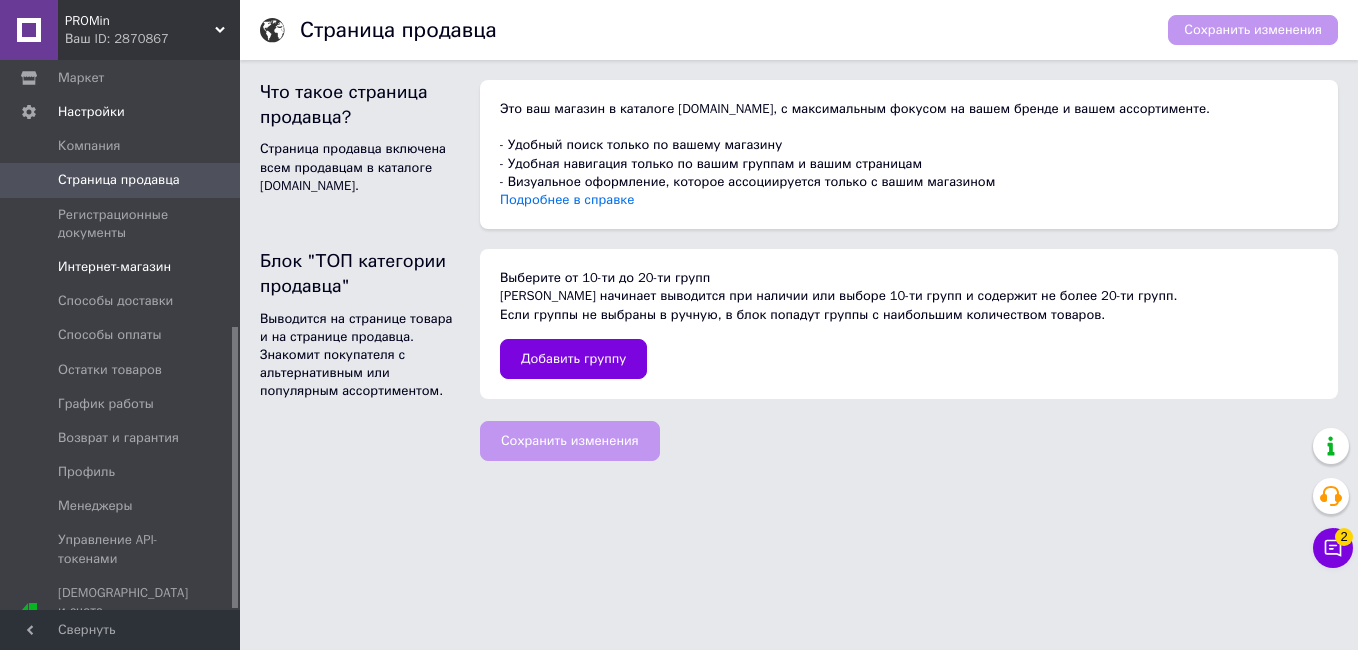 click on "Интернет-магазин" at bounding box center (114, 267) 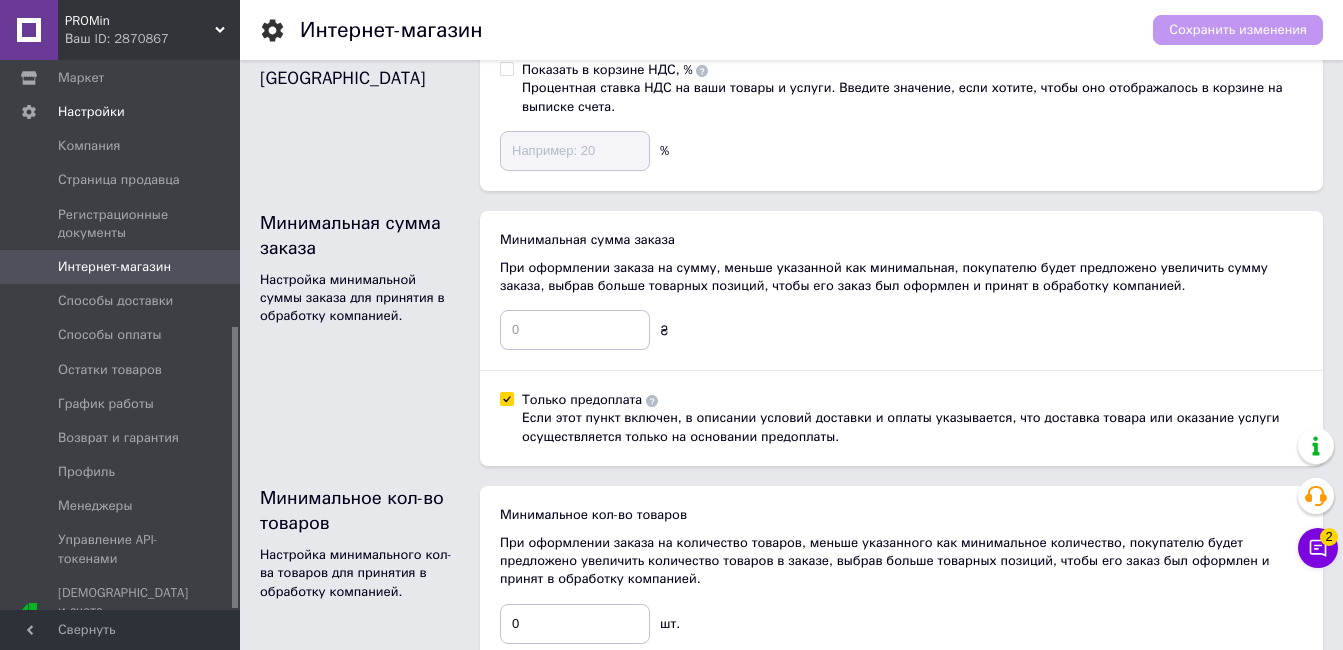 scroll, scrollTop: 272, scrollLeft: 0, axis: vertical 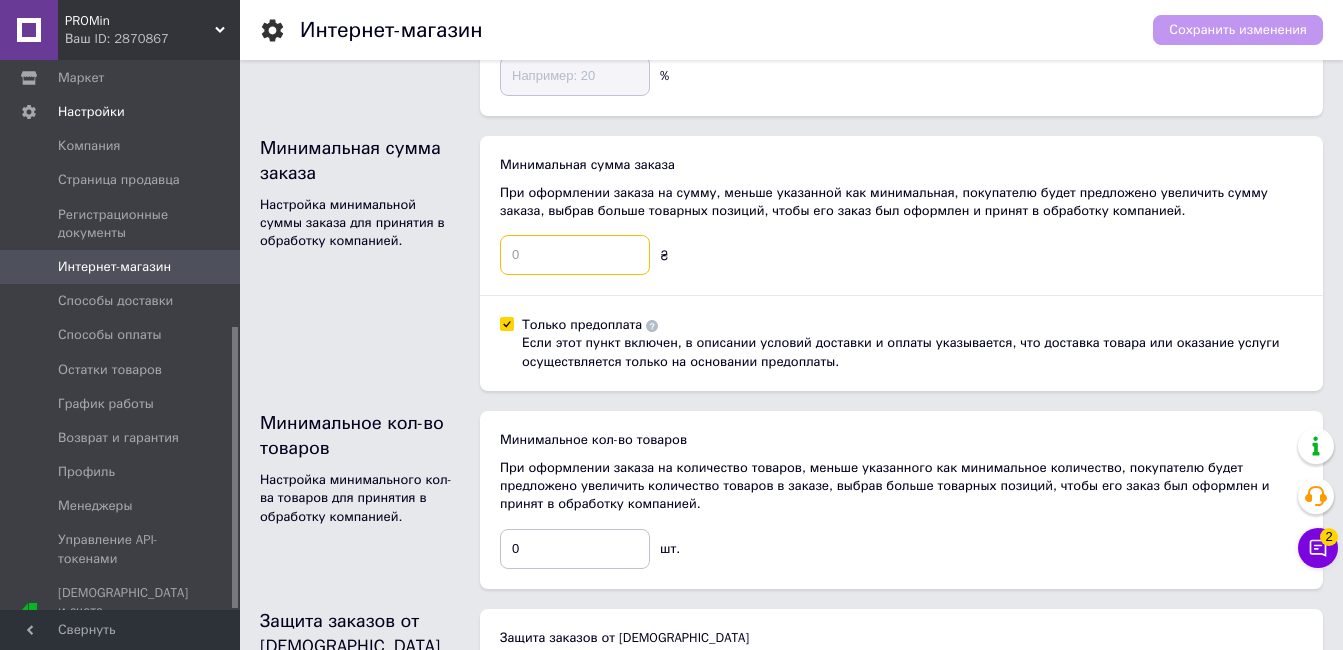 click at bounding box center [575, 255] 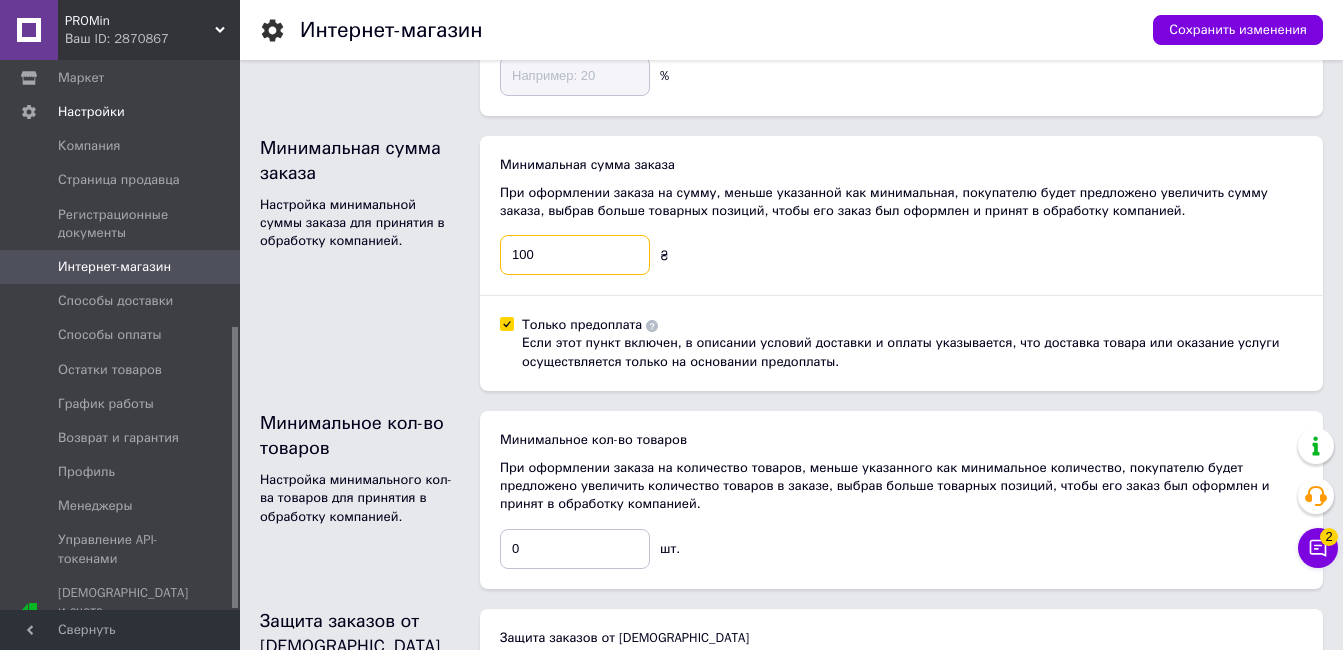 type on "100" 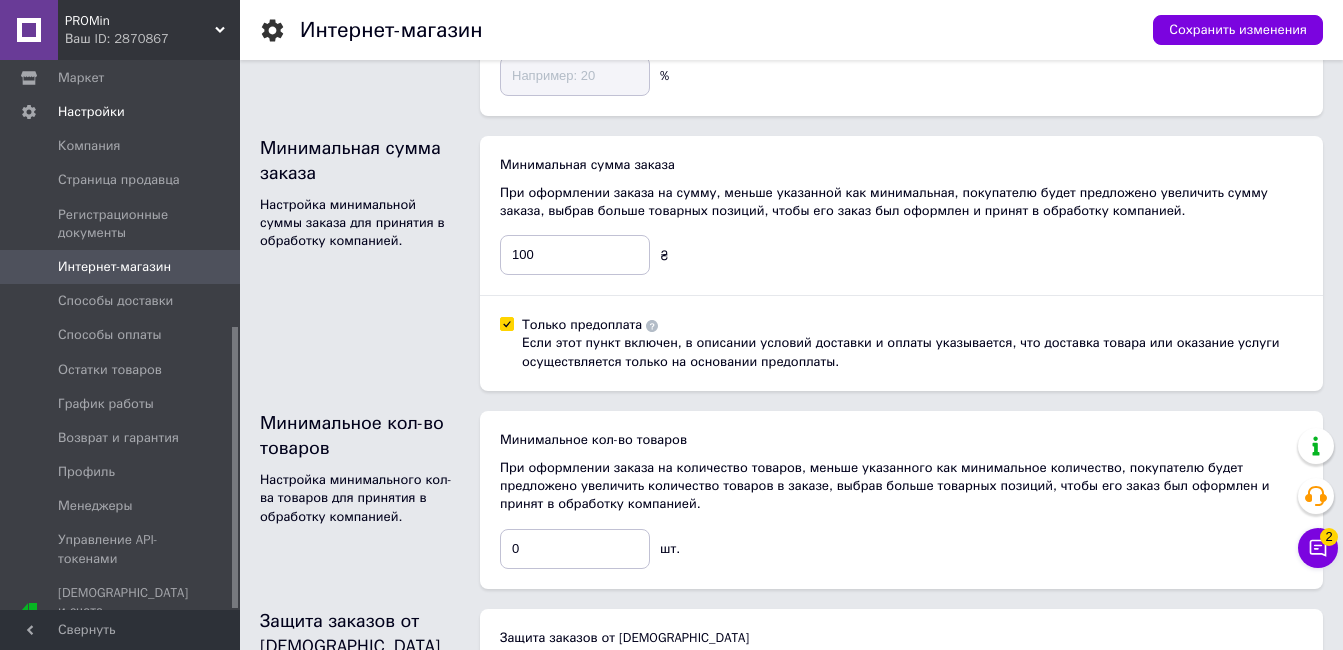 click on "Только предоплата   Если этот пункт включен, в описании условий доставки и оплаты
указывается, что доставка товара или оказание услуги
осуществляется только на основании предоплаты." at bounding box center (506, 323) 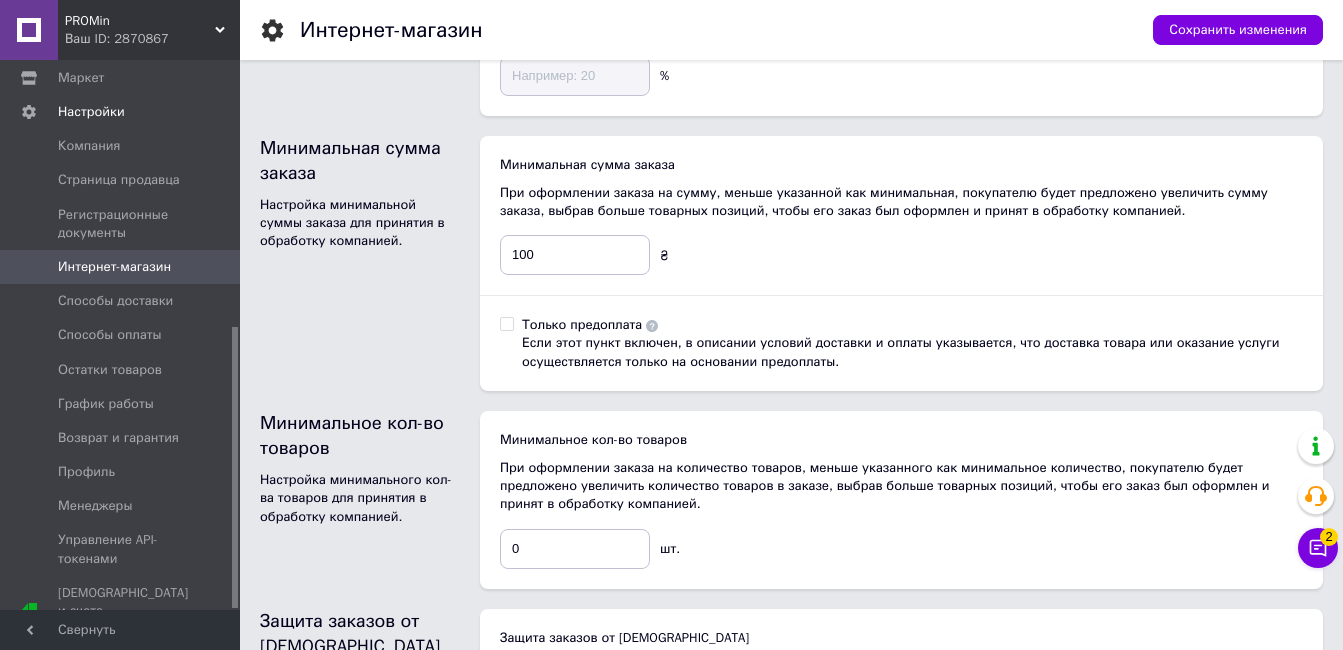 checkbox on "false" 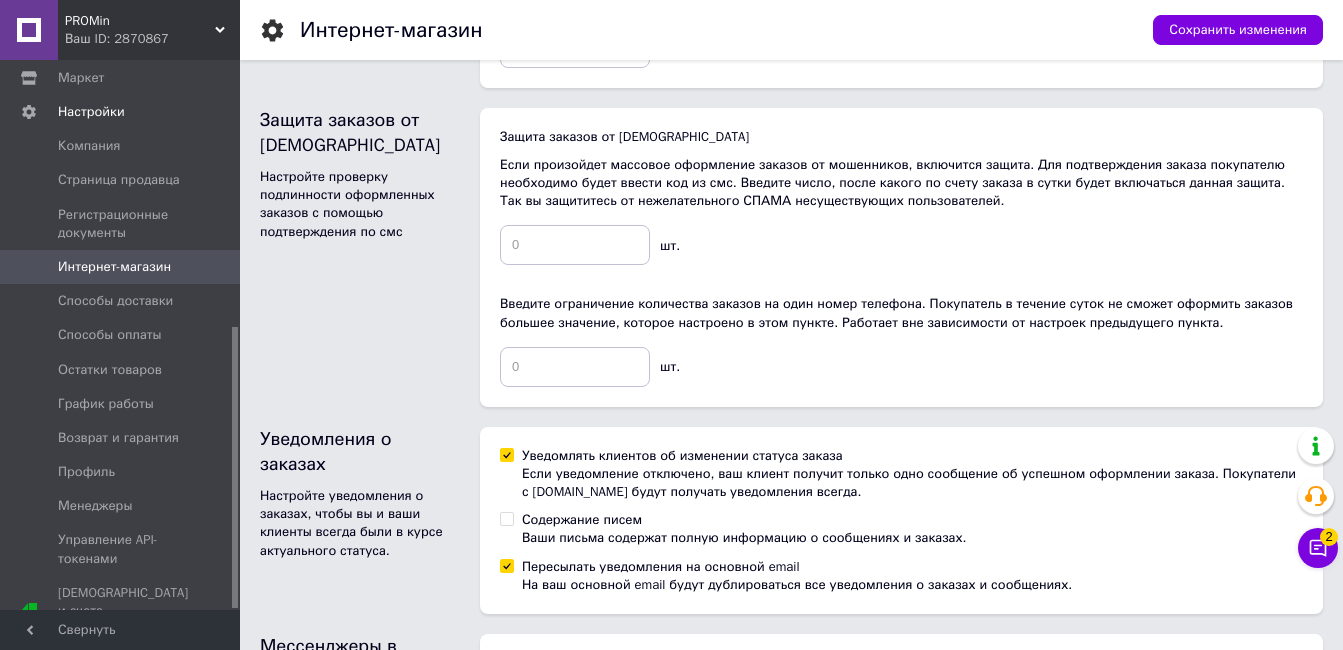 scroll, scrollTop: 852, scrollLeft: 0, axis: vertical 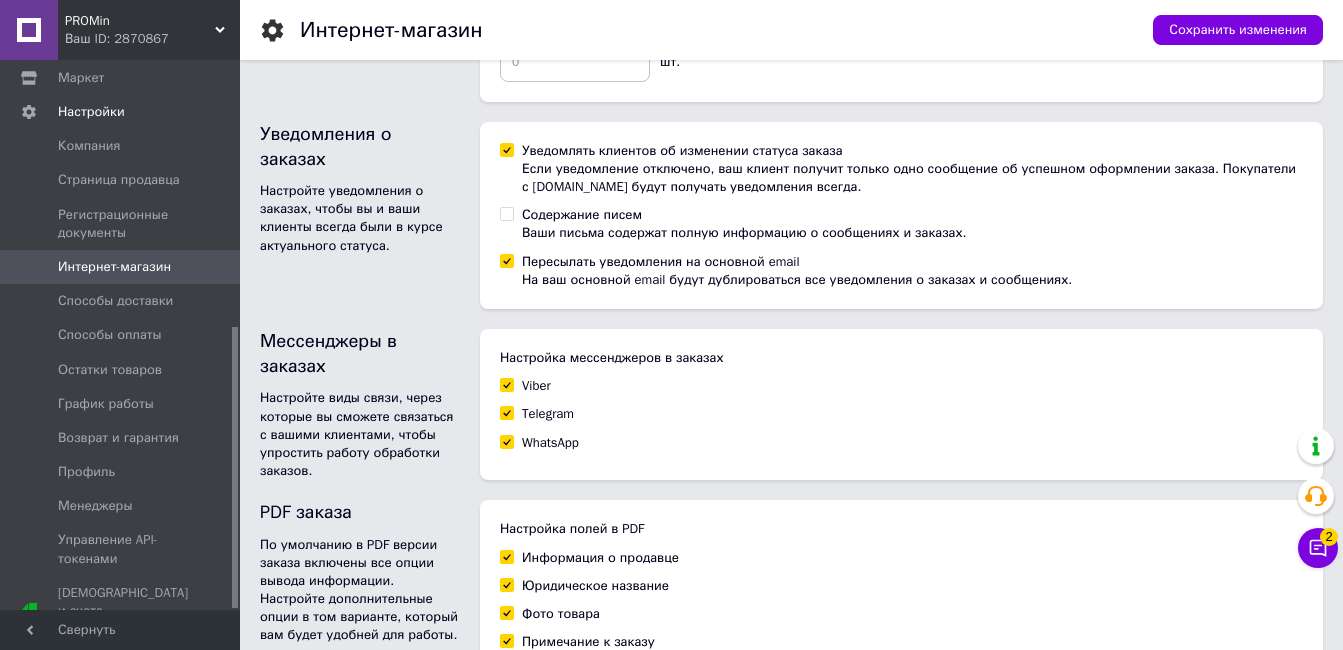 click on "Уведомлять клиентов об изменении статуса заказа Если уведомление отключено, ваш клиент получит только одно сообщение об
успешном оформлении заказа. Покупатели с Bigl.ua будут получать уведомления всегда." at bounding box center [506, 149] 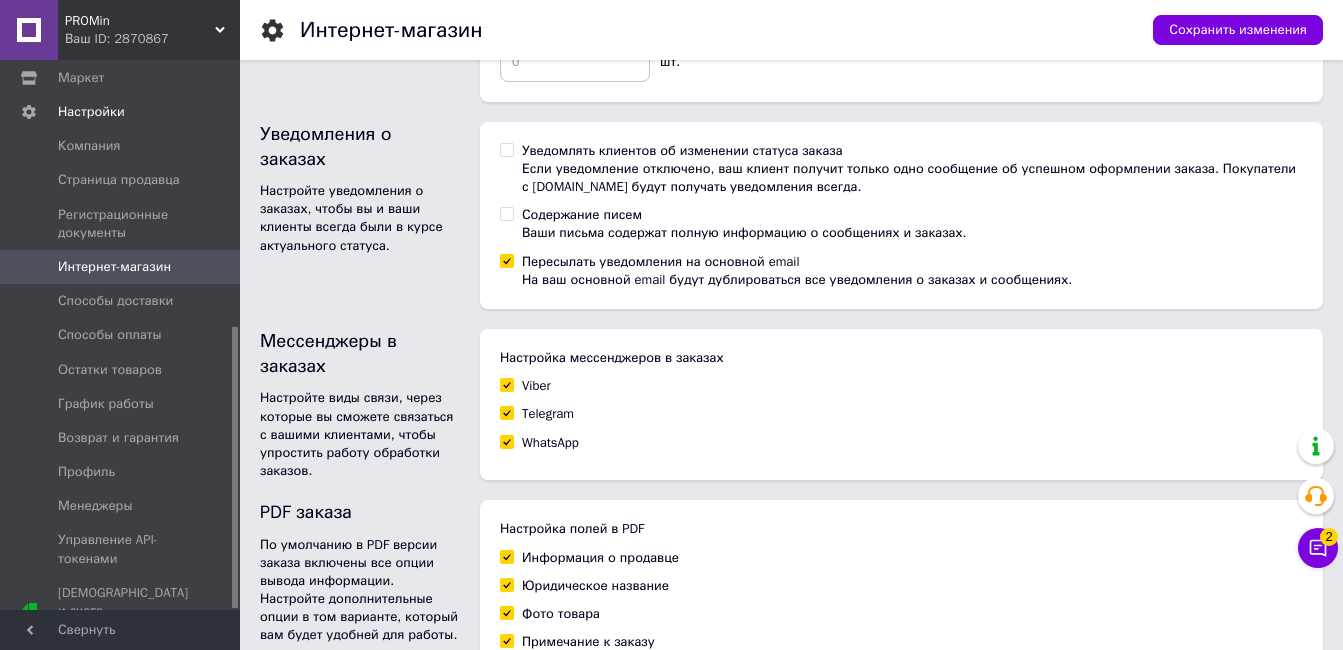 checkbox on "false" 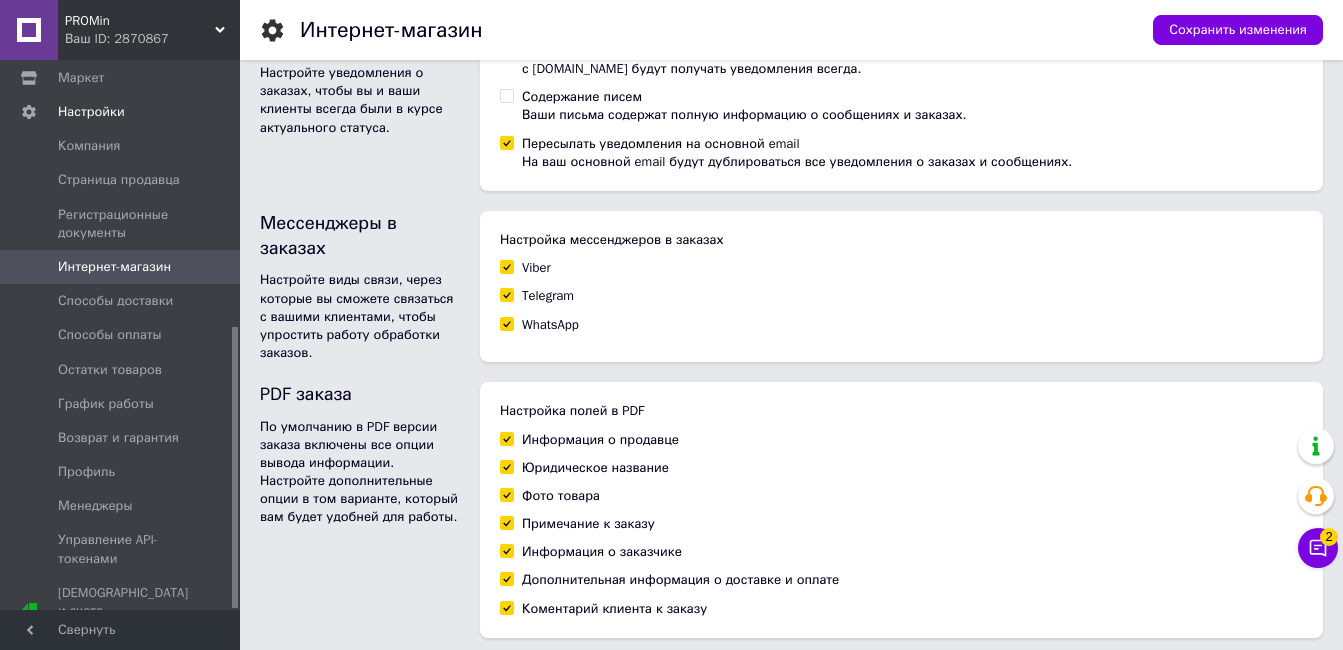 scroll, scrollTop: 1327, scrollLeft: 0, axis: vertical 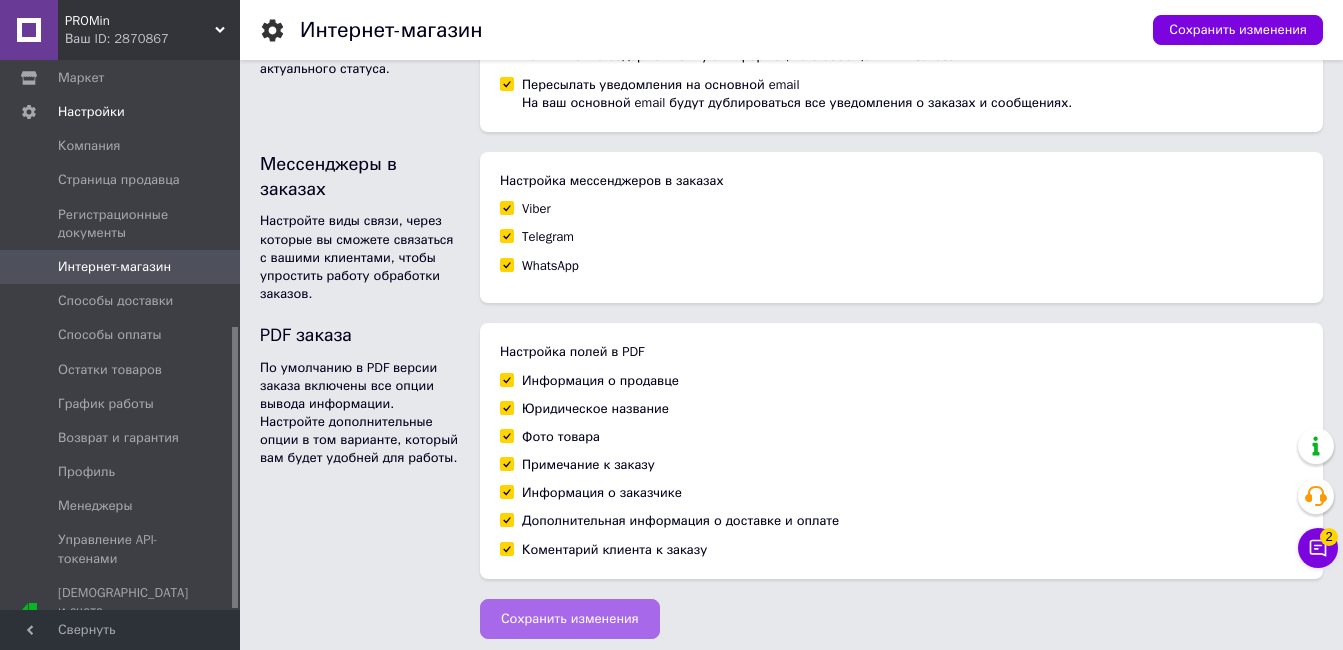 click on "Сохранить изменения" at bounding box center (570, 619) 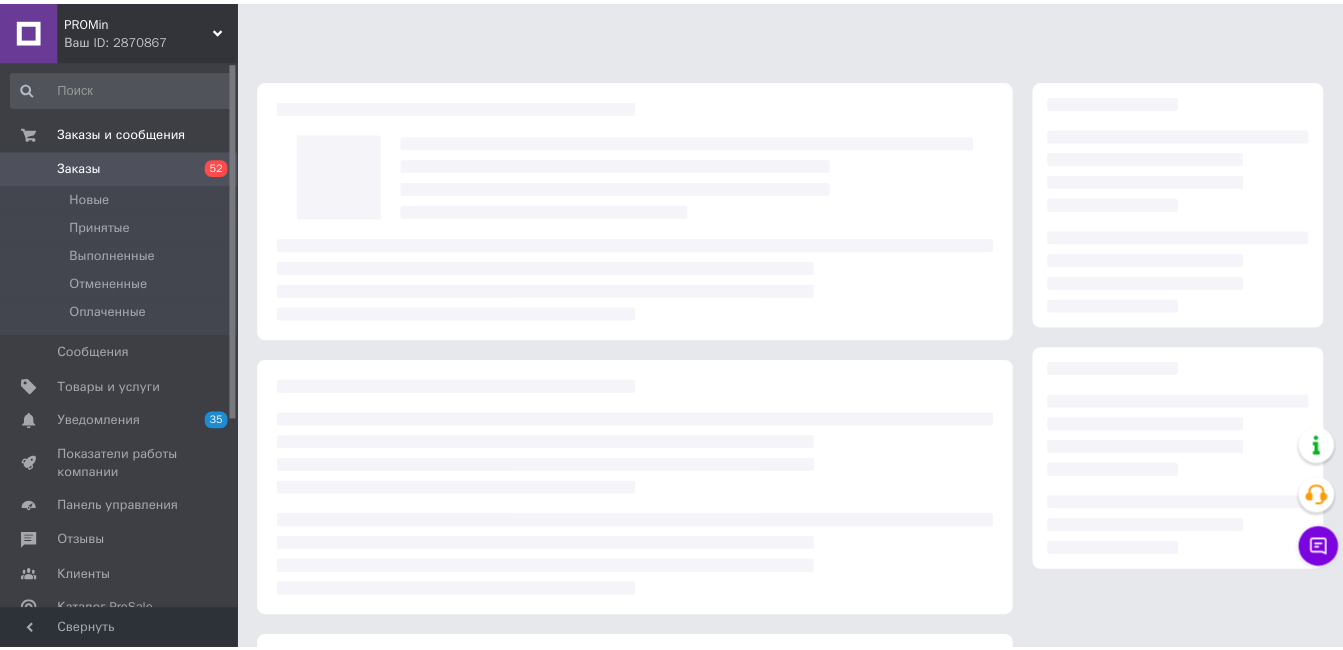 scroll, scrollTop: 0, scrollLeft: 0, axis: both 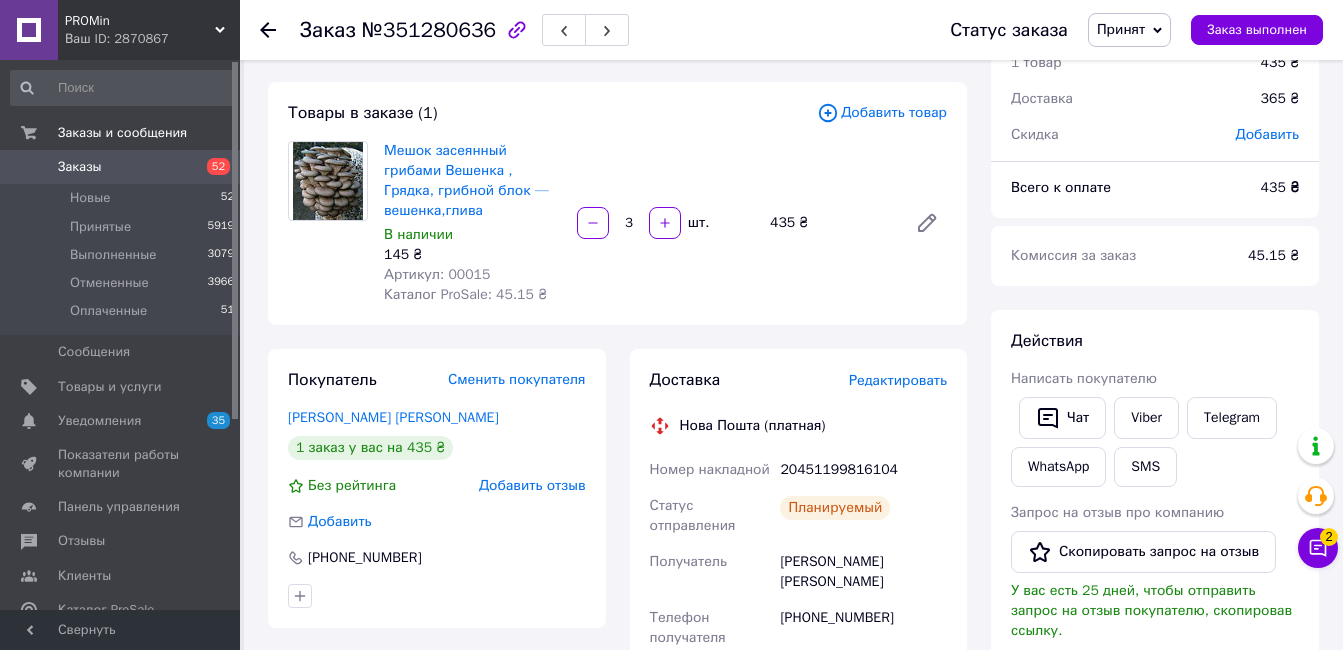 click on "Принят" at bounding box center (1121, 29) 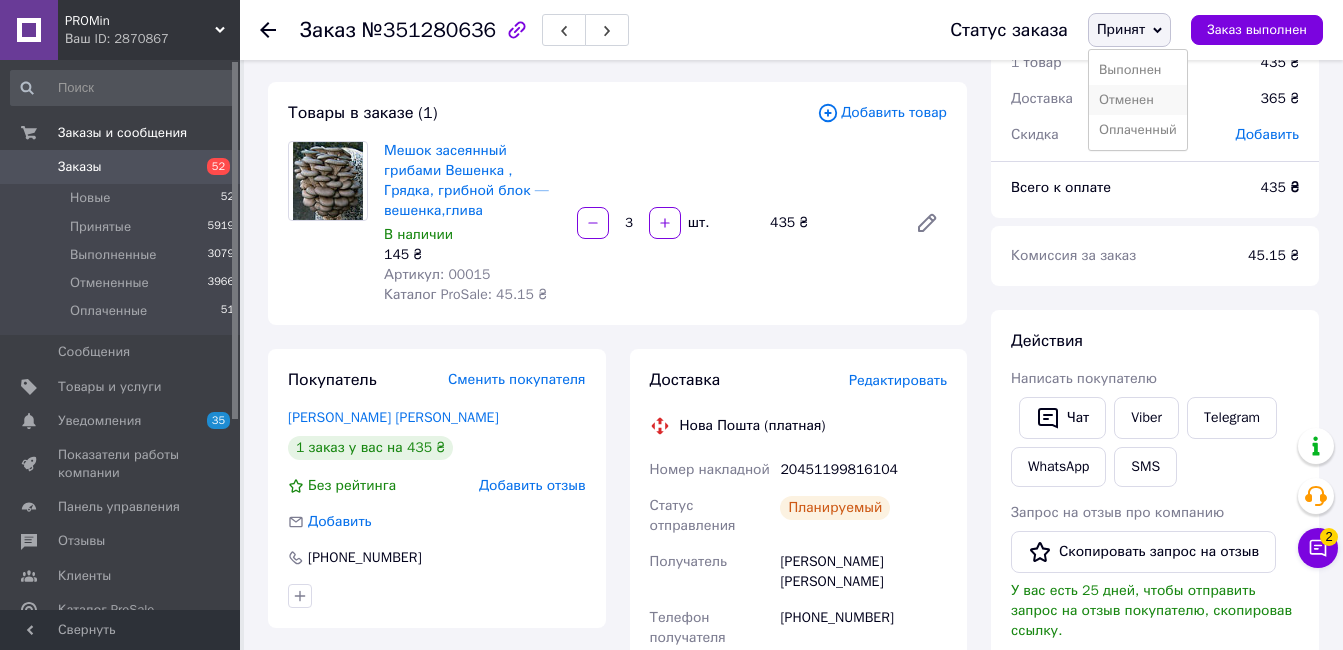 click on "Отменен" at bounding box center [1138, 100] 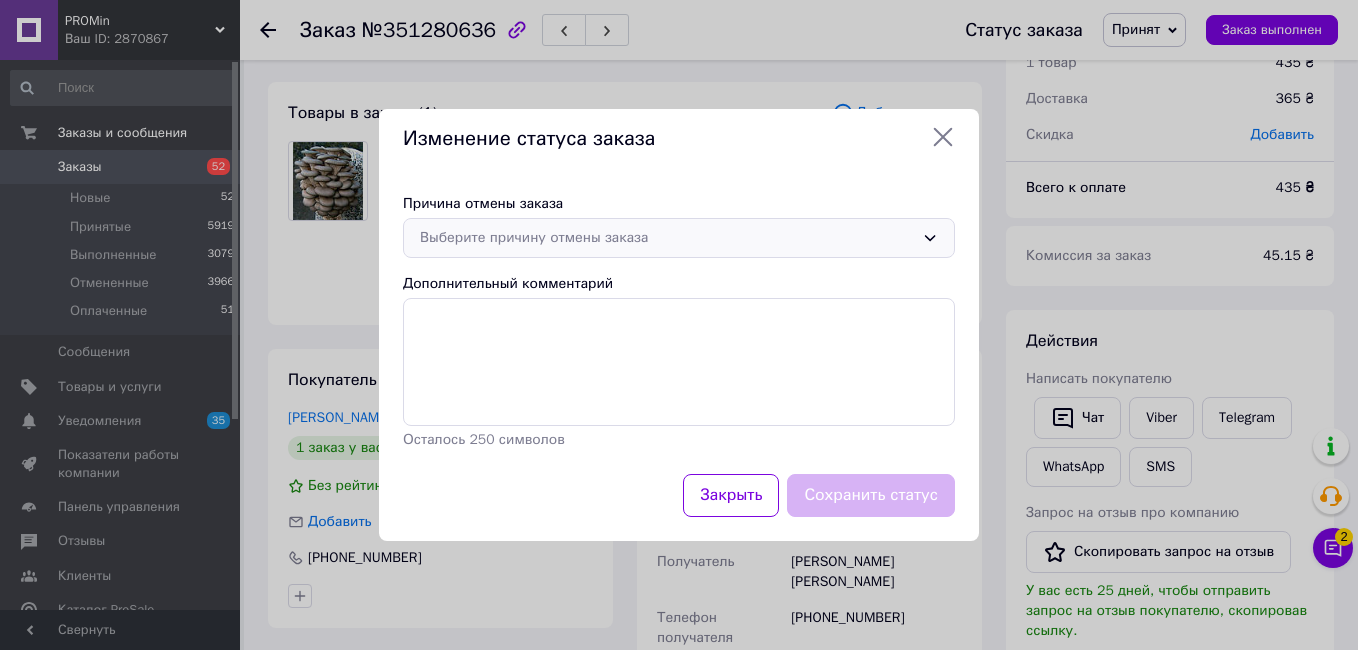 click on "Выберите причину отмены заказа" at bounding box center (667, 238) 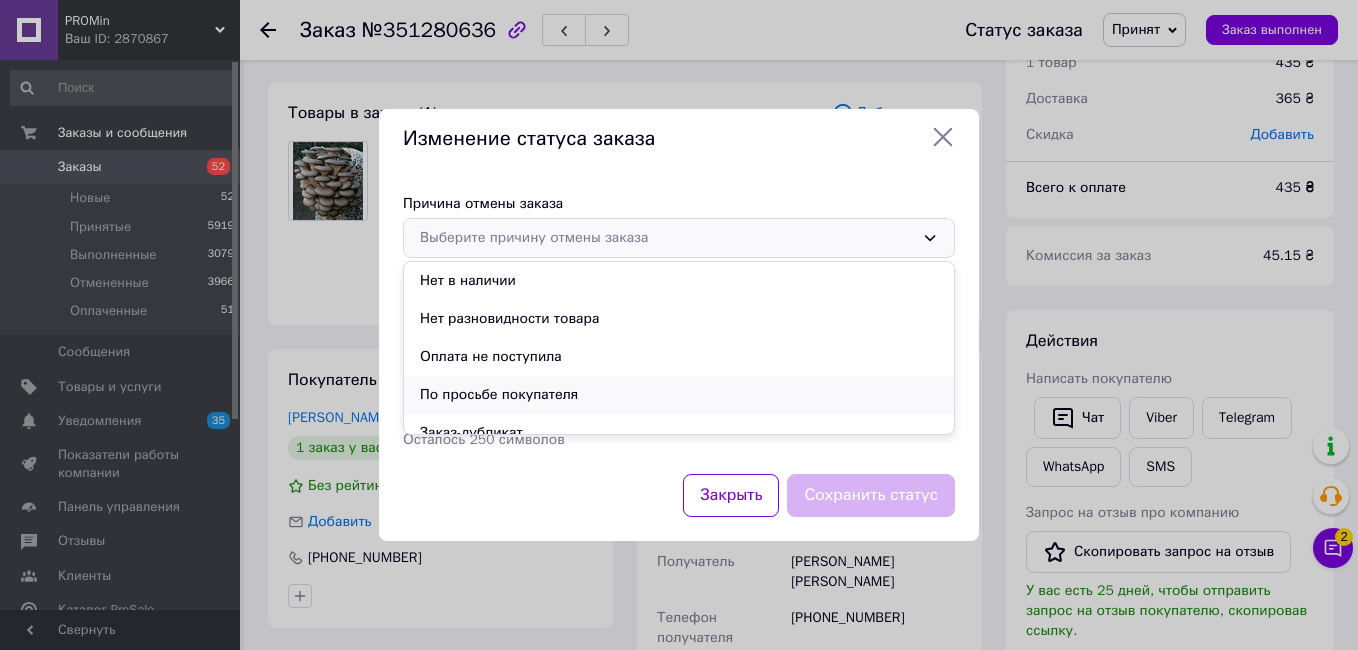 click on "По просьбе покупателя" at bounding box center (679, 395) 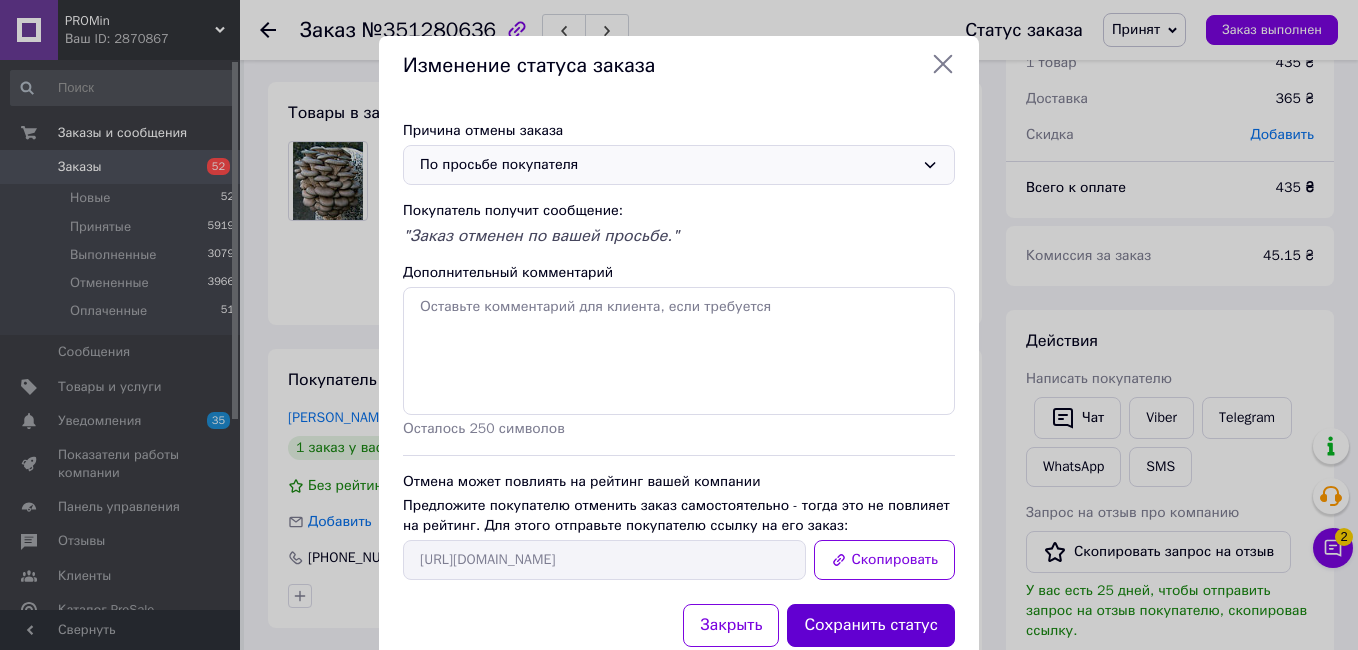 click on "Сохранить статус" at bounding box center [871, 625] 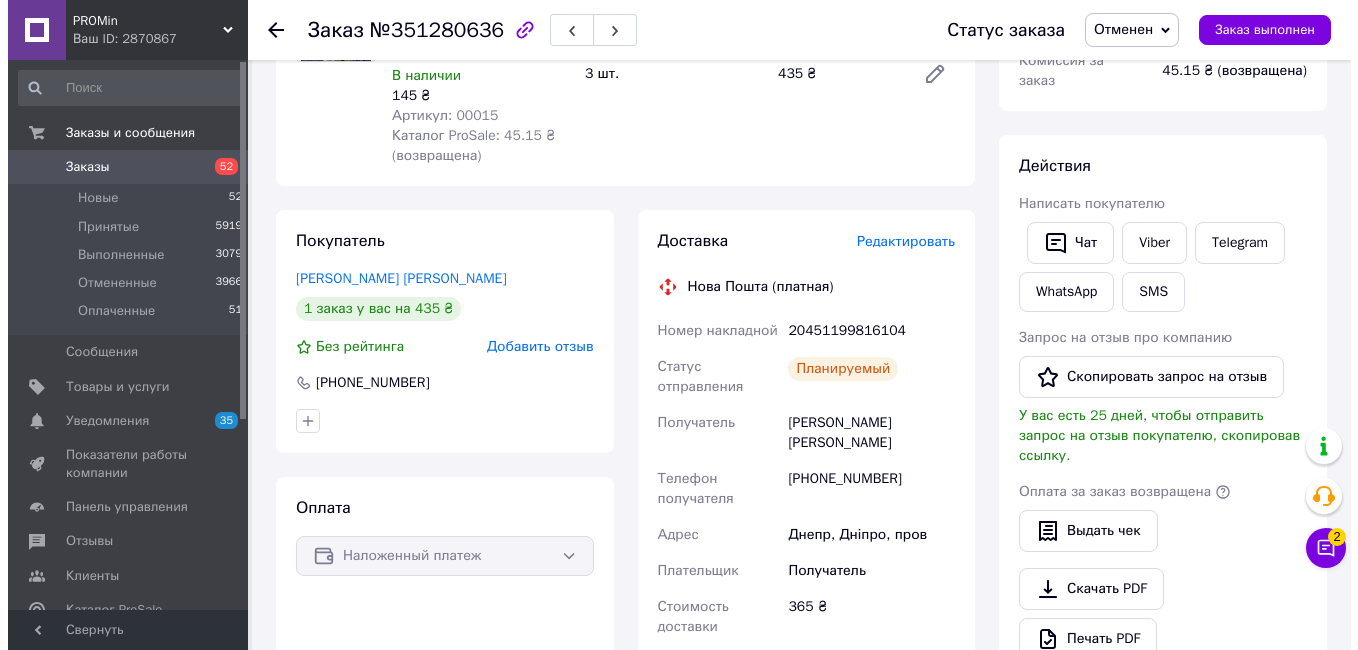 scroll, scrollTop: 268, scrollLeft: 0, axis: vertical 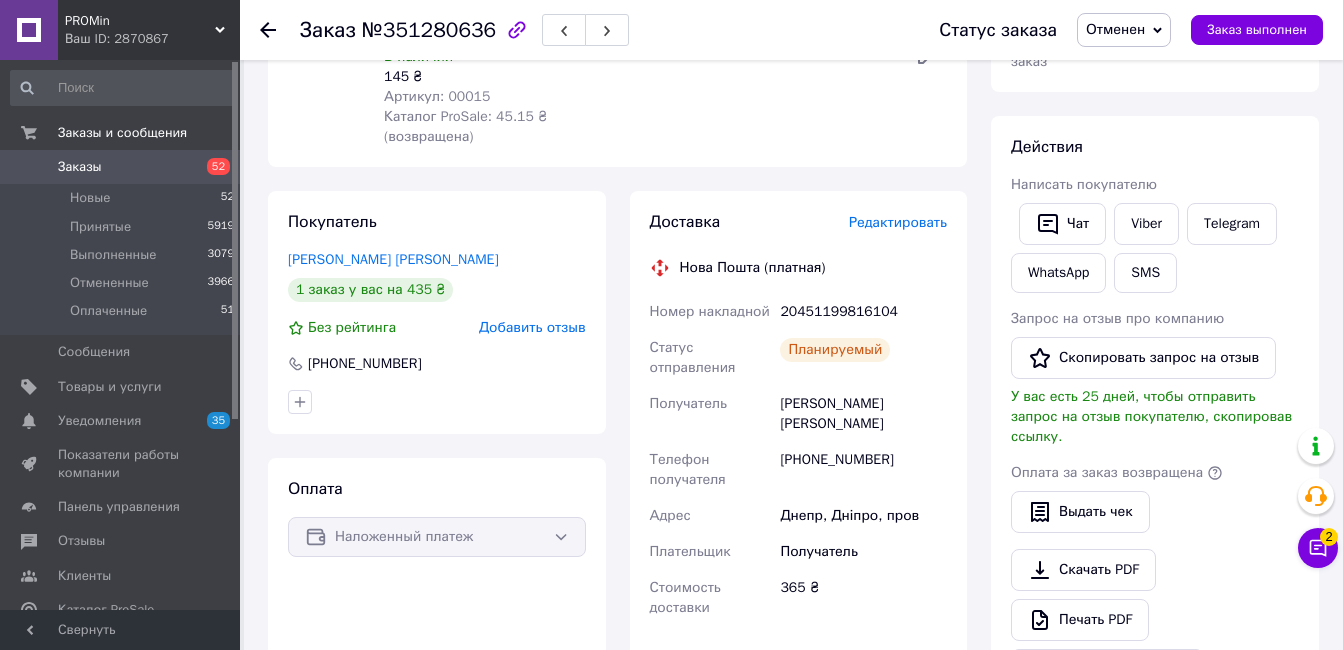 click on "Редактировать" at bounding box center [898, 222] 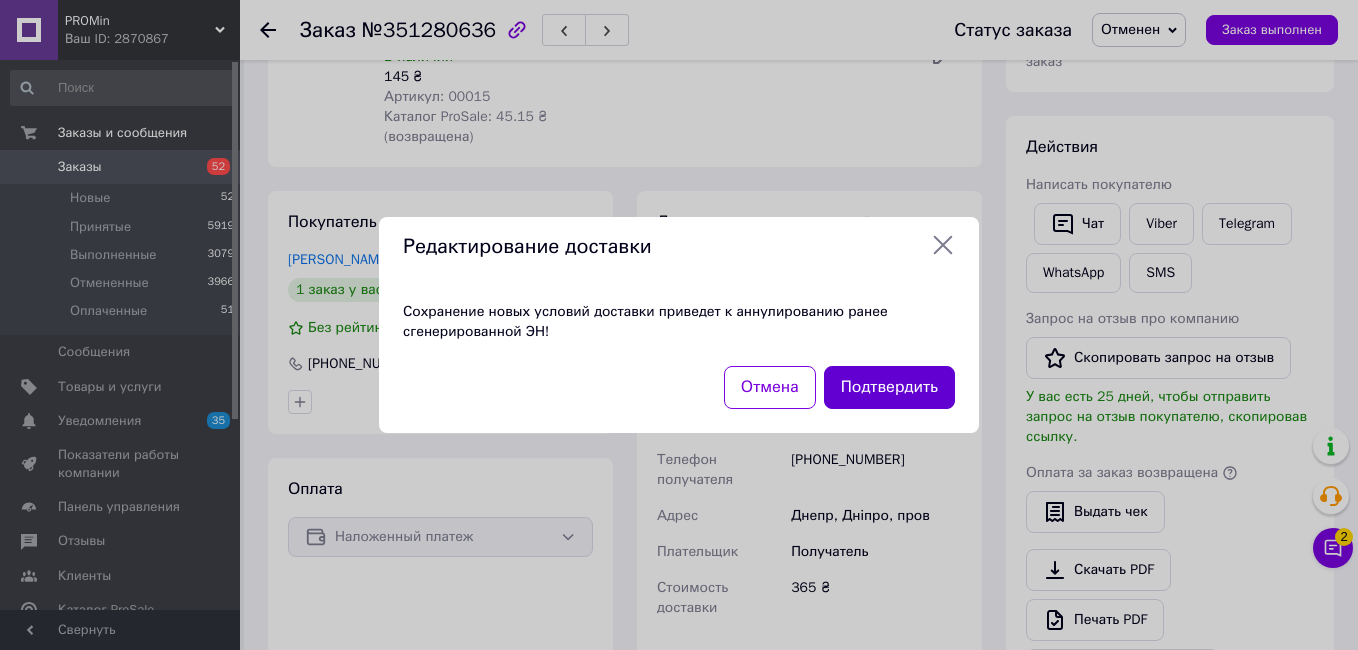 click on "Подтвердить" at bounding box center (889, 387) 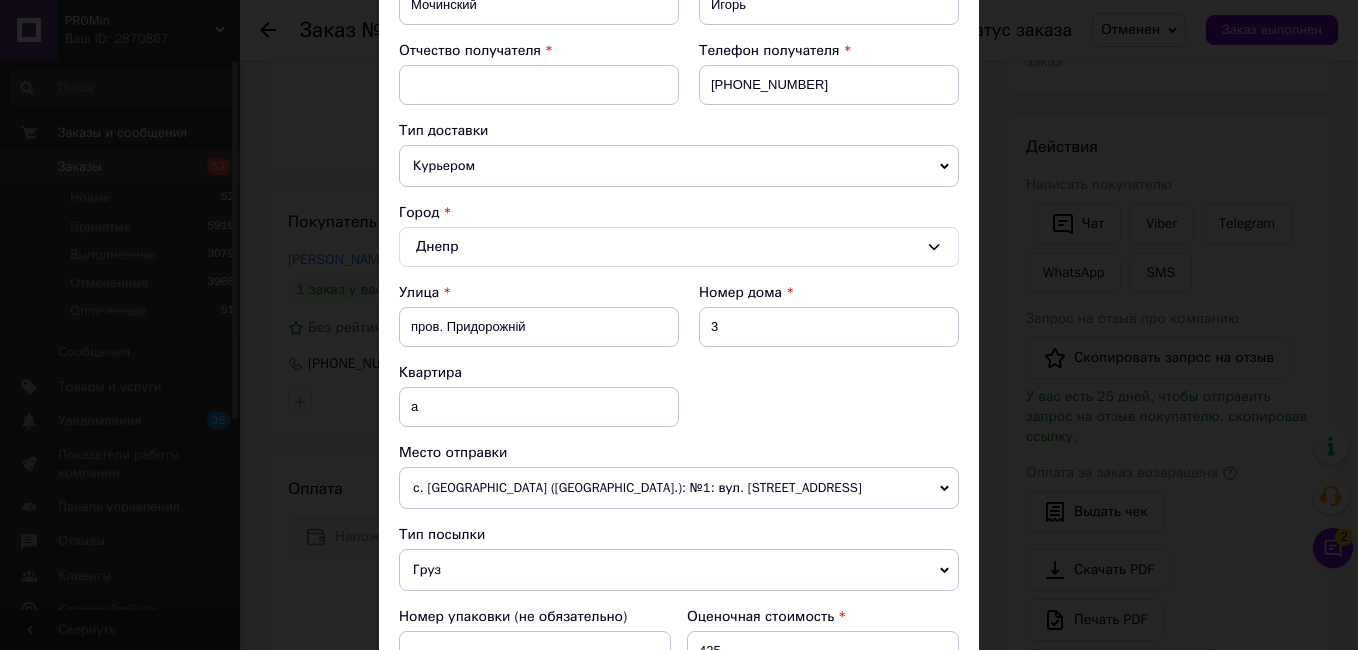scroll, scrollTop: 355, scrollLeft: 0, axis: vertical 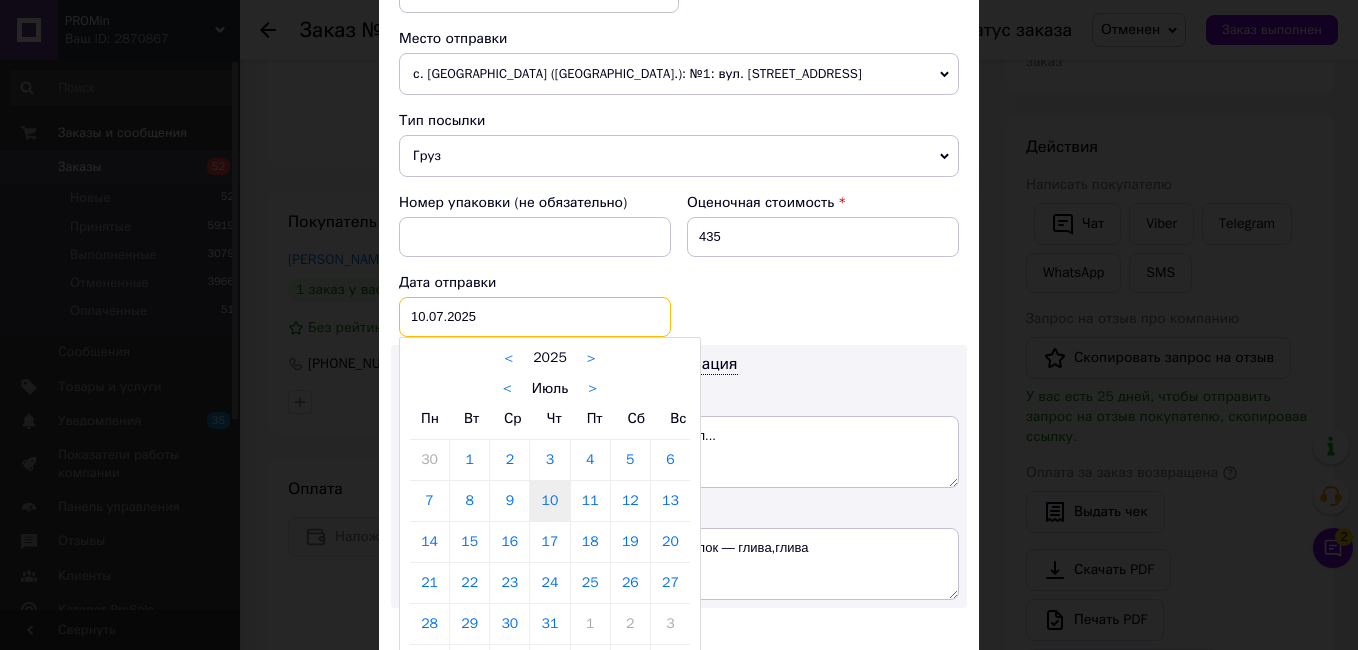 click on "10.07.2025 < 2025 > < Июль > Пн Вт Ср Чт Пт Сб Вс 30 1 2 3 4 5 6 7 8 9 10 11 12 13 14 15 16 17 18 19 20 21 22 23 24 25 26 27 28 29 30 31 1 2 3 4 5 6 7 8 9 10" at bounding box center [535, 317] 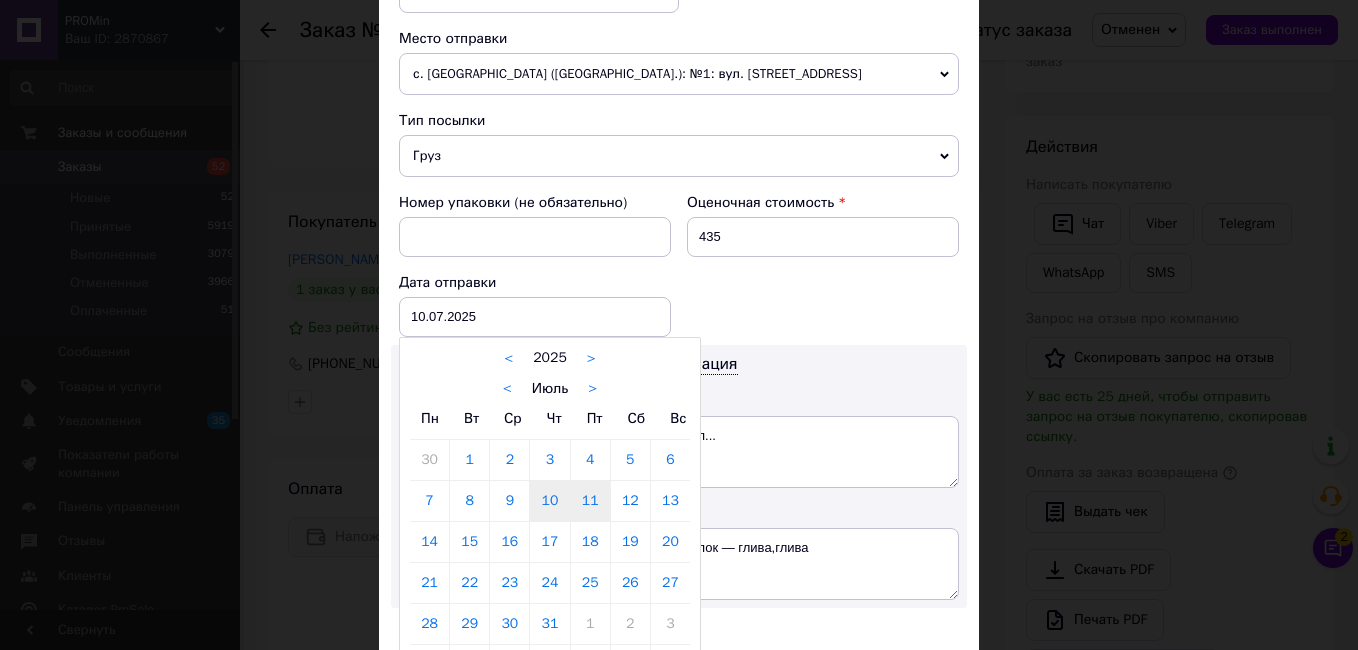 click on "11" at bounding box center (590, 501) 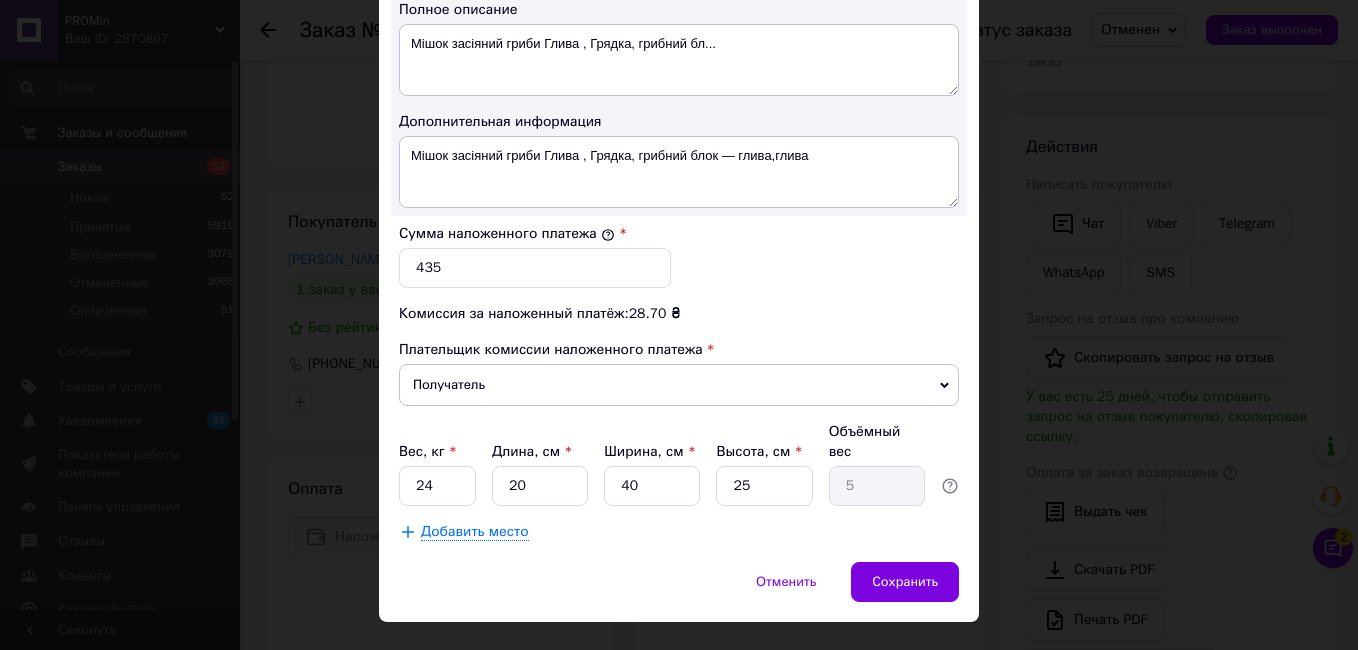 scroll, scrollTop: 1160, scrollLeft: 0, axis: vertical 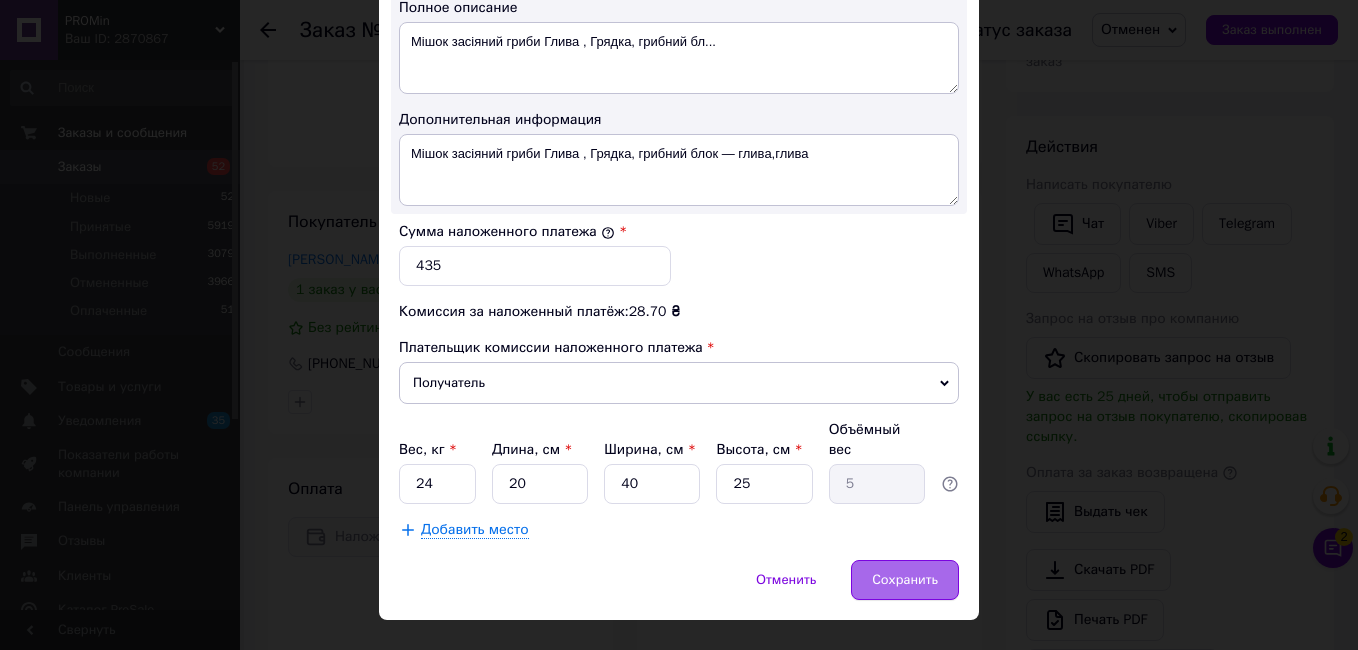 click on "Сохранить" at bounding box center (905, 580) 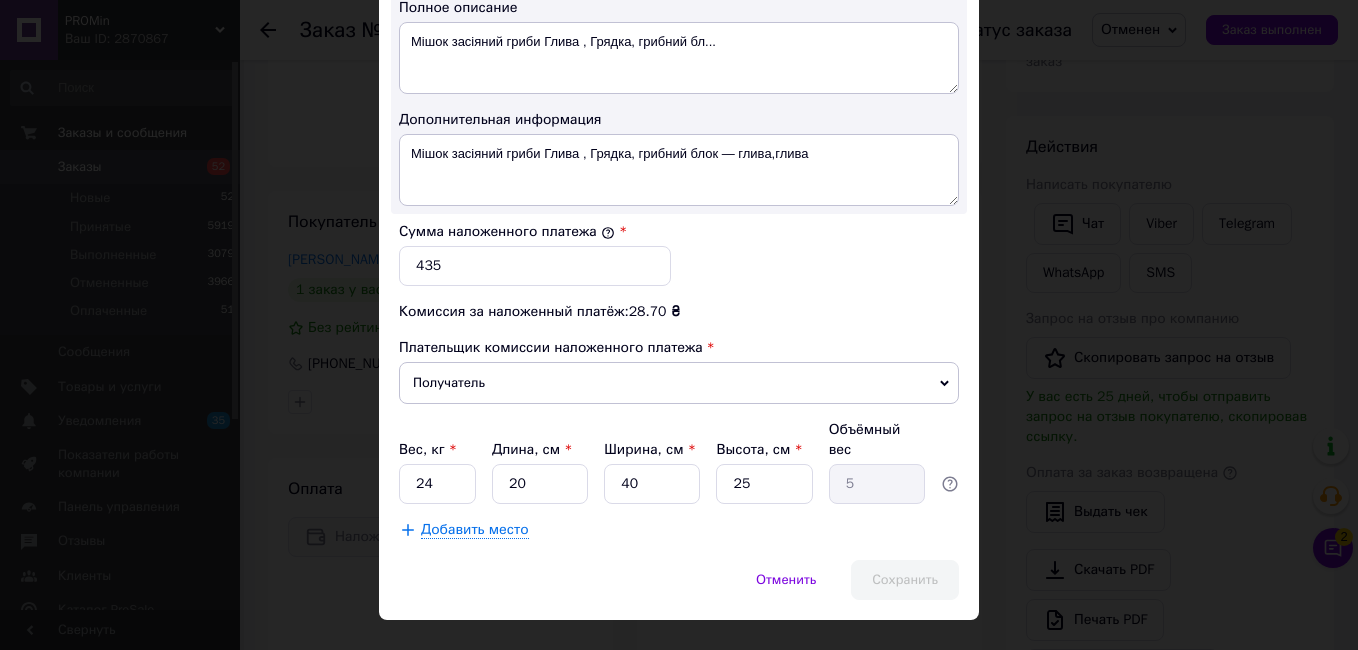 scroll, scrollTop: 112, scrollLeft: 0, axis: vertical 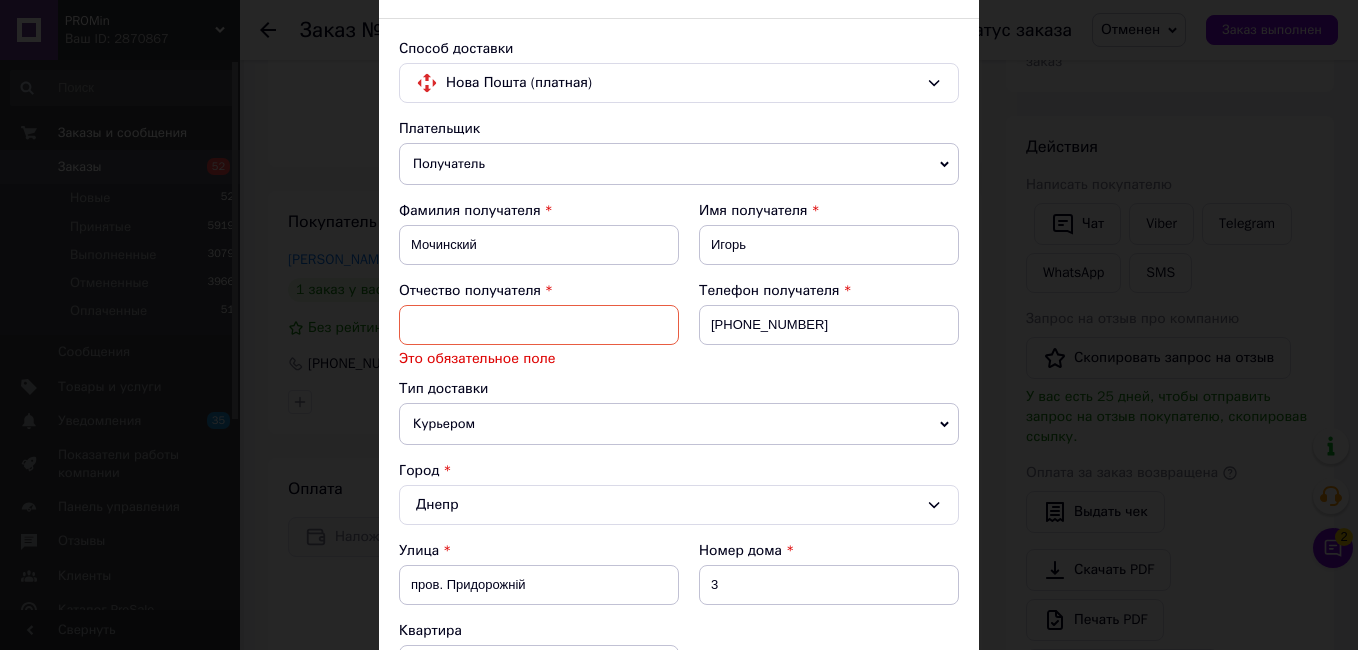 click at bounding box center [539, 325] 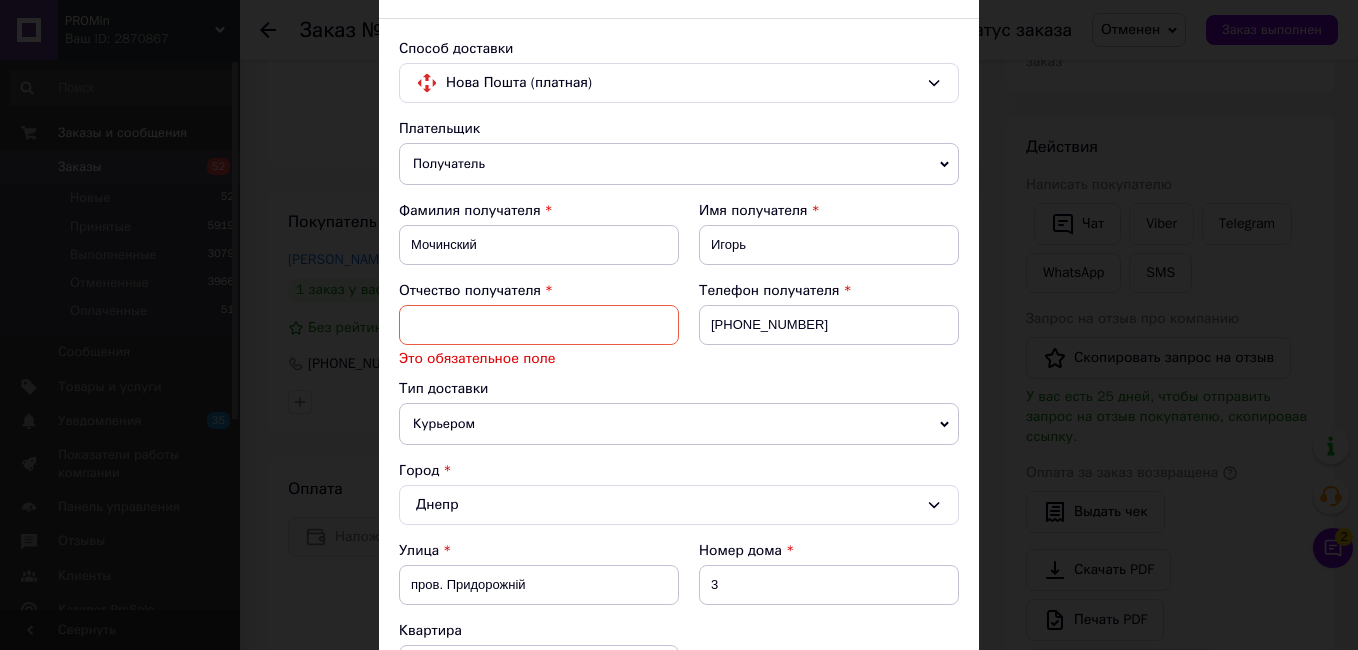 type on "юрійович" 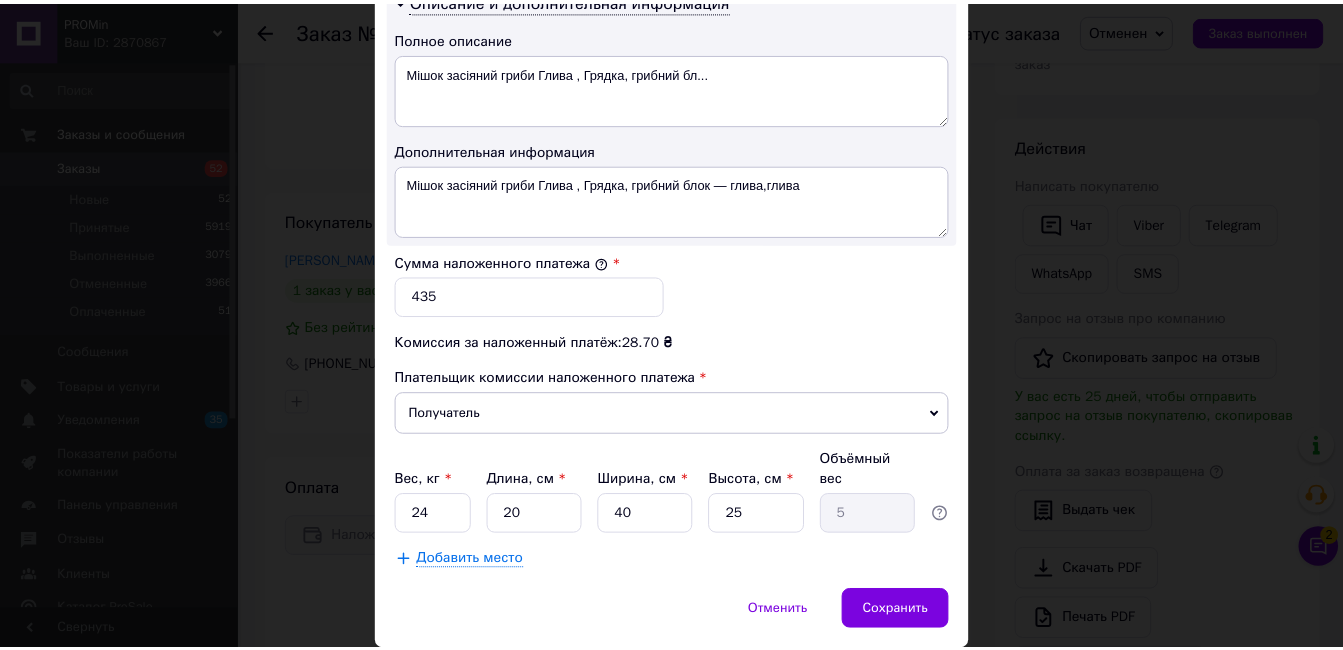 scroll, scrollTop: 1149, scrollLeft: 0, axis: vertical 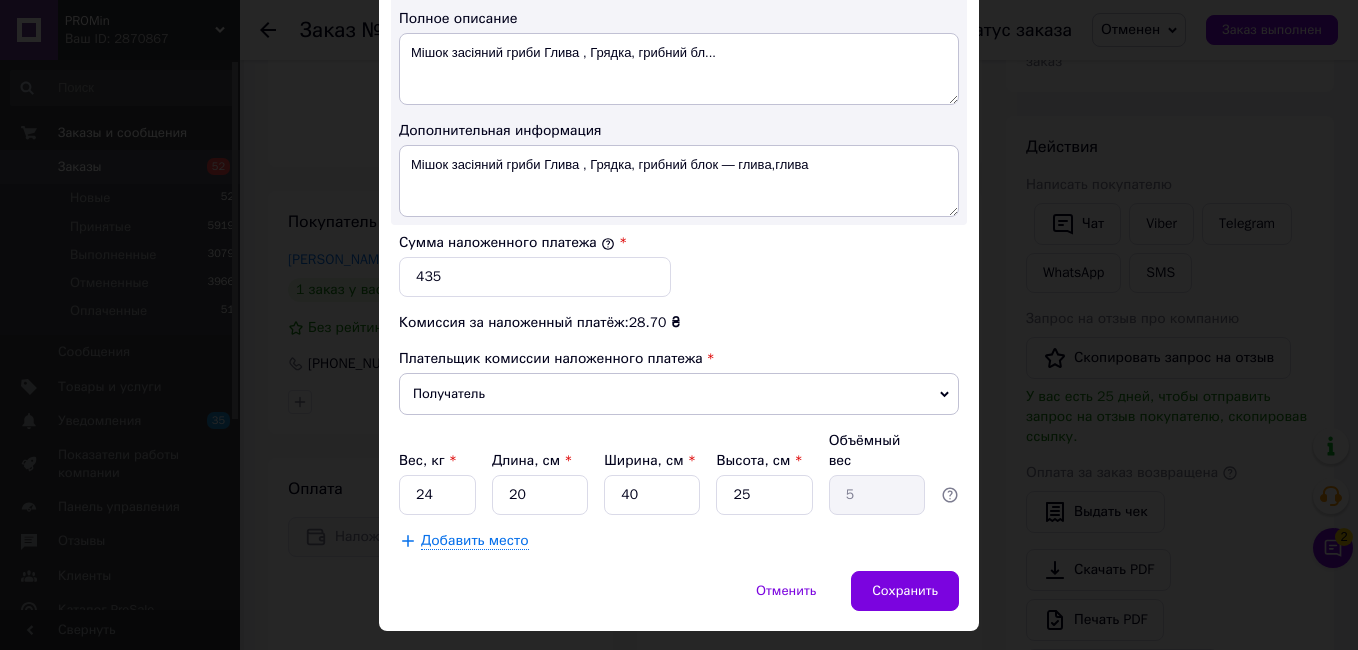 click on "Отменить   Сохранить" at bounding box center [679, 601] 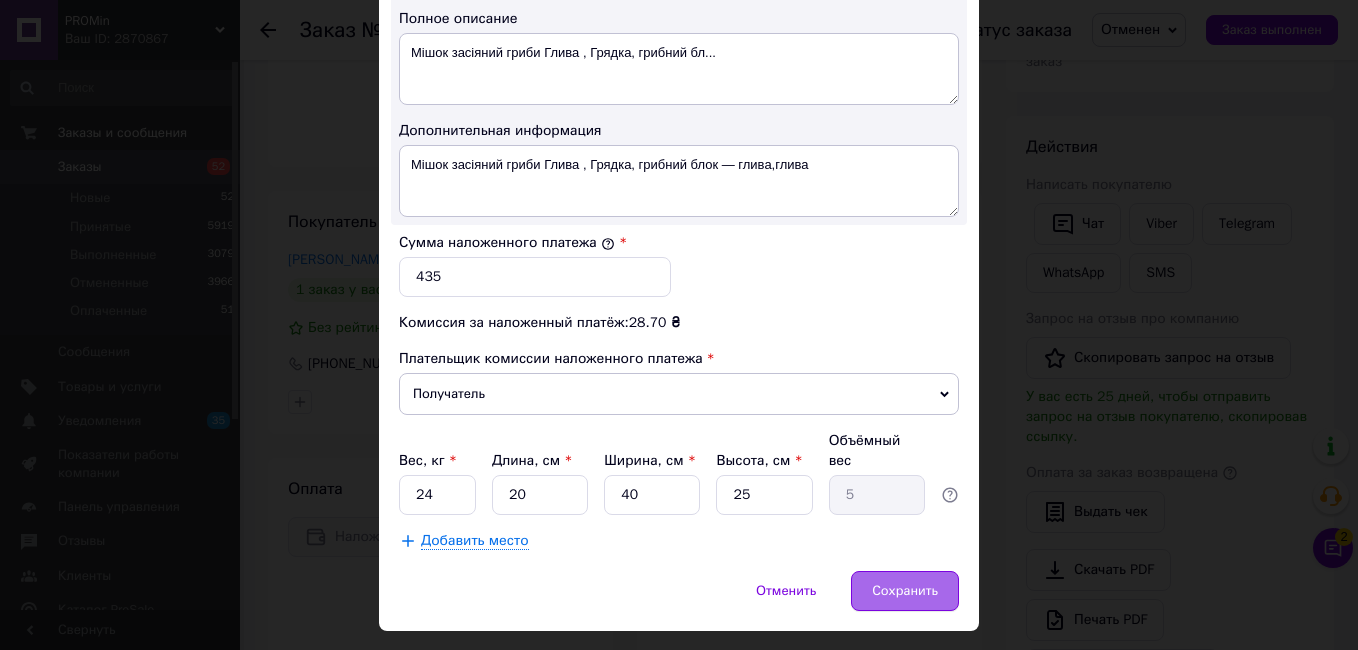 click on "Сохранить" at bounding box center [905, 591] 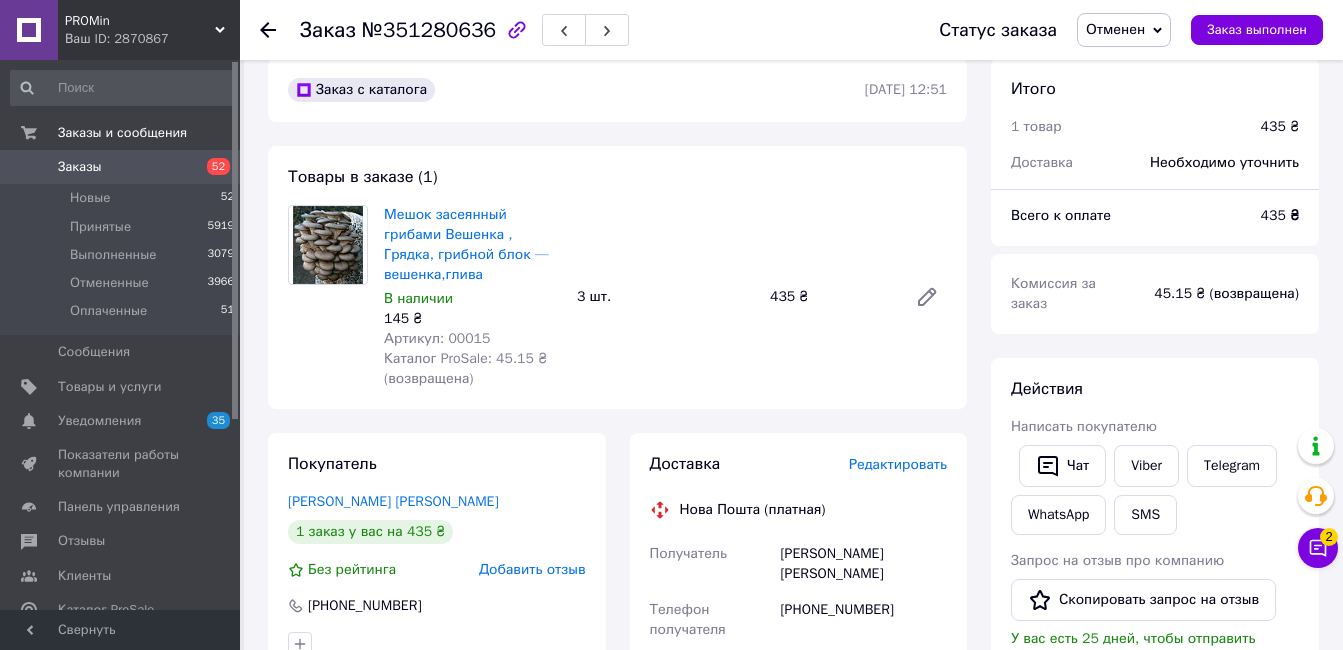scroll, scrollTop: 0, scrollLeft: 0, axis: both 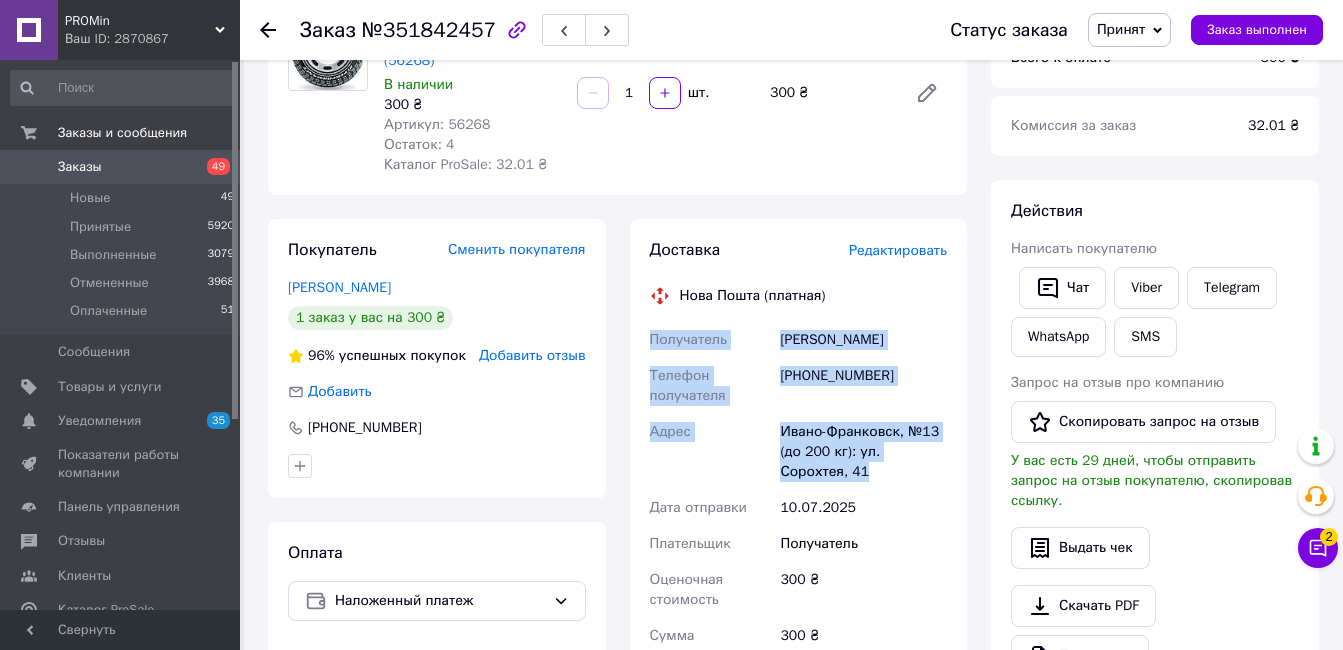 drag, startPoint x: 817, startPoint y: 476, endPoint x: 650, endPoint y: 339, distance: 216.00462 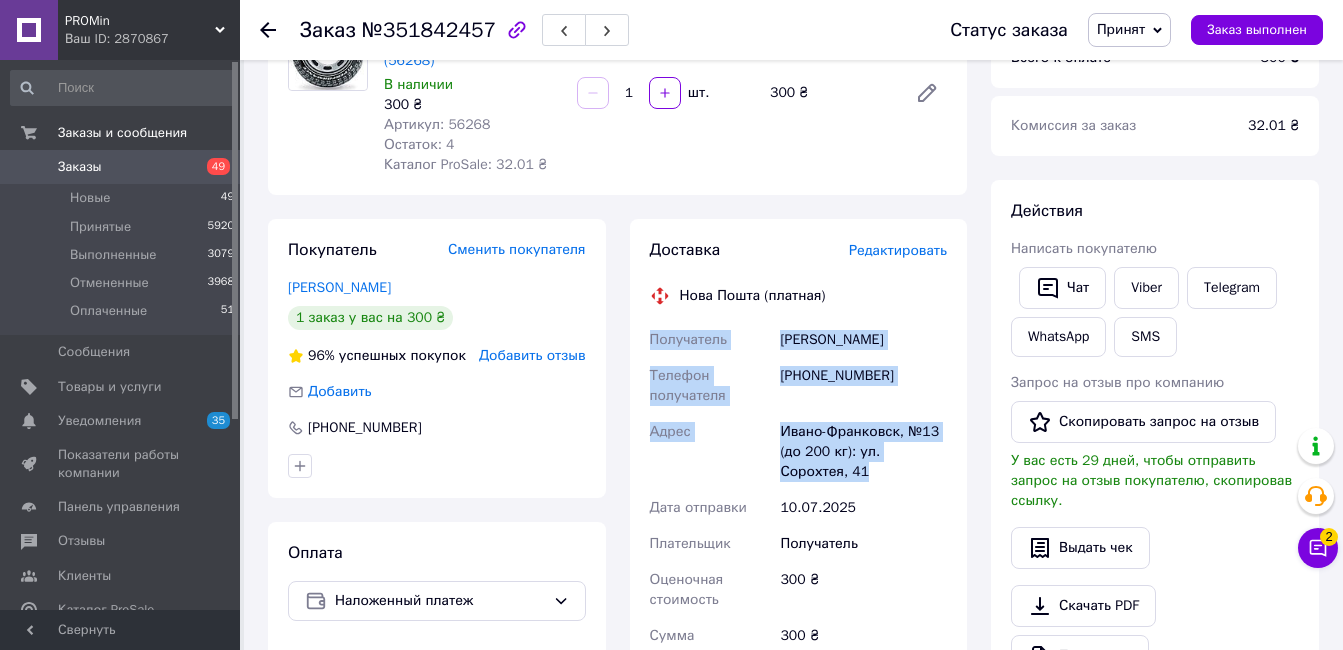 click on "Получатель Крумшин Тарас Телефон получателя +380501753729 Адрес Ивано-Франковск, №13 (до 200 кг): ул. Сорохтея, 41 Дата отправки 10.07.2025 Плательщик Получатель Оценочная стоимость 300 ₴ Сумма наложенного платежа 300 ₴ Комиссия за наложенный платёж 26 ₴ Плательщик комиссии наложенного платежа Получатель" at bounding box center (799, 594) 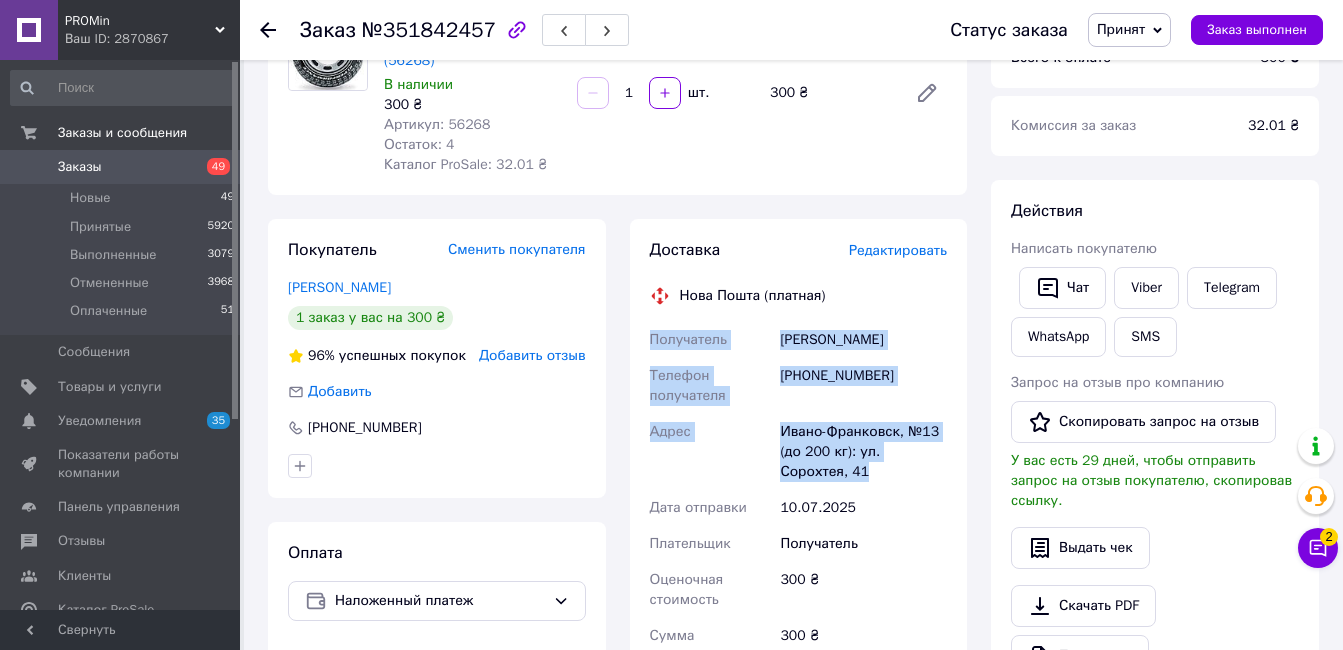 copy on "Получатель Крумшин Тарас Телефон получателя +380501753729 Адрес Ивано-Франковск, №13 (до 200 кг): ул. Сорохтея, 41" 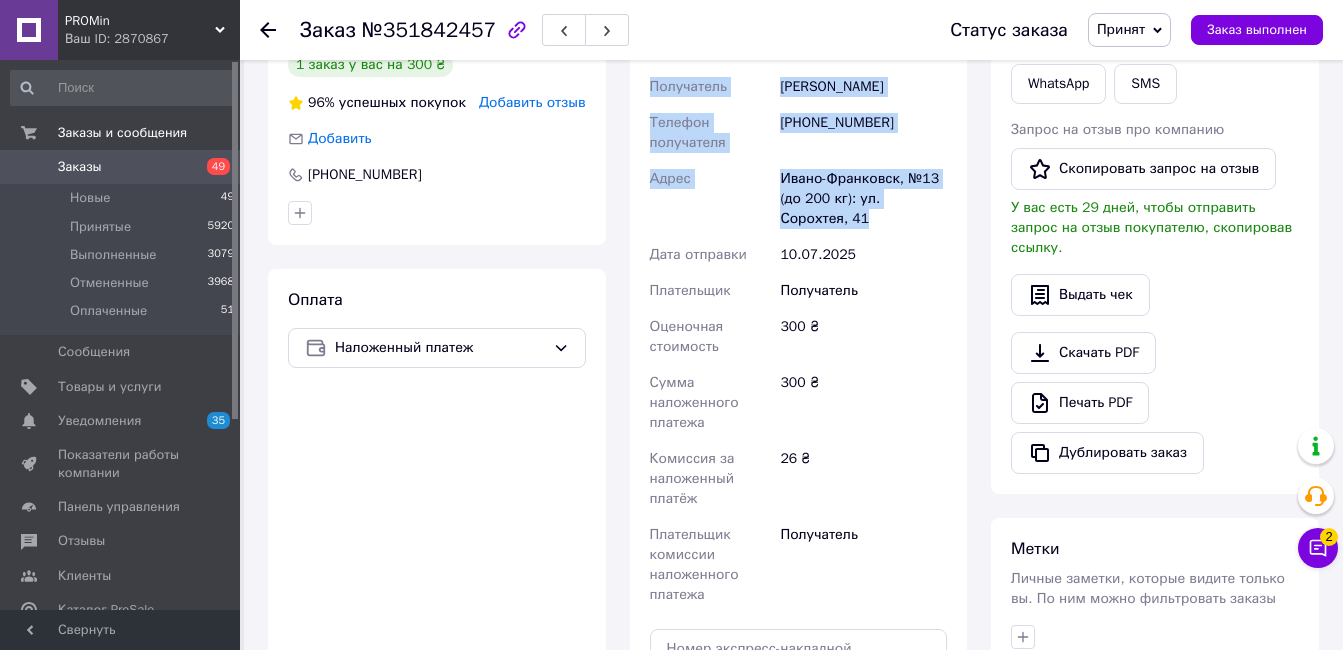 scroll, scrollTop: 478, scrollLeft: 0, axis: vertical 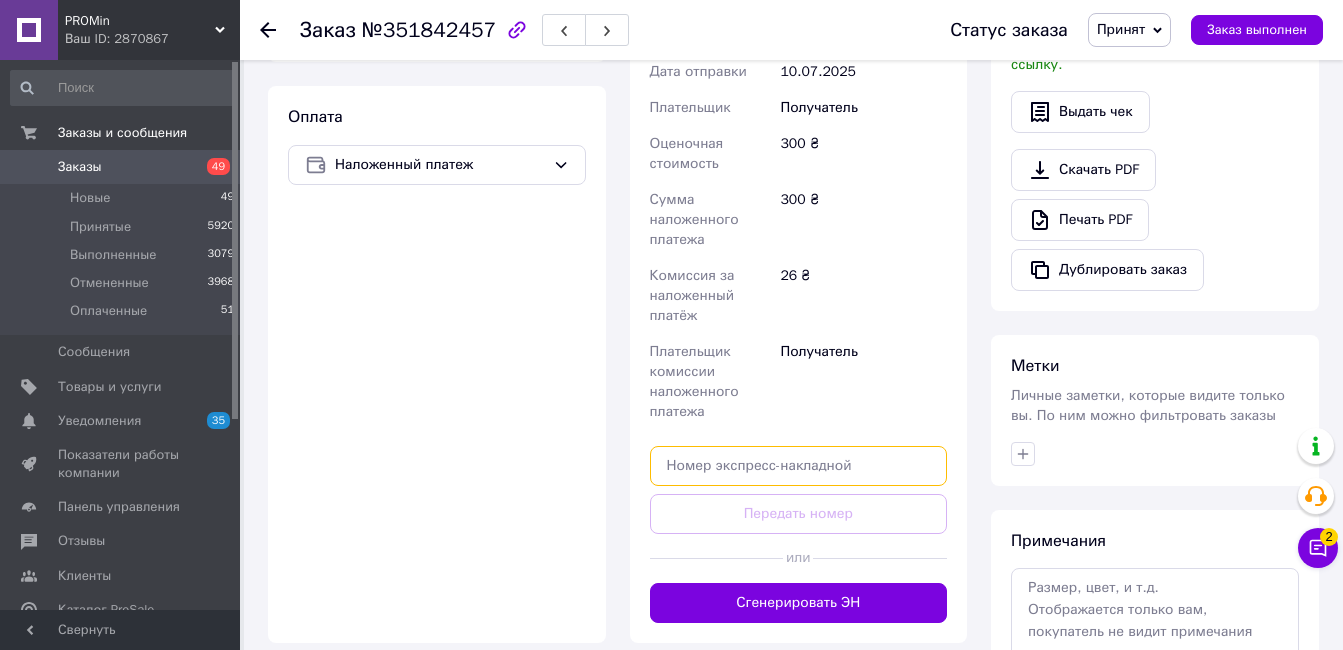 click at bounding box center (799, 466) 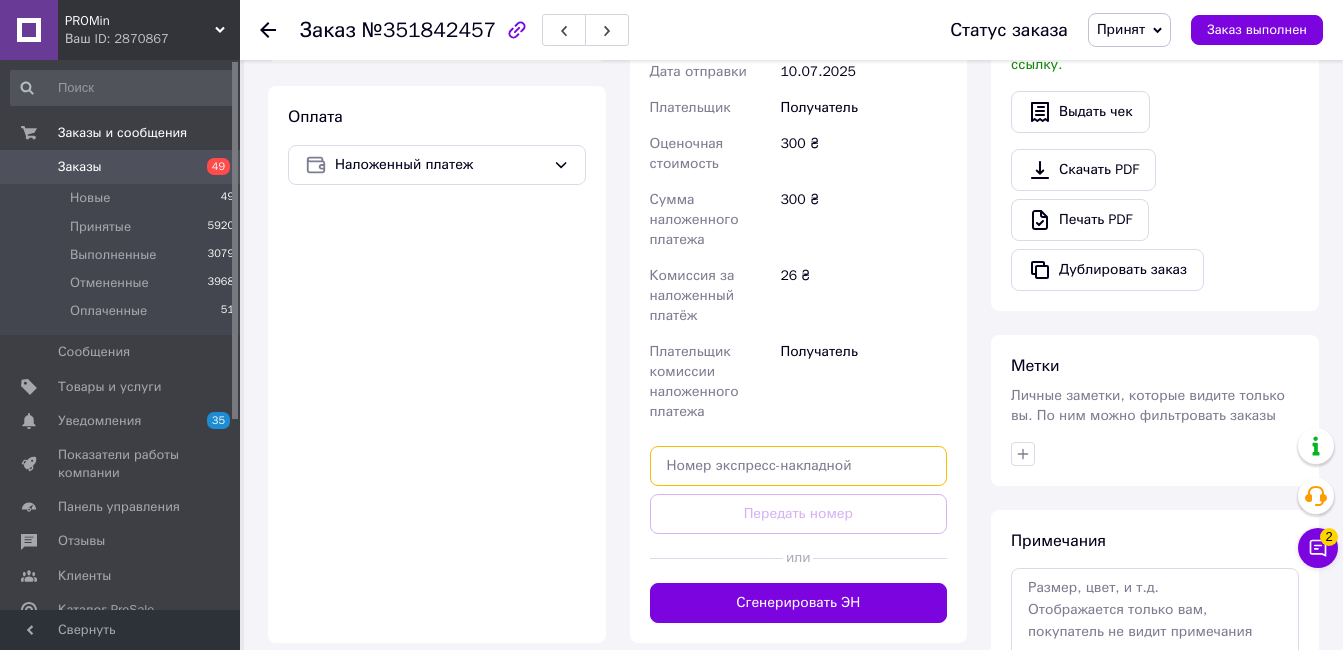 paste on "20451202757322" 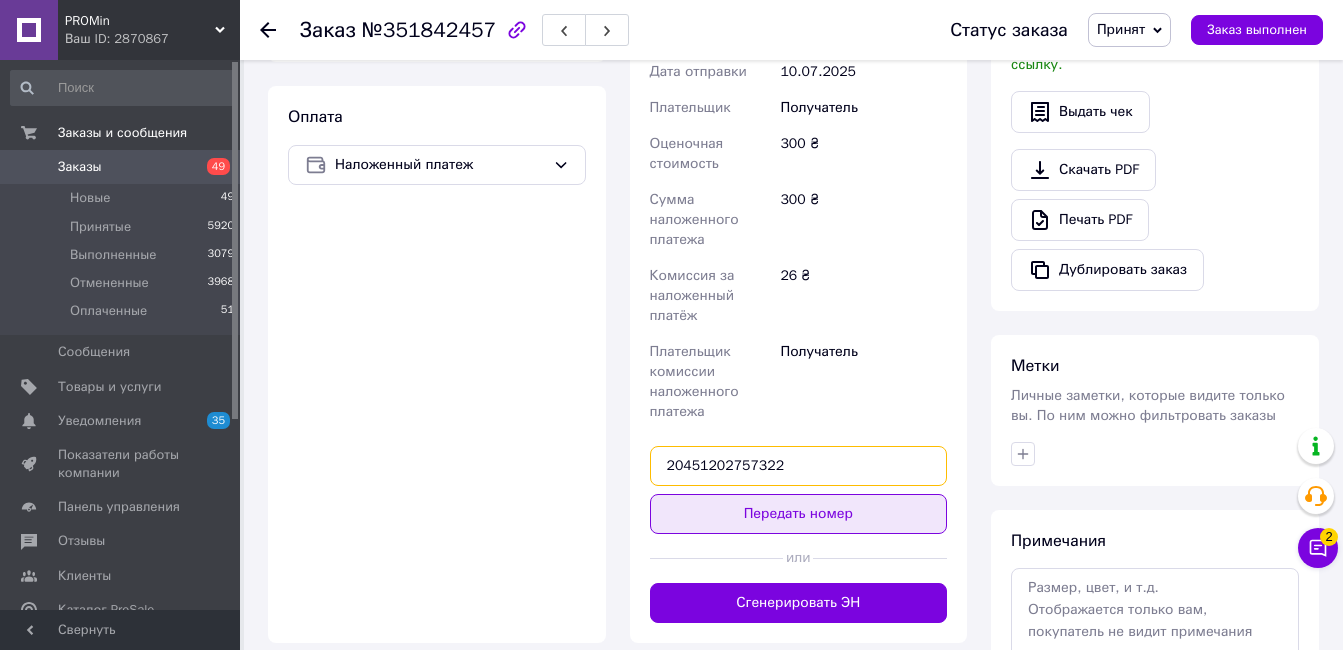 type on "20451202757322" 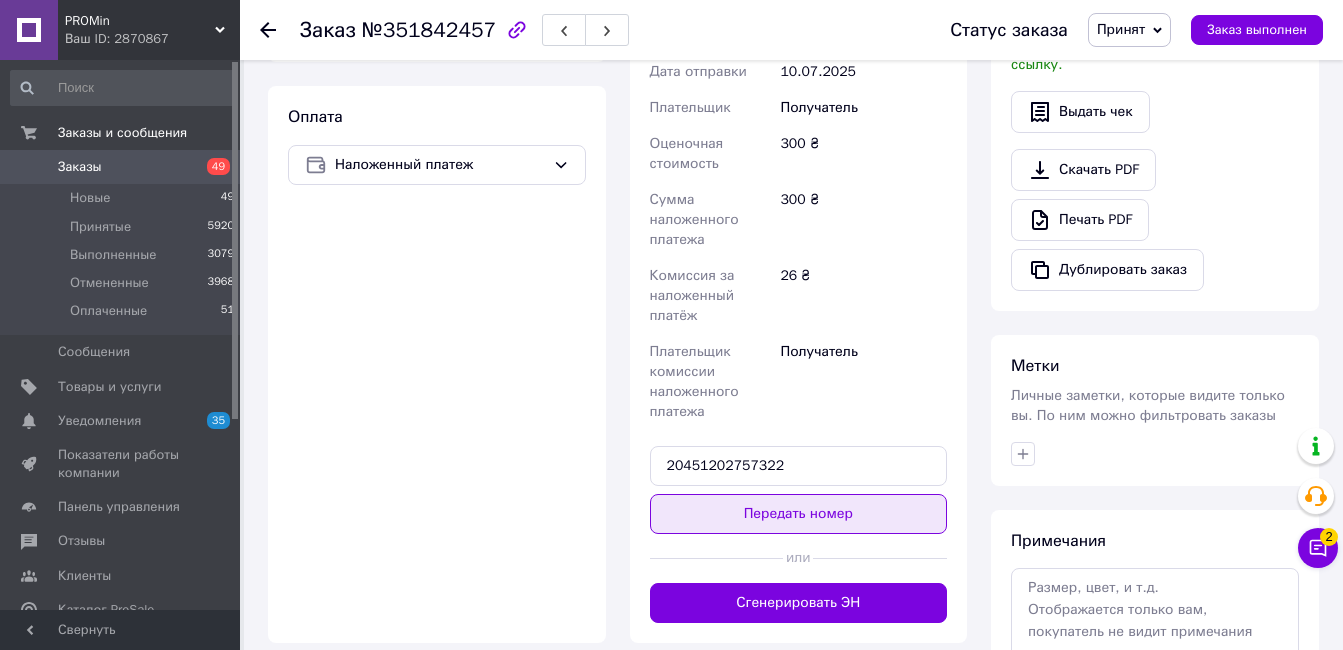 click on "Передать номер" at bounding box center [799, 514] 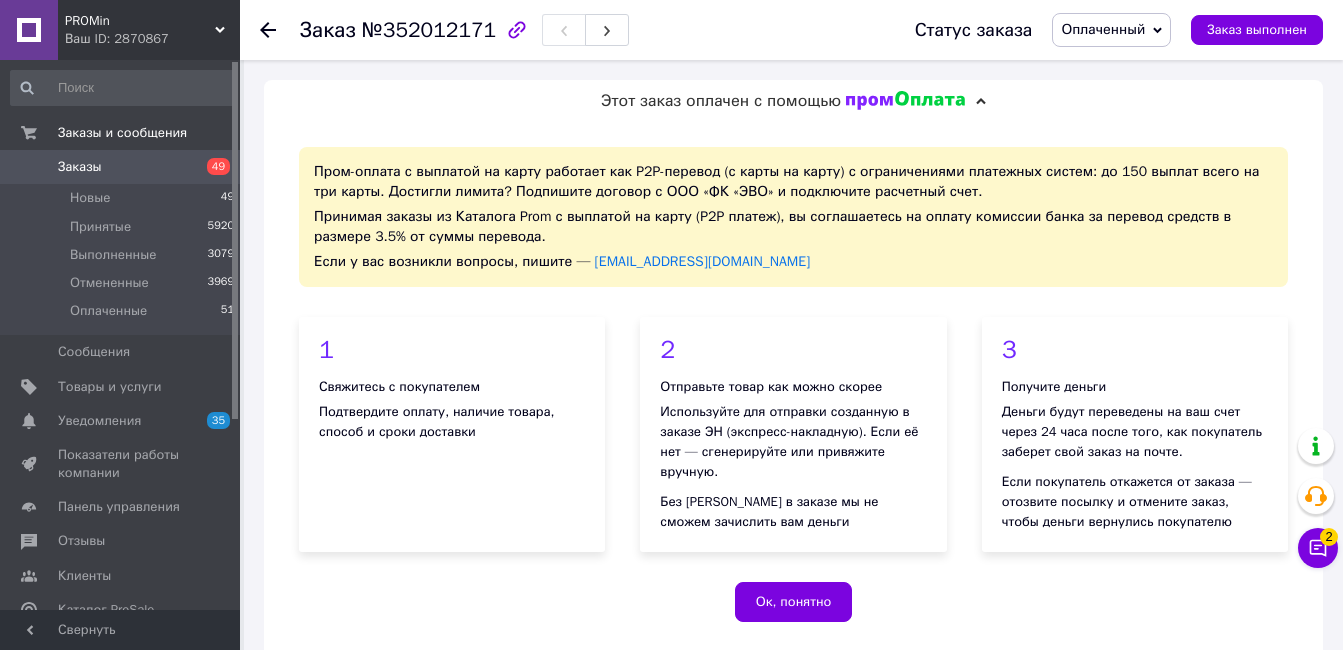 scroll, scrollTop: 0, scrollLeft: 0, axis: both 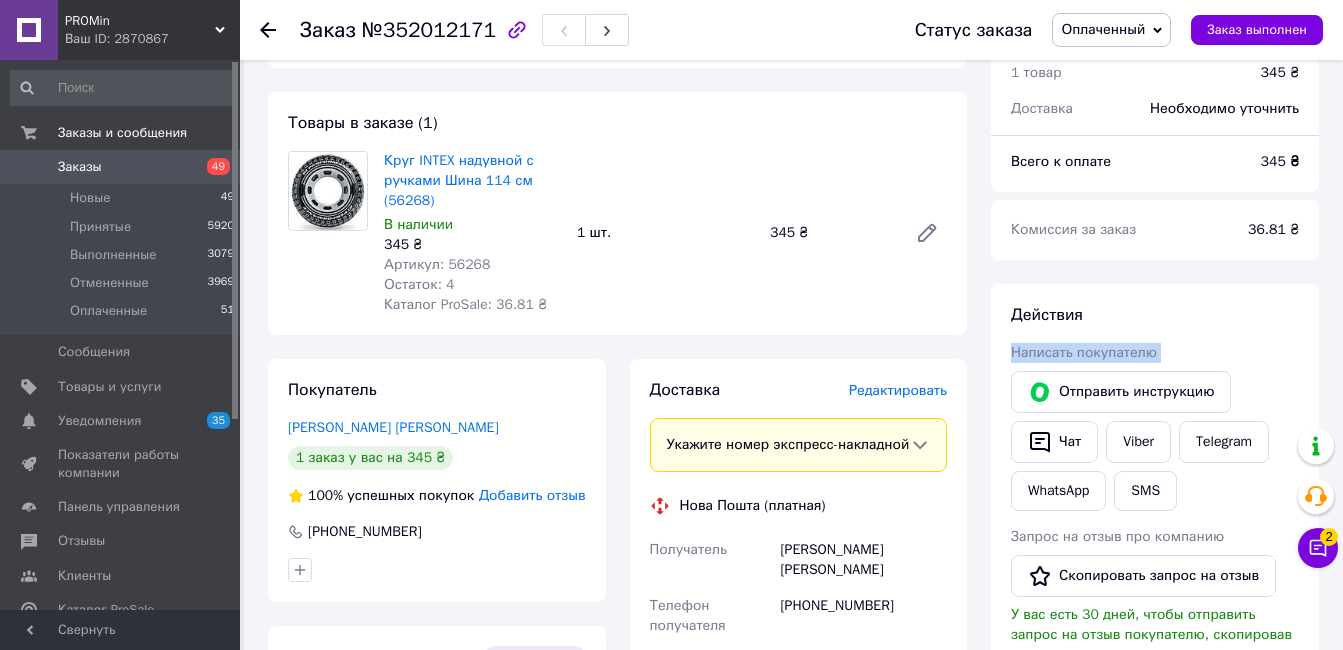 drag, startPoint x: 1291, startPoint y: 290, endPoint x: 1262, endPoint y: 397, distance: 110.860275 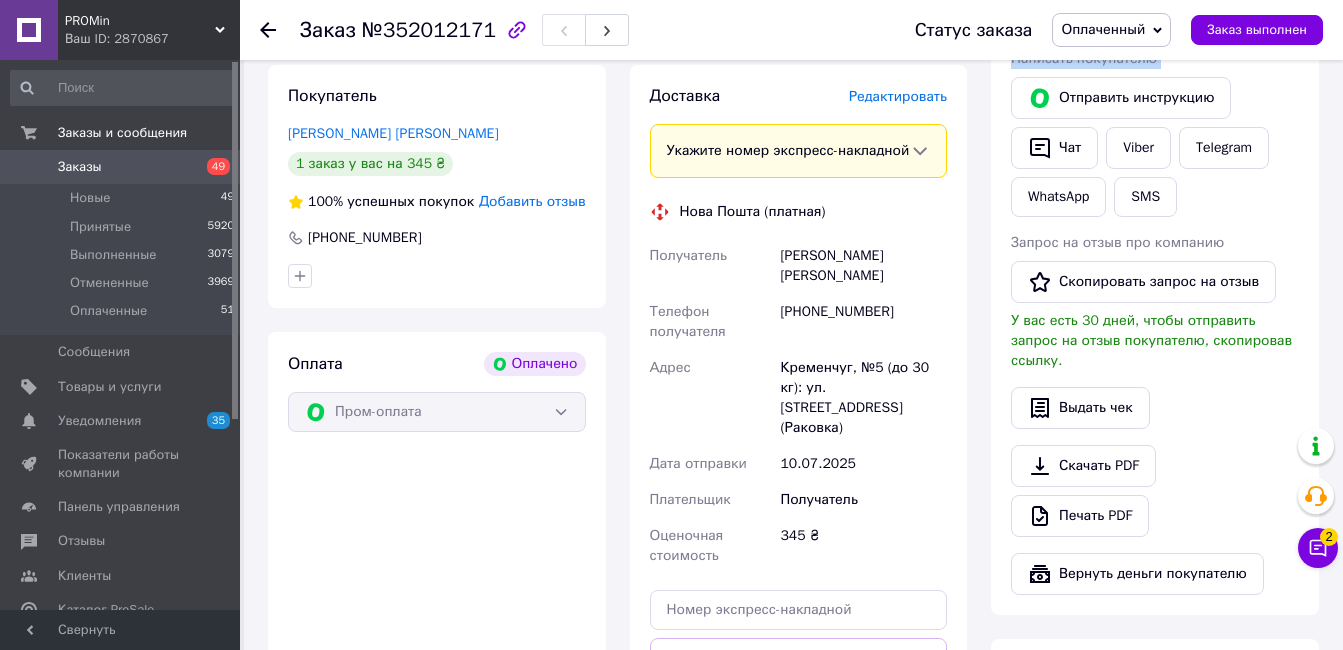 scroll, scrollTop: 979, scrollLeft: 0, axis: vertical 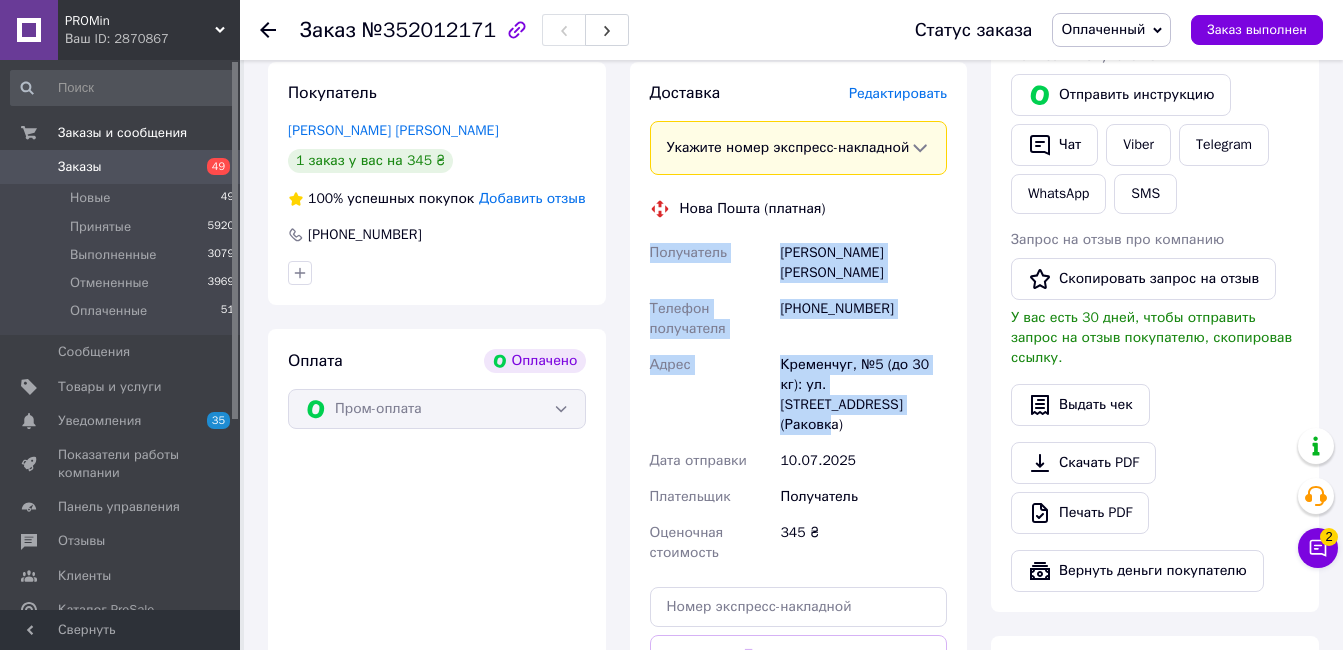 drag, startPoint x: 861, startPoint y: 404, endPoint x: 647, endPoint y: 260, distance: 257.938 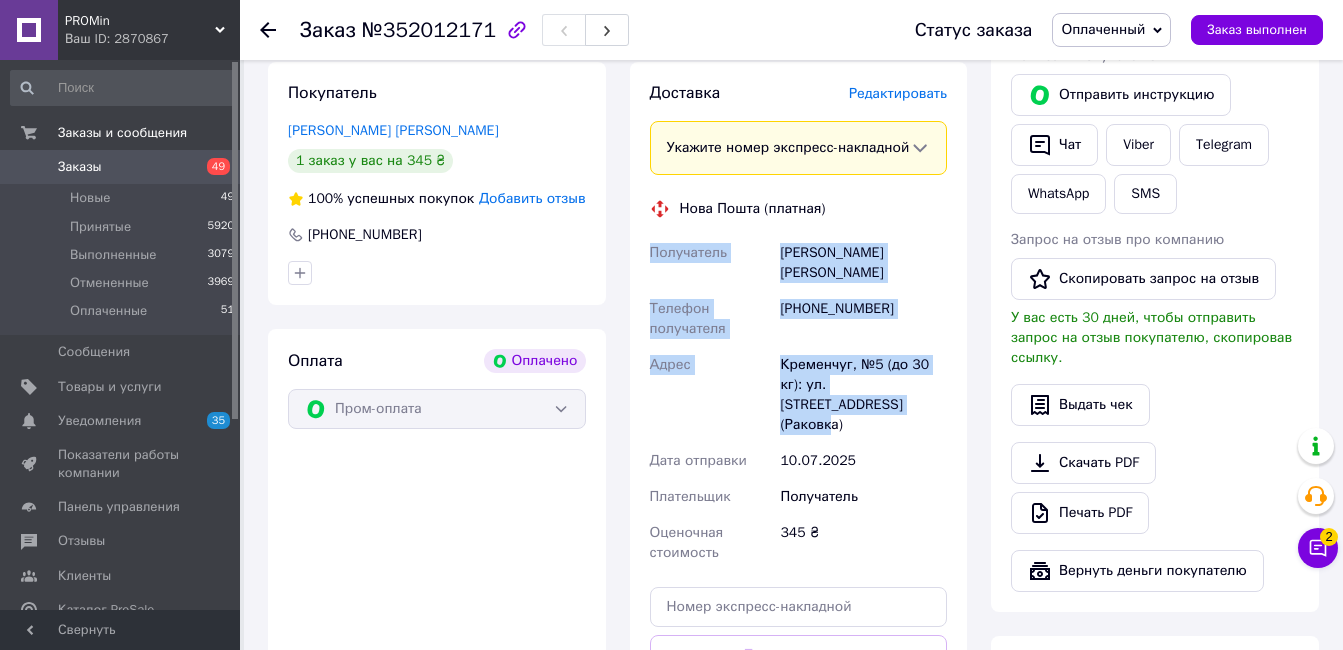 click on "Получатель Брутова [PERSON_NAME] Телефон получателя [PHONE_NUMBER] [PERSON_NAME], №5 (до 30 кг): ул. [STREET_ADDRESS] (Раковка) Дата отправки [DATE] Плательщик Получатель Оценочная стоимость 345 ₴" at bounding box center [799, 403] 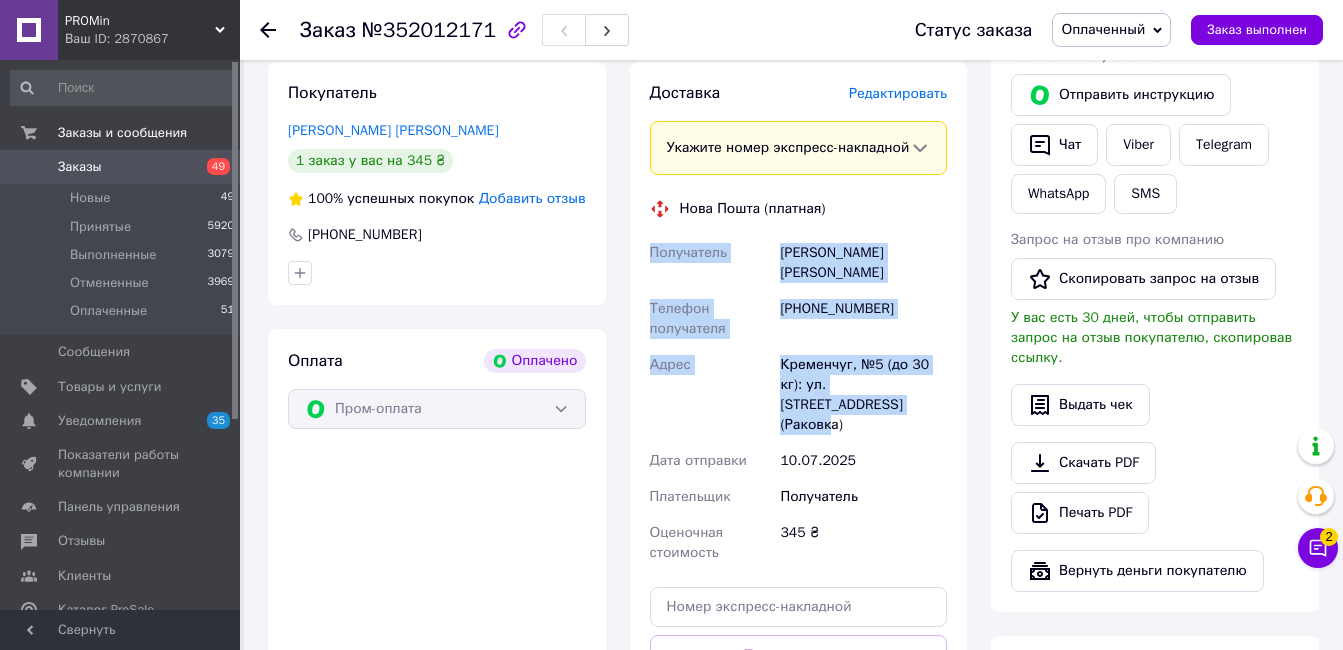copy on "Получатель Брутова [PERSON_NAME] Телефон получателя [PHONE_NUMBER] [PERSON_NAME], №5 (до 30 кг): ул. [STREET_ADDRESS] (Раковка)" 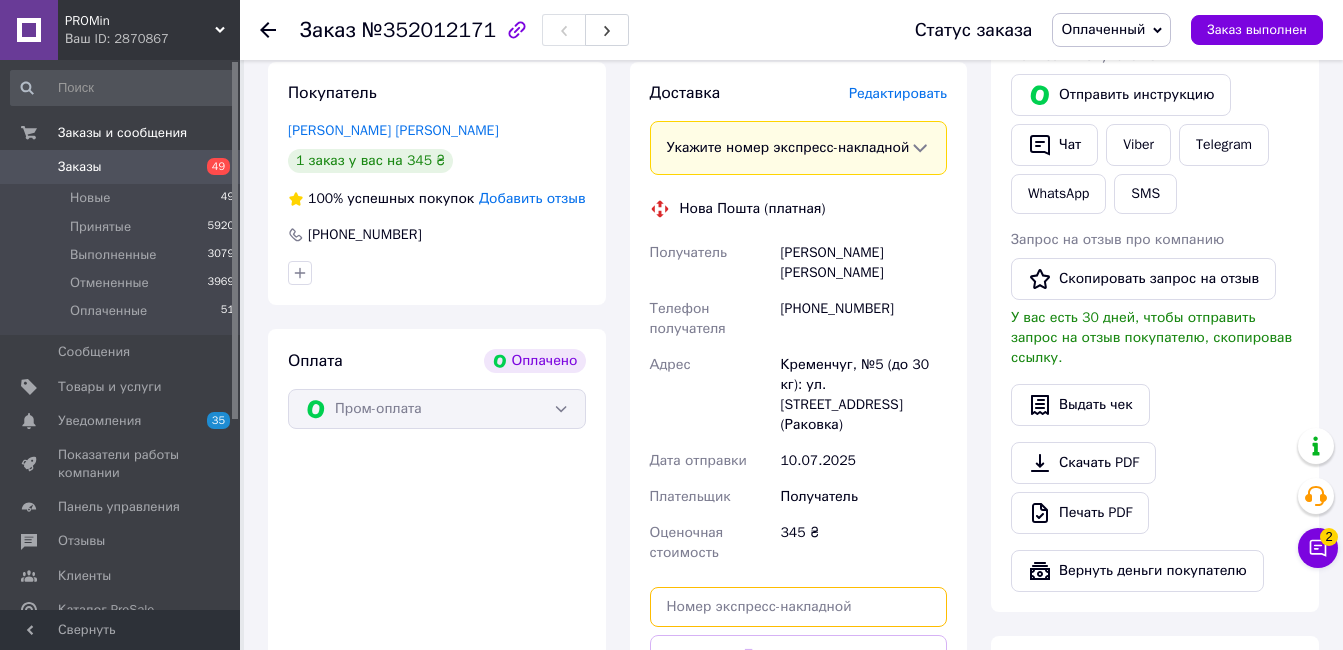 click at bounding box center [799, 607] 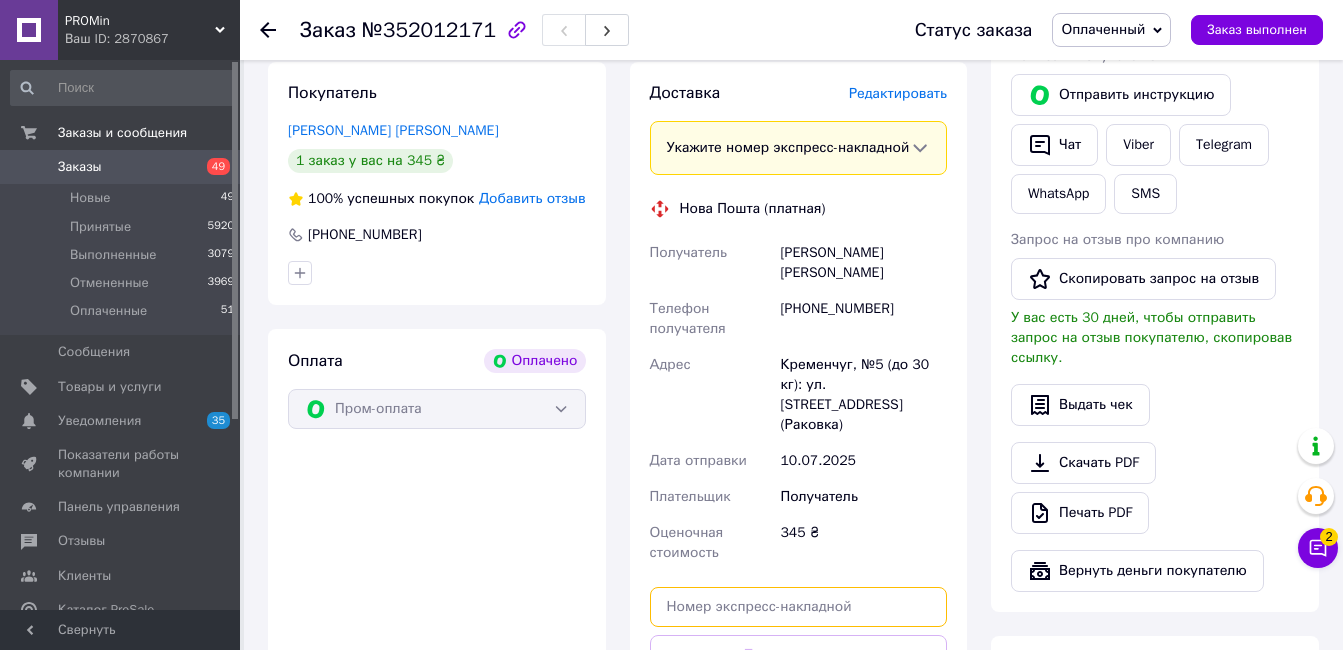 paste on "20451202766077" 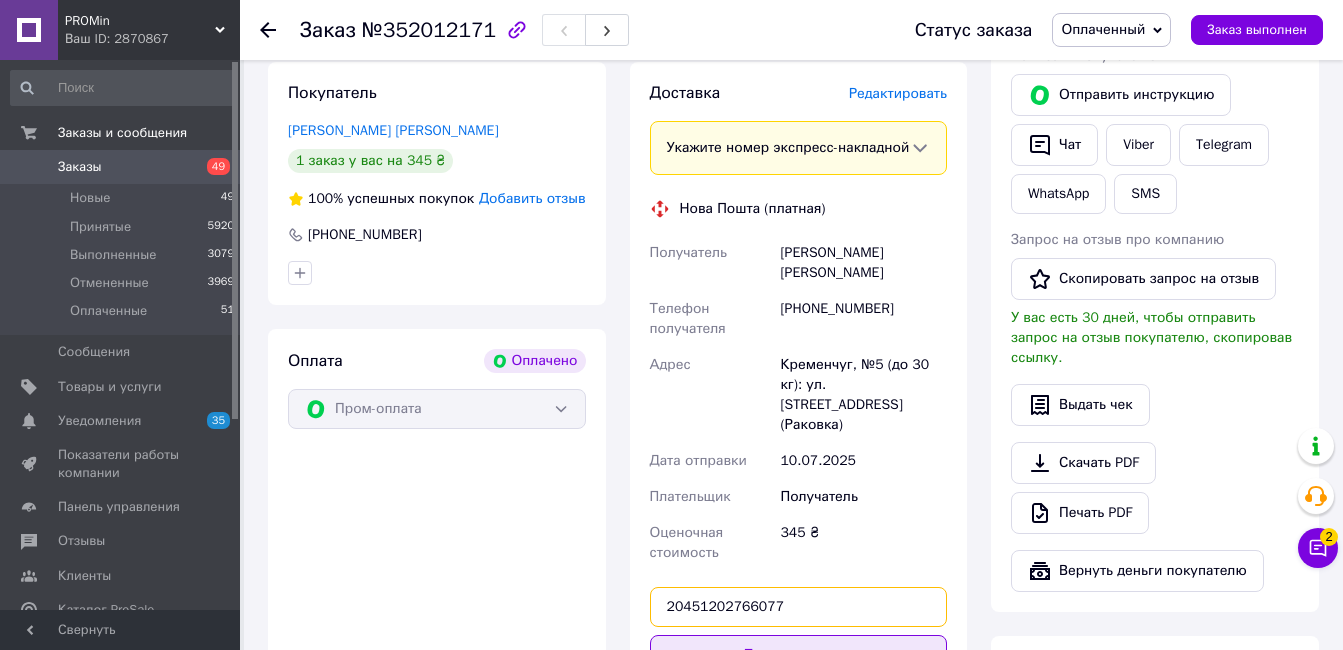 type on "20451202766077" 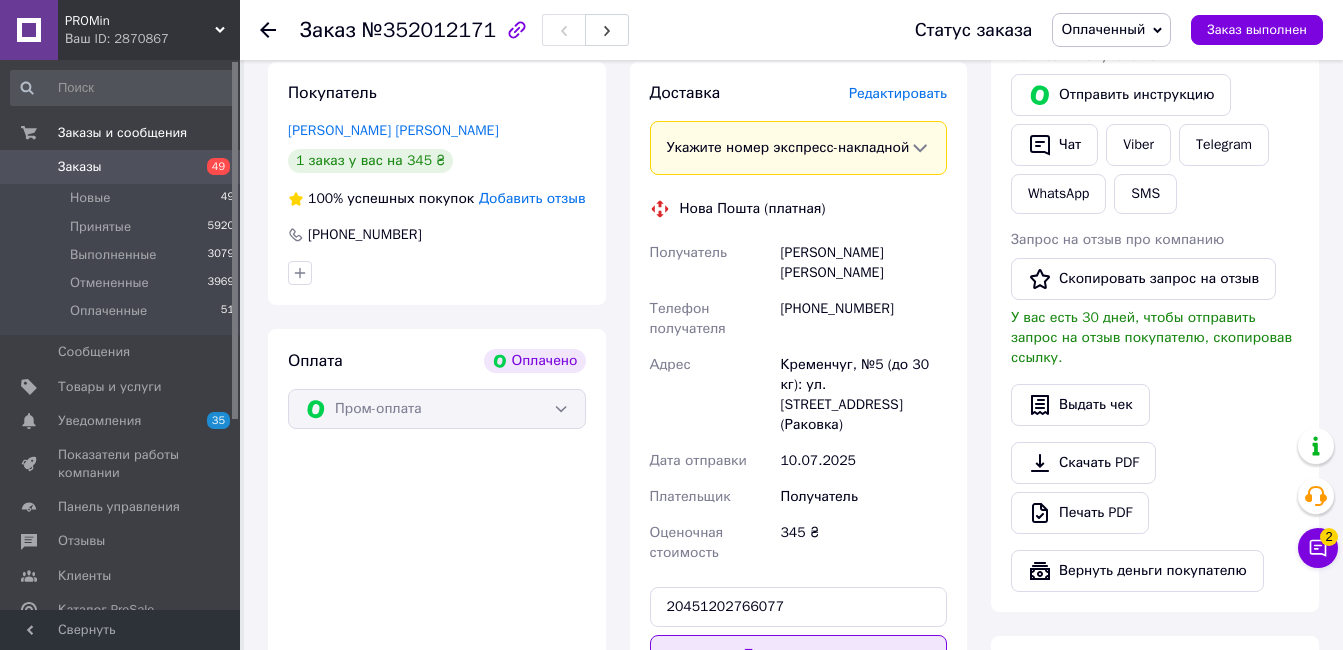 click on "Передать номер" at bounding box center (799, 655) 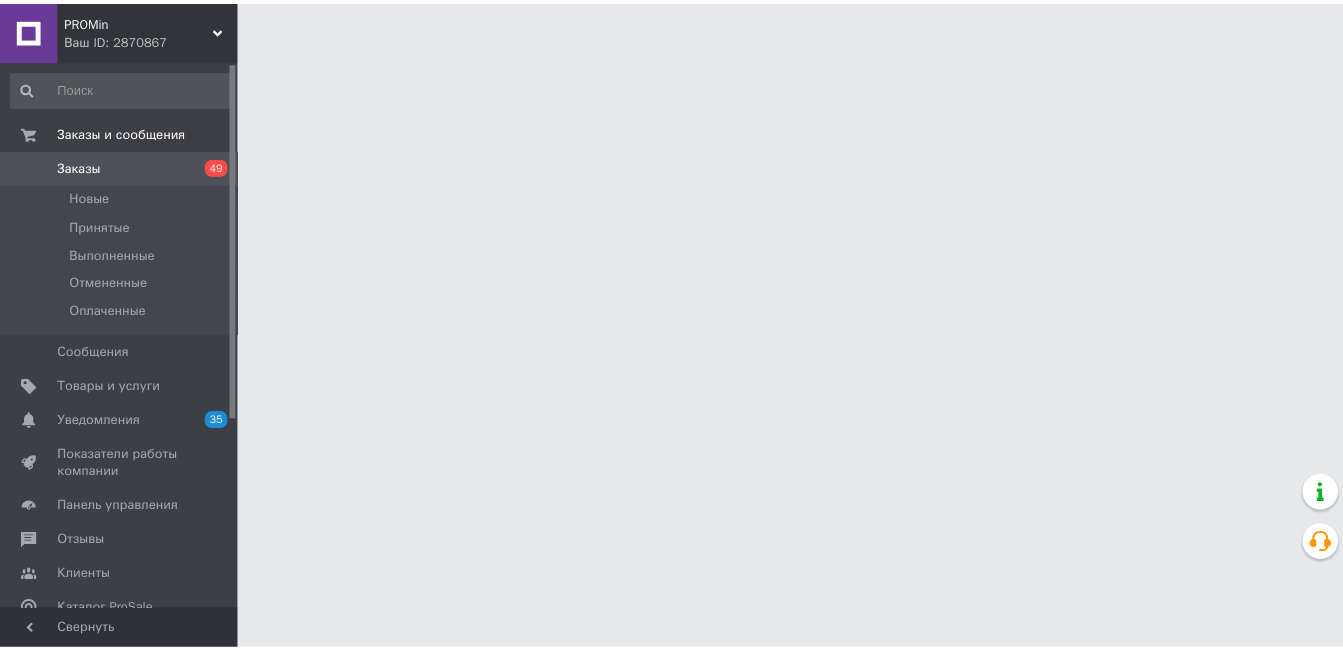 scroll, scrollTop: 0, scrollLeft: 0, axis: both 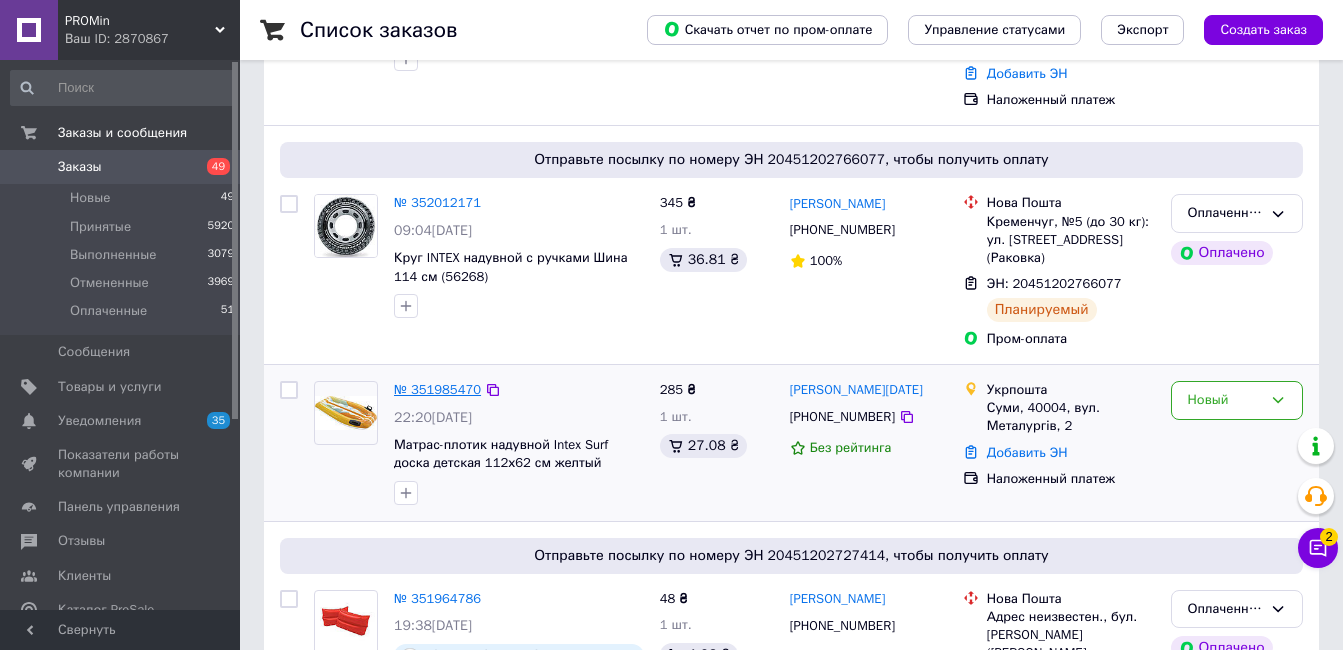 click on "№ 351985470" at bounding box center (437, 389) 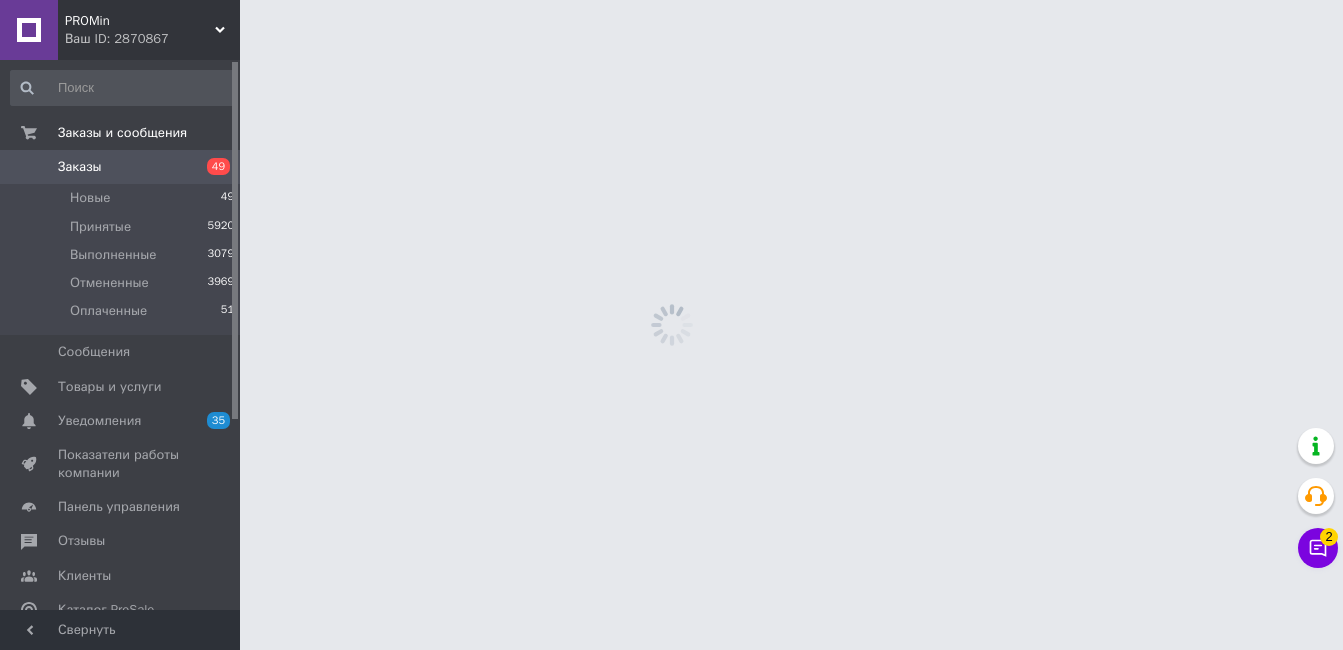 scroll, scrollTop: 0, scrollLeft: 0, axis: both 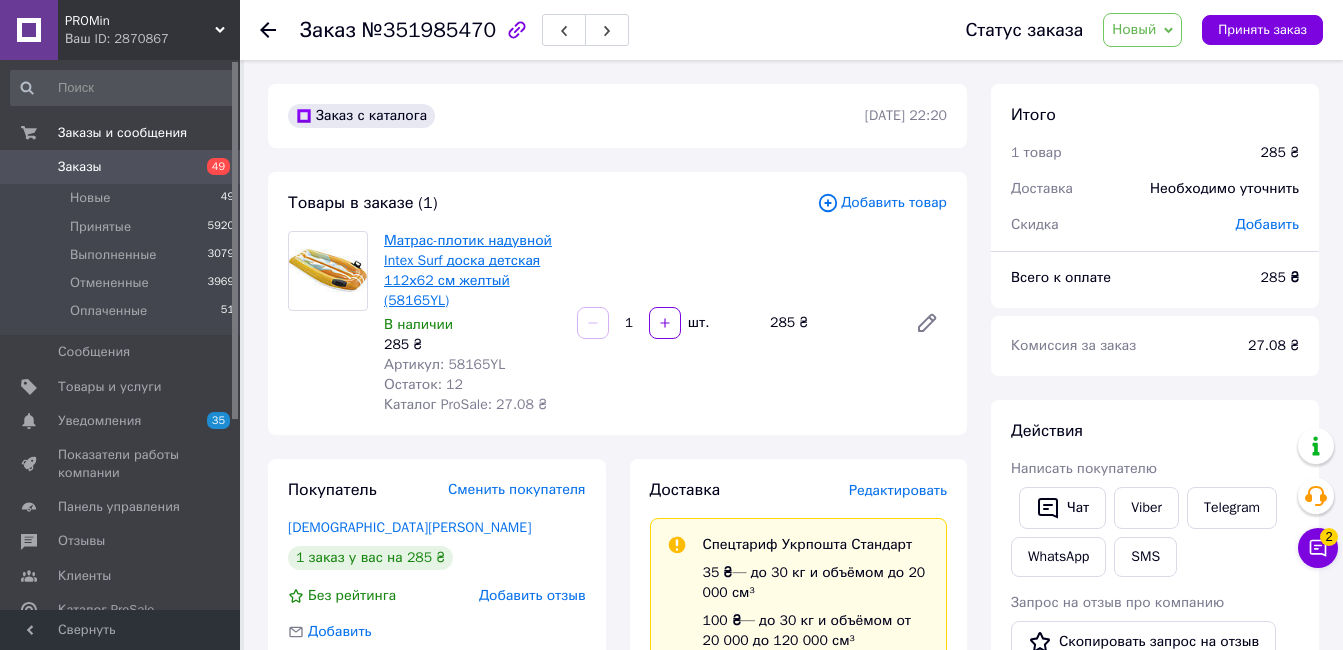 click on "Матрас-плотик надувной Intex Surf доска детская 112х62 см желтый (58165YL)" at bounding box center (468, 270) 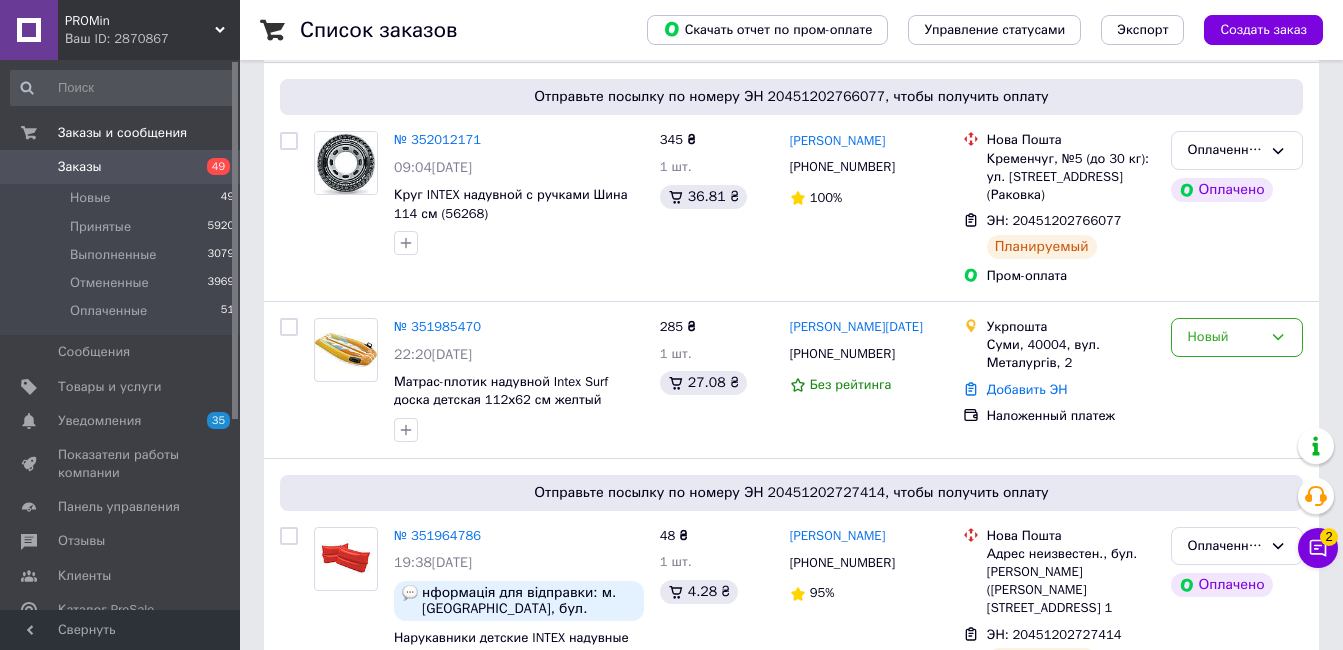 scroll, scrollTop: 409, scrollLeft: 0, axis: vertical 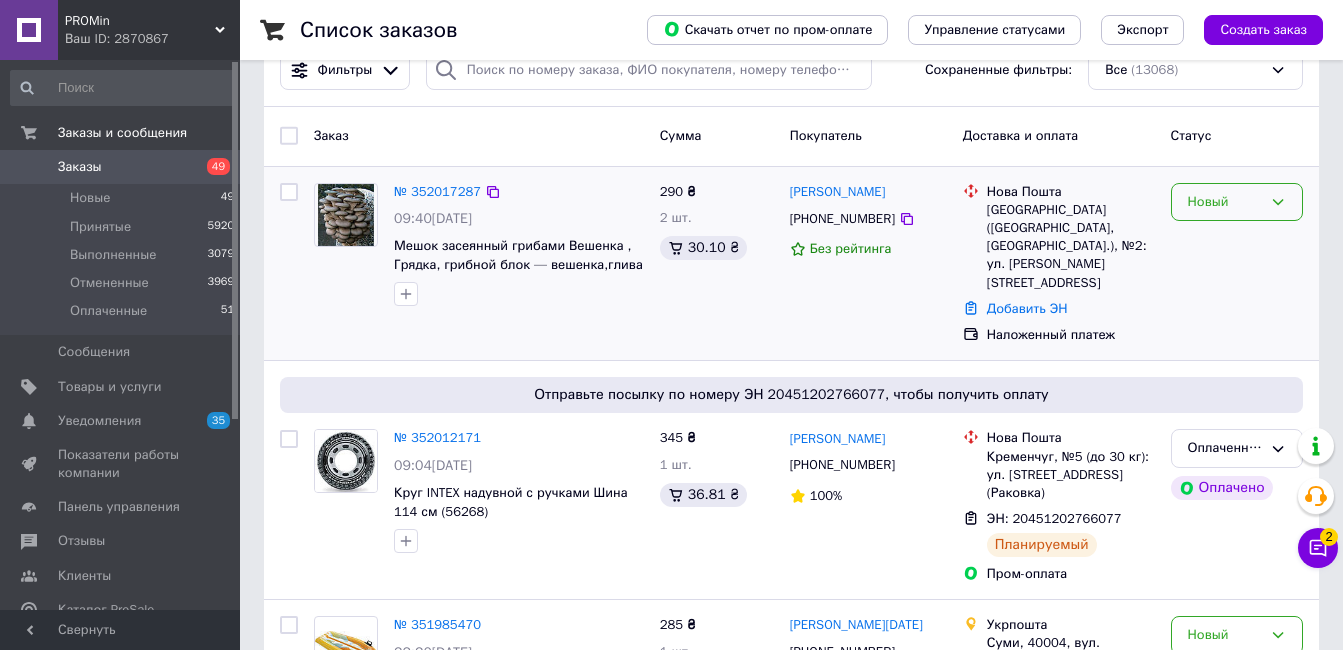 click on "Новый" at bounding box center (1225, 202) 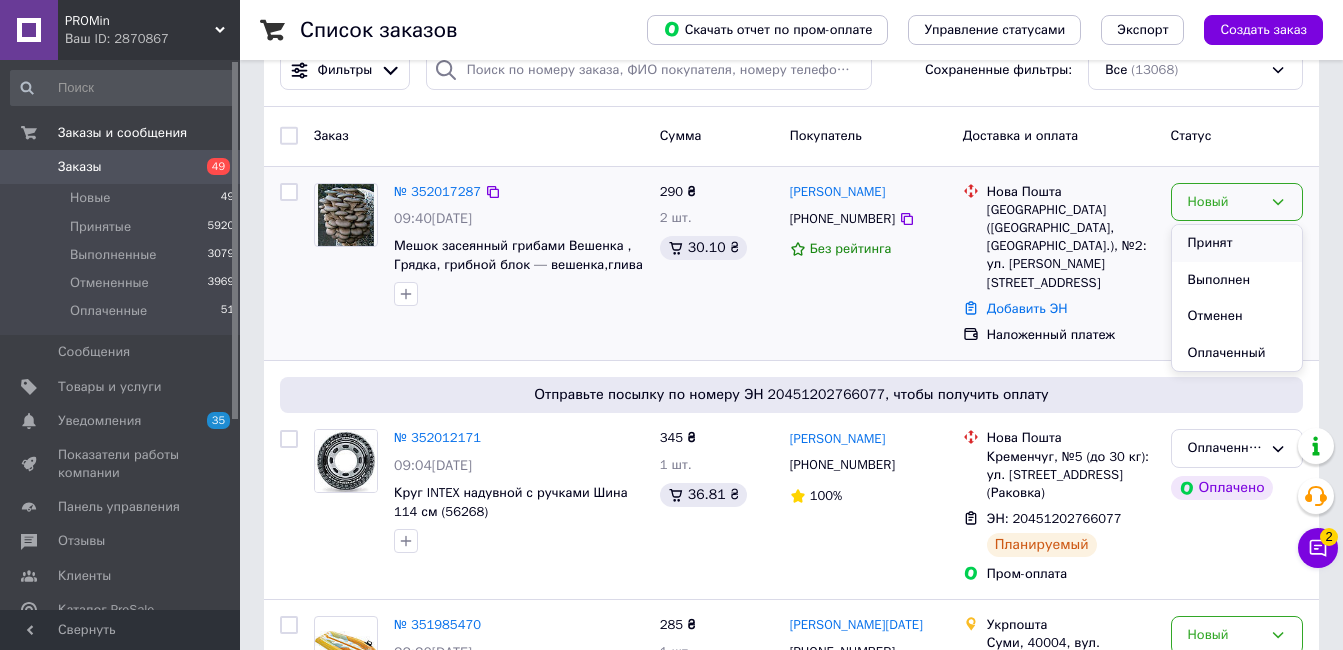 click on "Принят" at bounding box center [1237, 243] 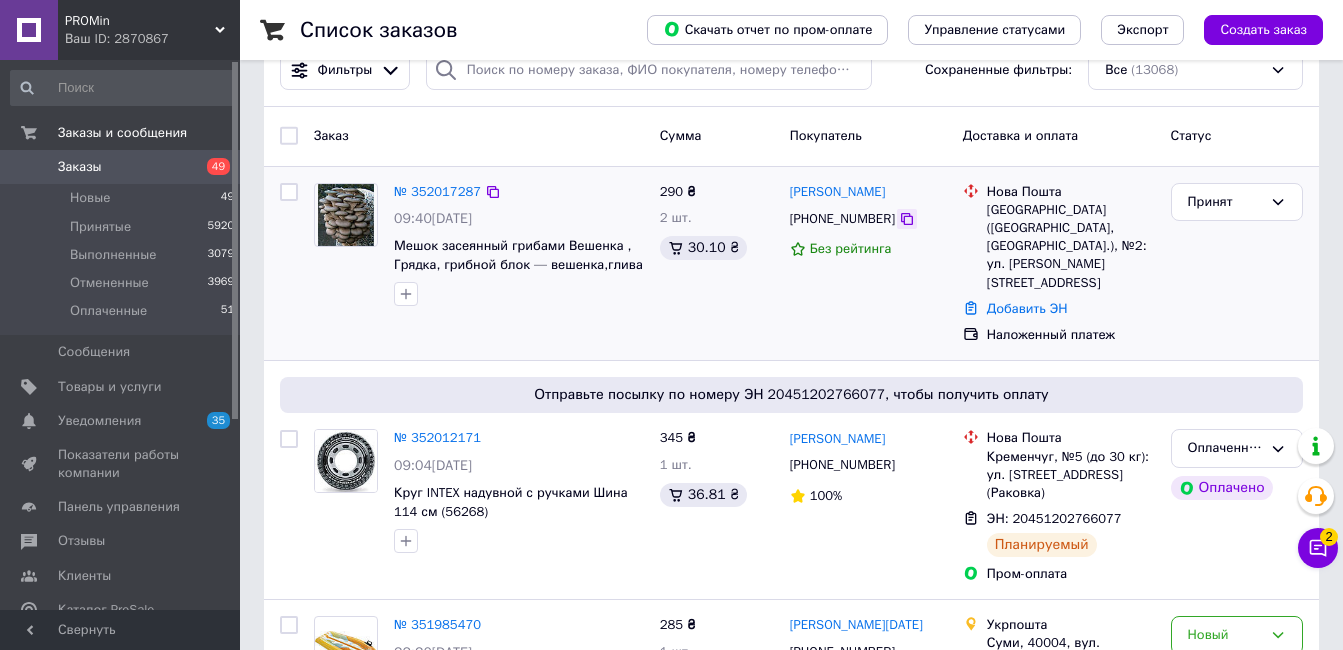 click 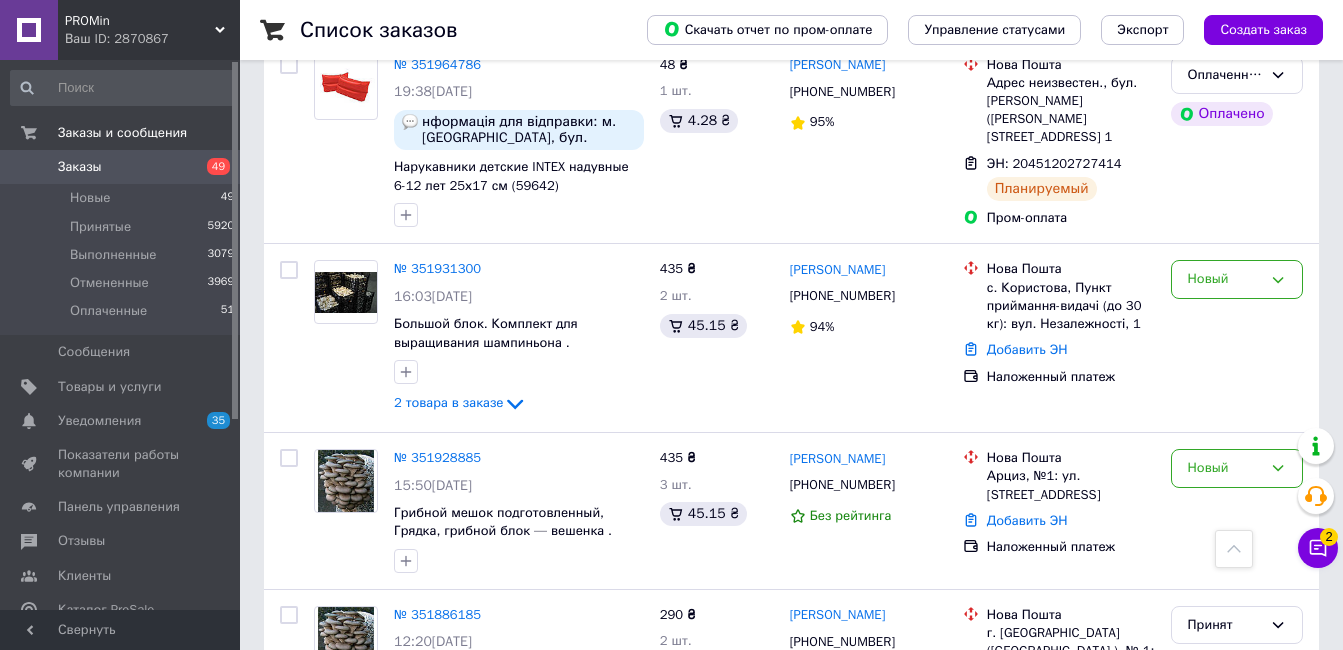scroll, scrollTop: 825, scrollLeft: 0, axis: vertical 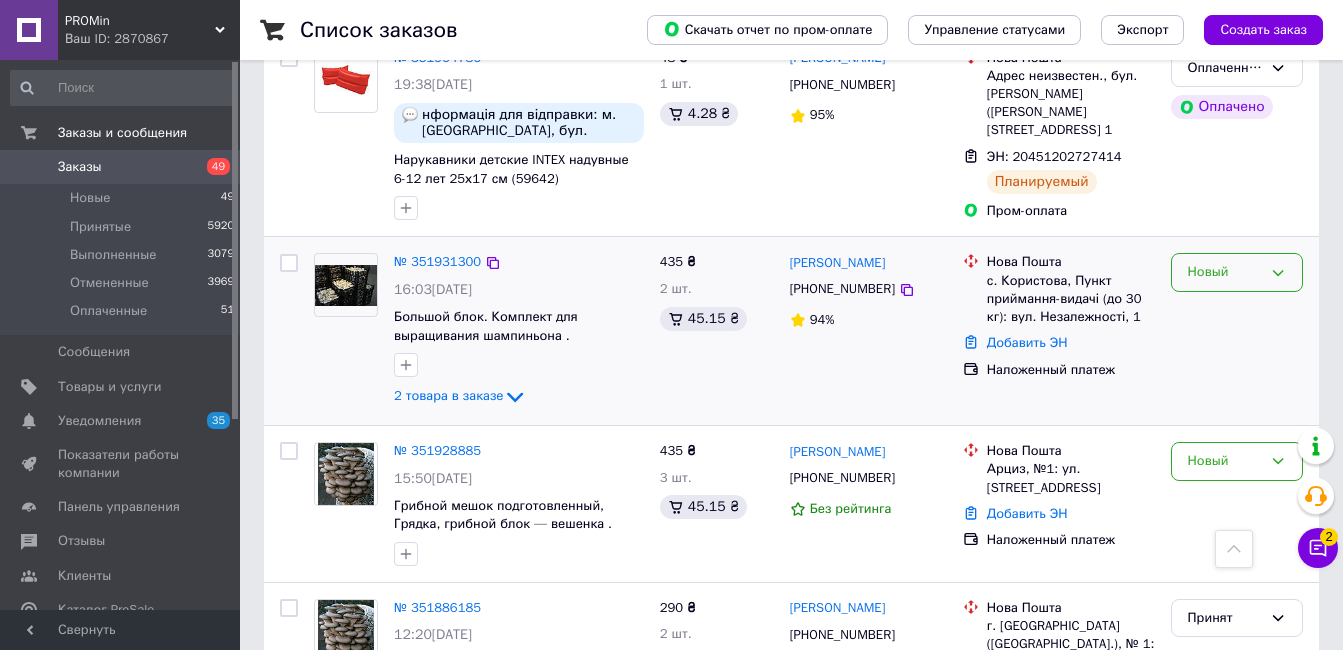 click on "Новый" at bounding box center (1225, 272) 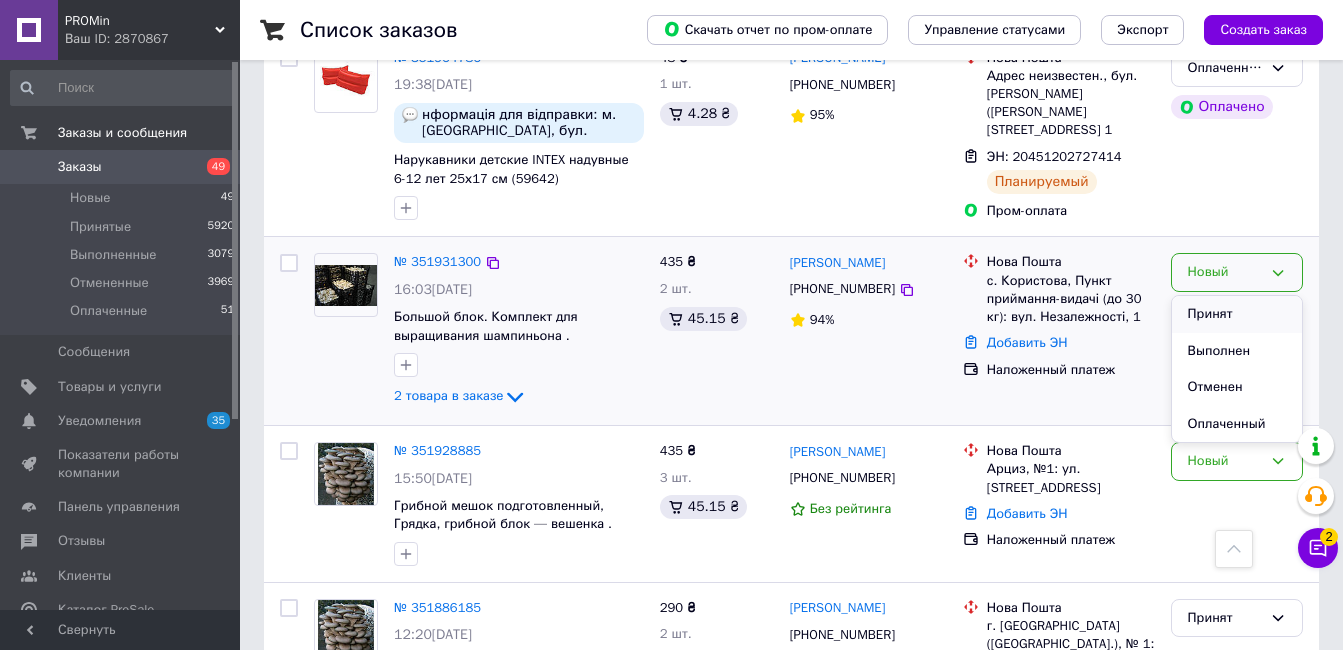 click on "Принят" at bounding box center [1237, 314] 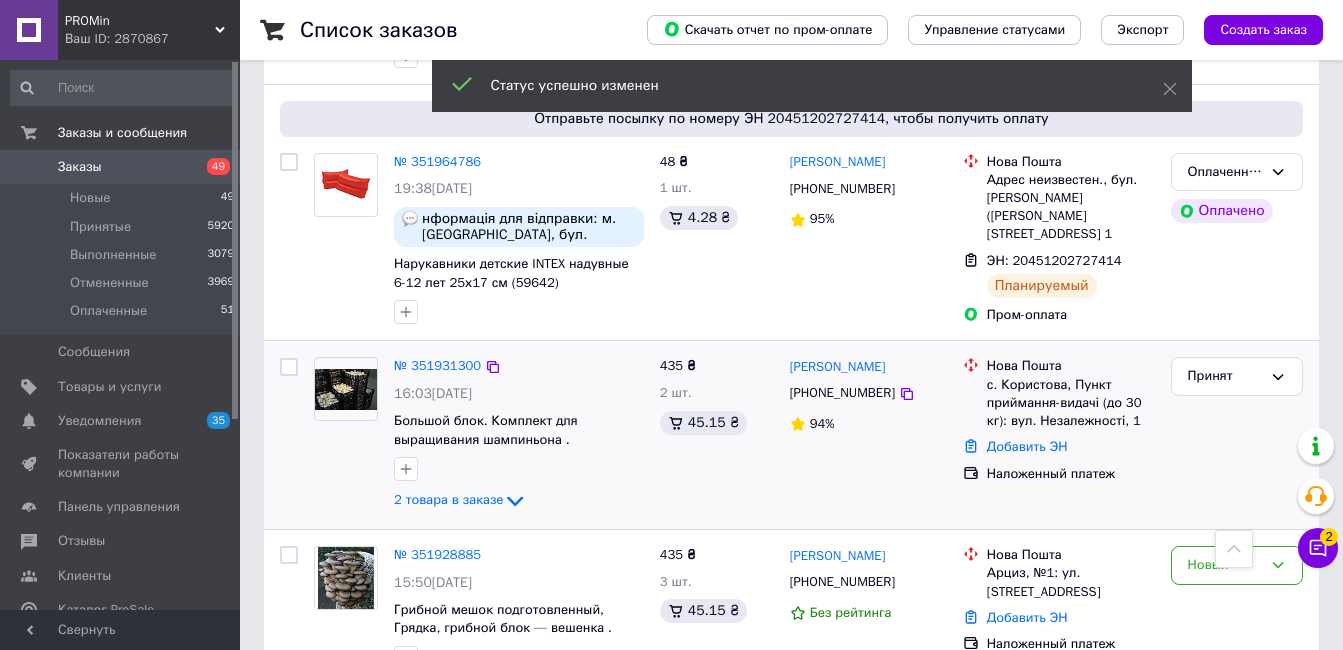 scroll, scrollTop: 853, scrollLeft: 0, axis: vertical 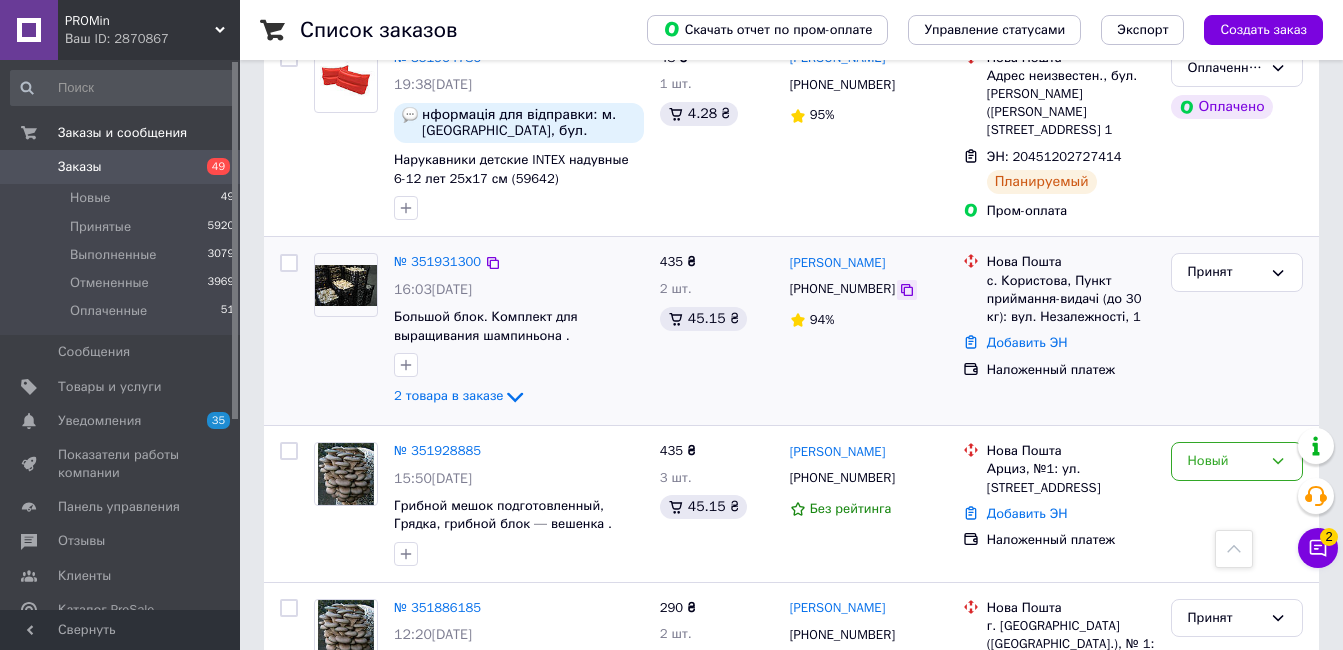 click 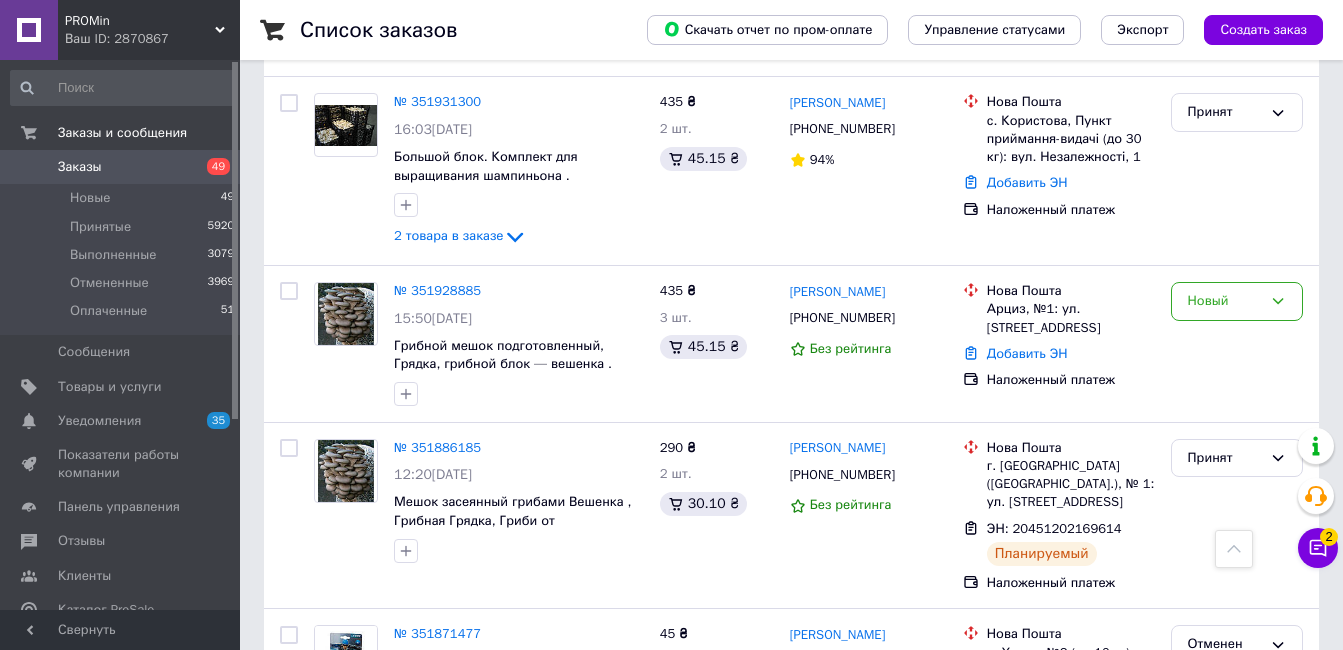 scroll, scrollTop: 1020, scrollLeft: 0, axis: vertical 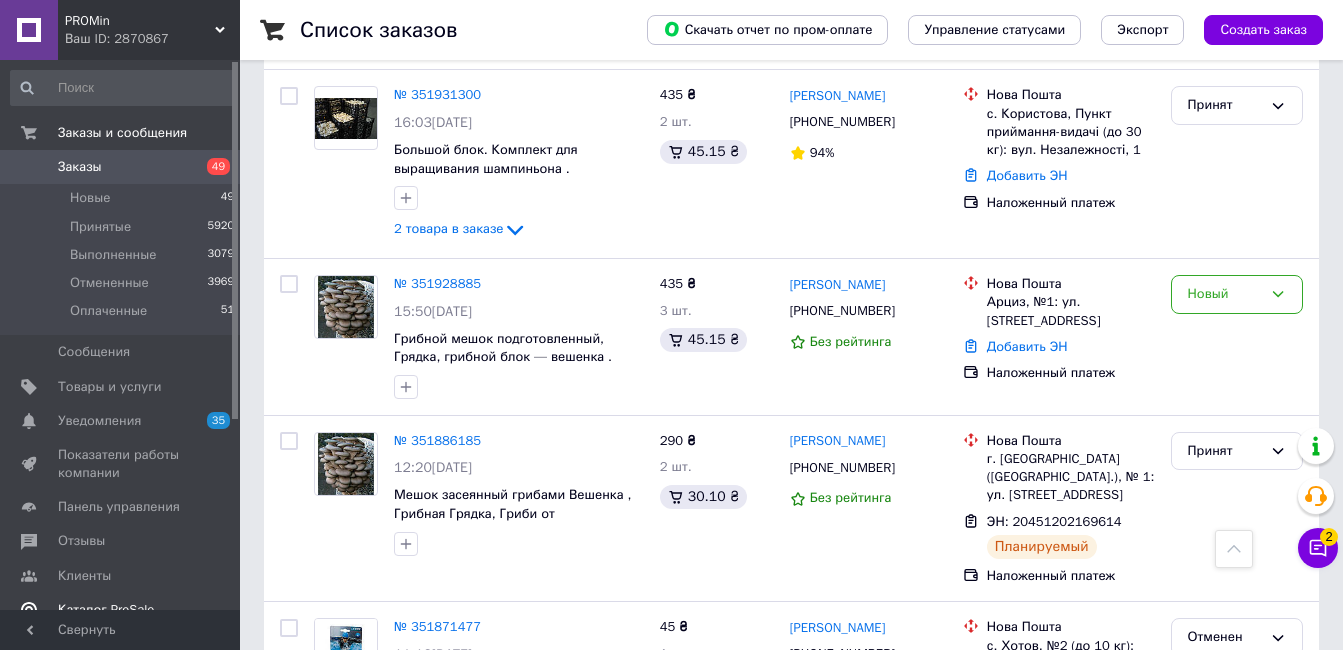 click on "Каталог ProSale" at bounding box center (106, 610) 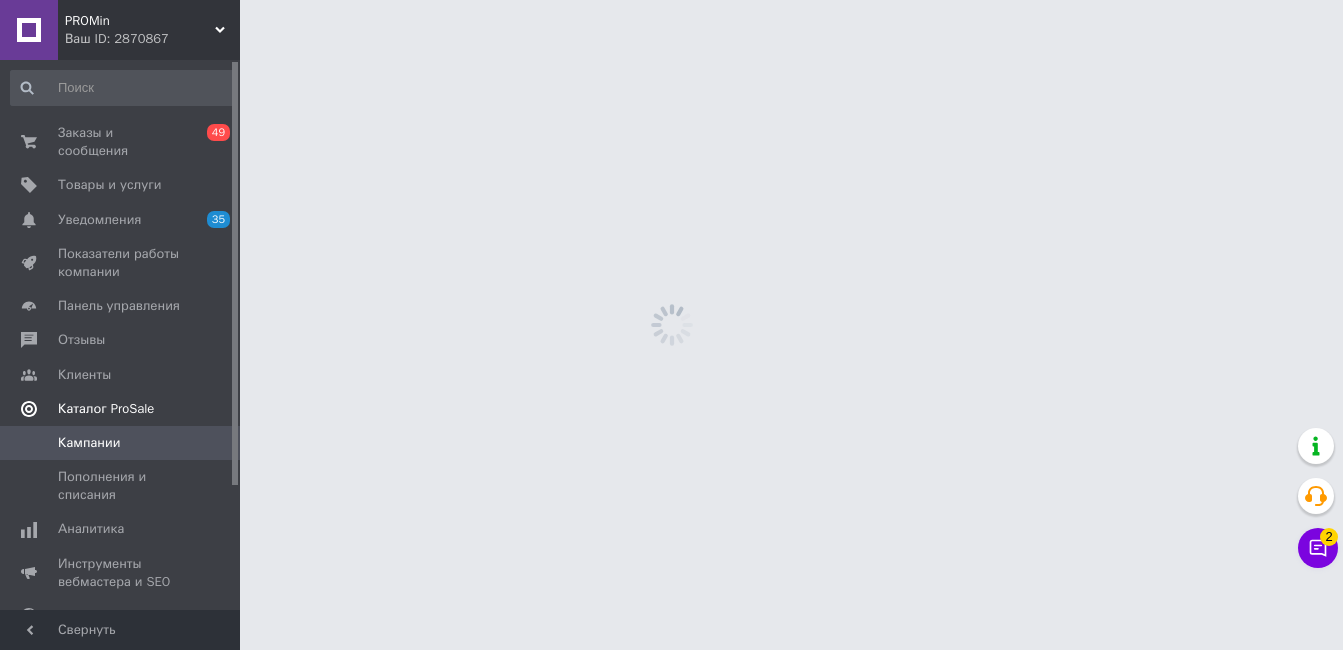 scroll, scrollTop: 0, scrollLeft: 0, axis: both 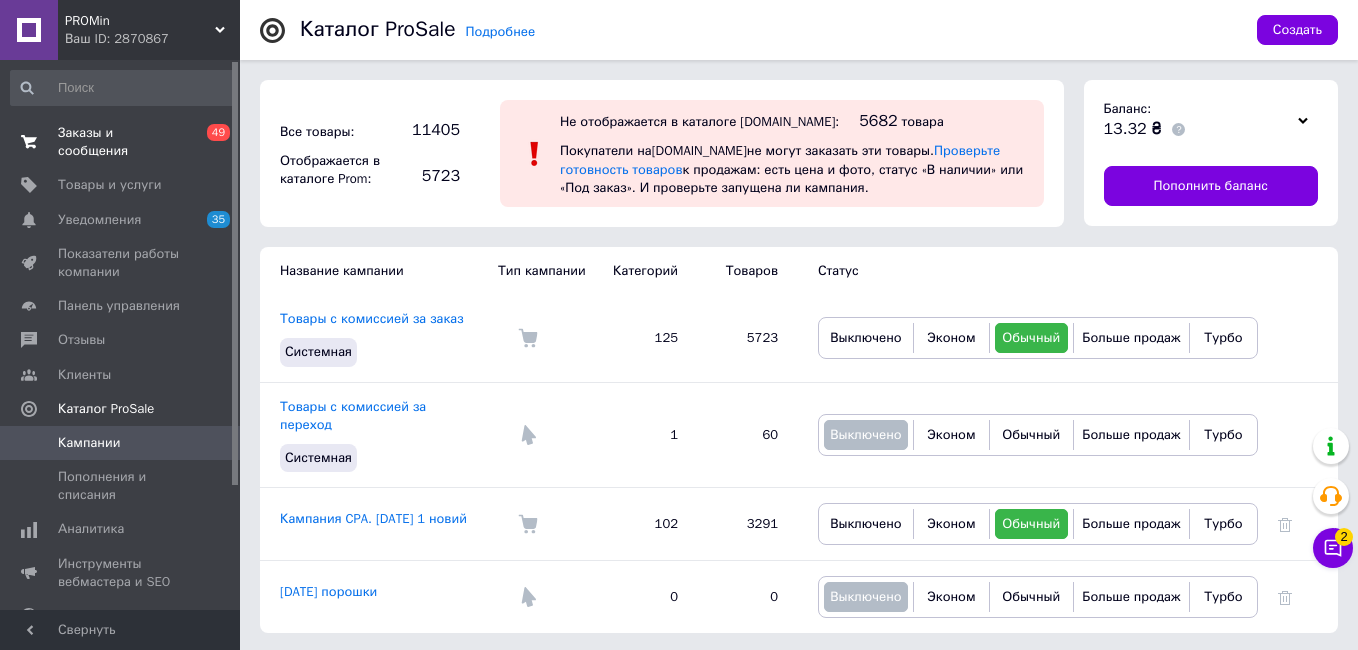 click on "Заказы и сообщения" at bounding box center (121, 142) 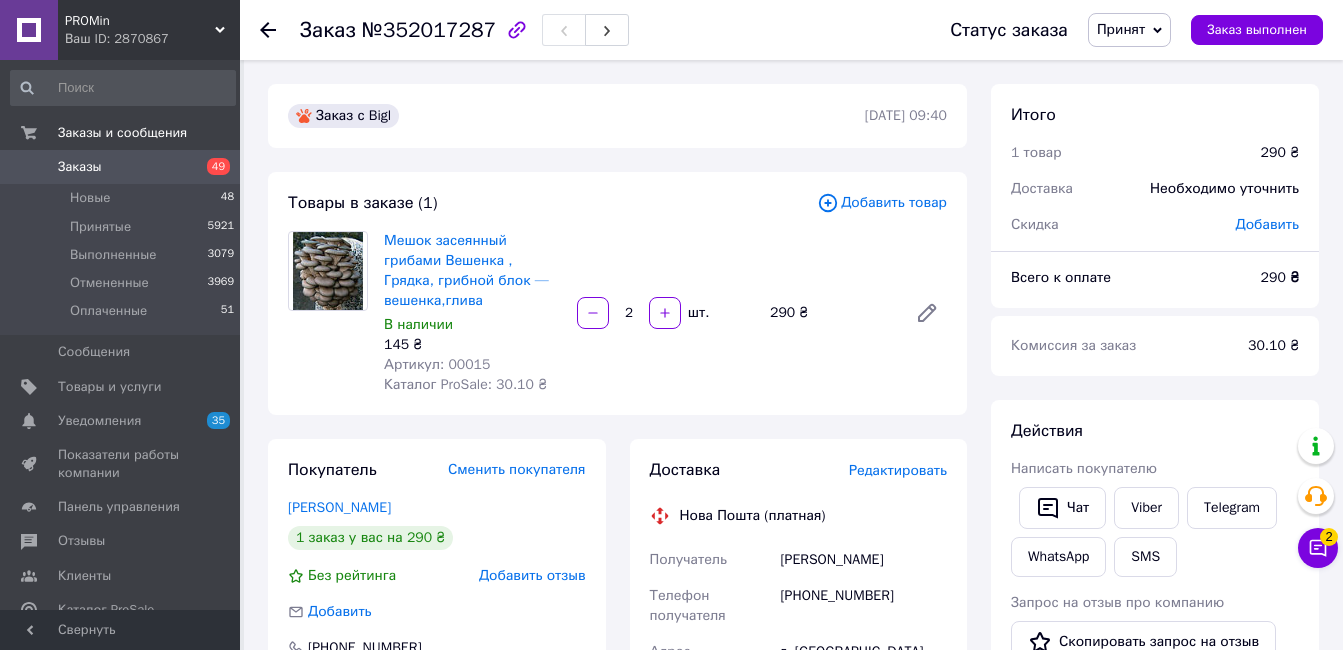 scroll, scrollTop: 0, scrollLeft: 0, axis: both 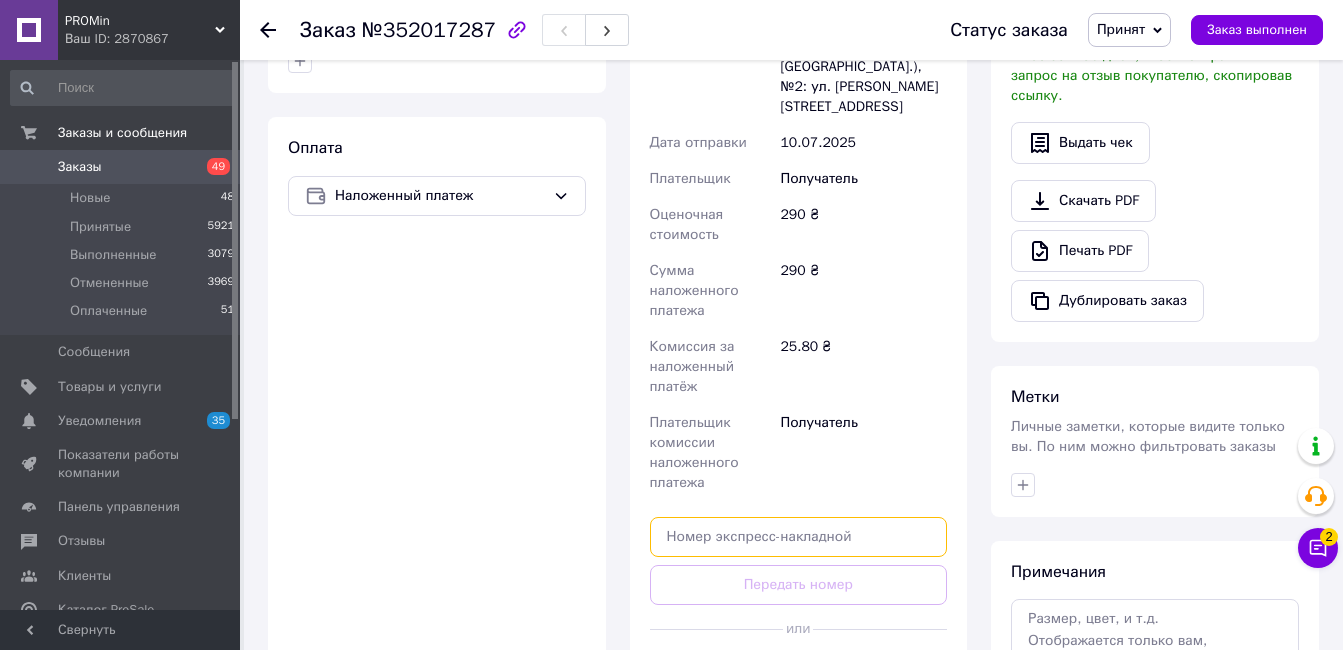 click at bounding box center [799, 537] 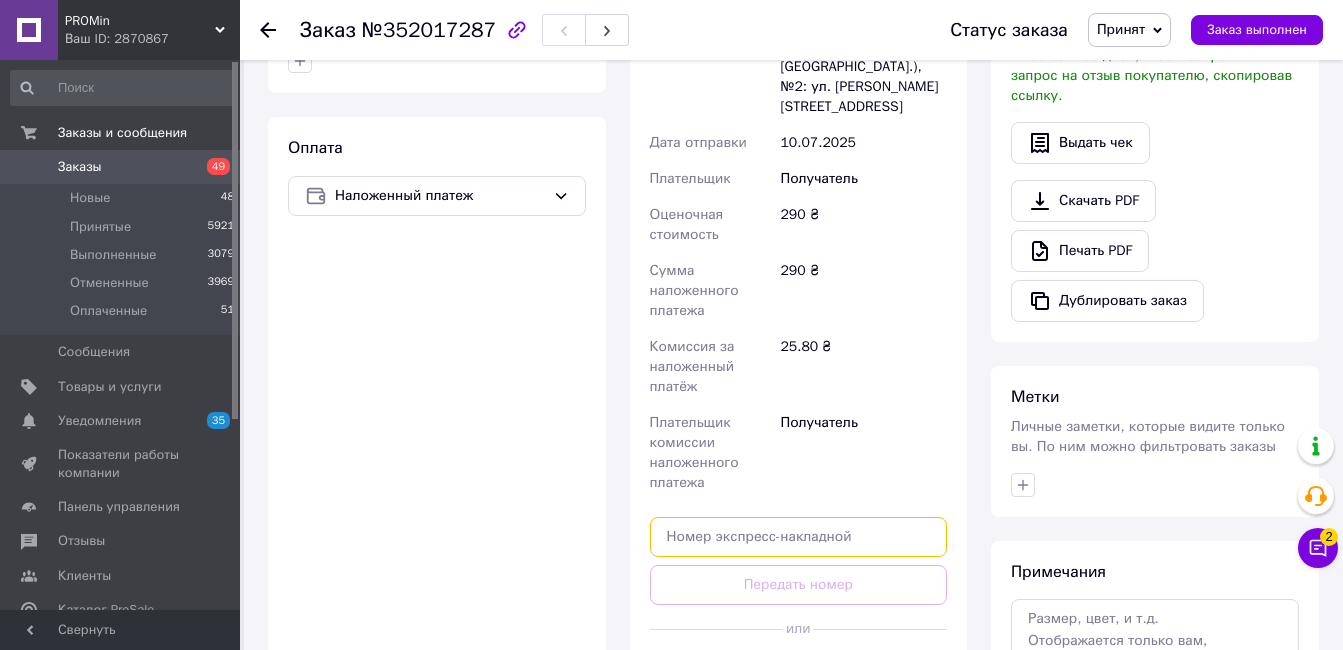 paste on "20451202779066" 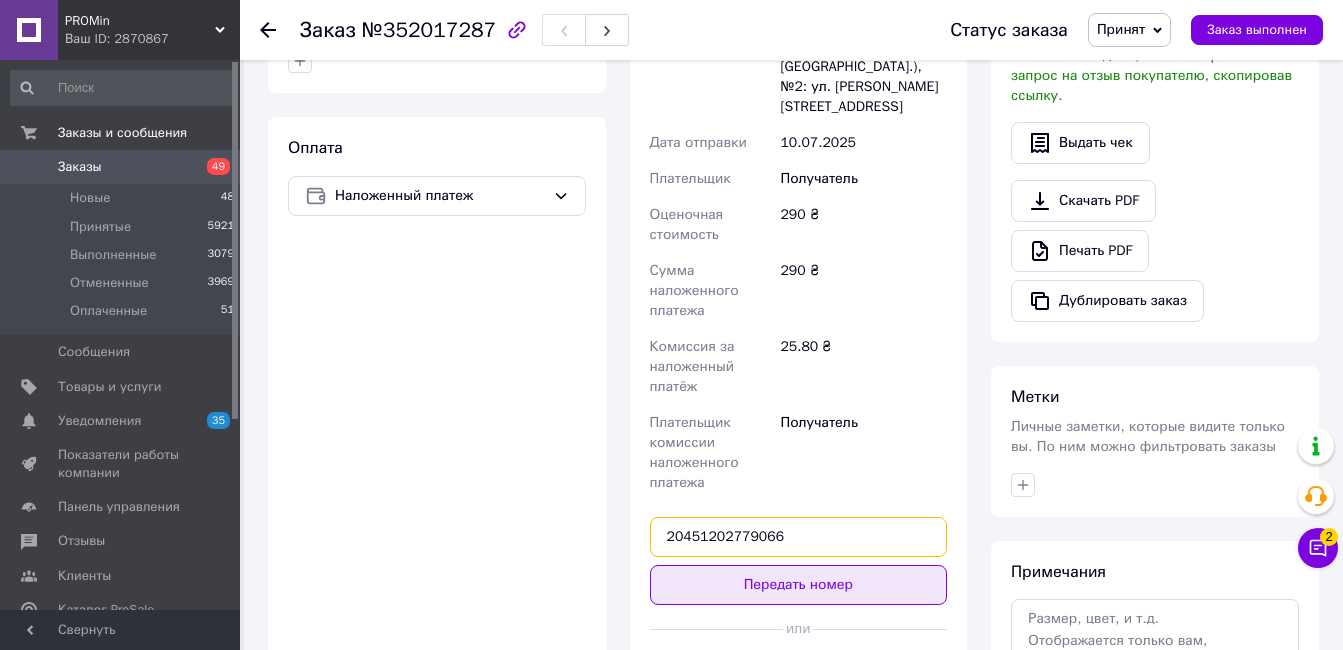 type on "20451202779066" 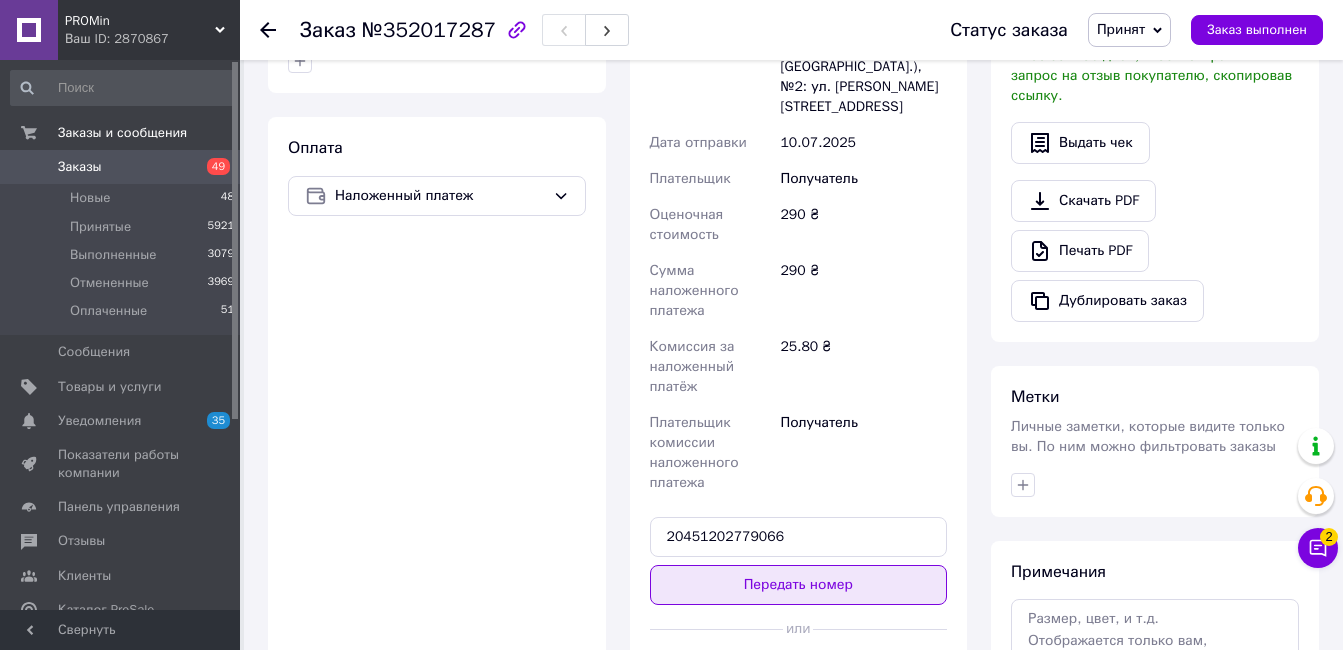 click on "Передать номер" at bounding box center (799, 585) 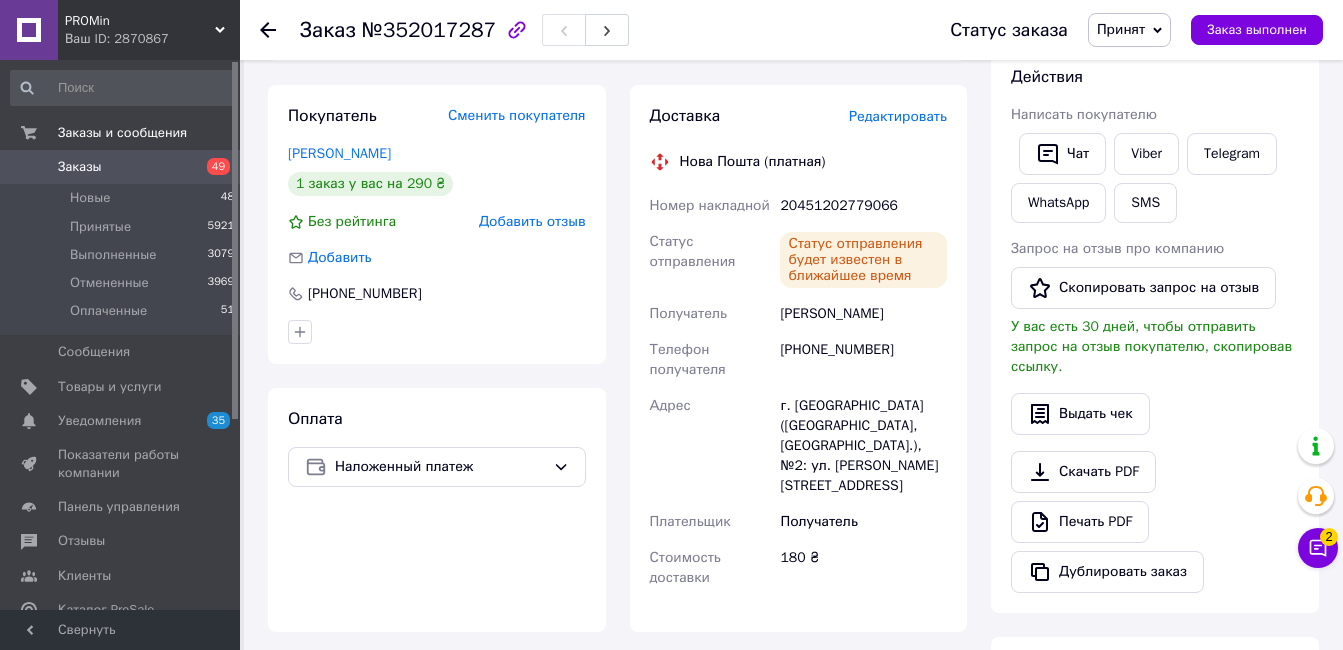 scroll, scrollTop: 251, scrollLeft: 0, axis: vertical 